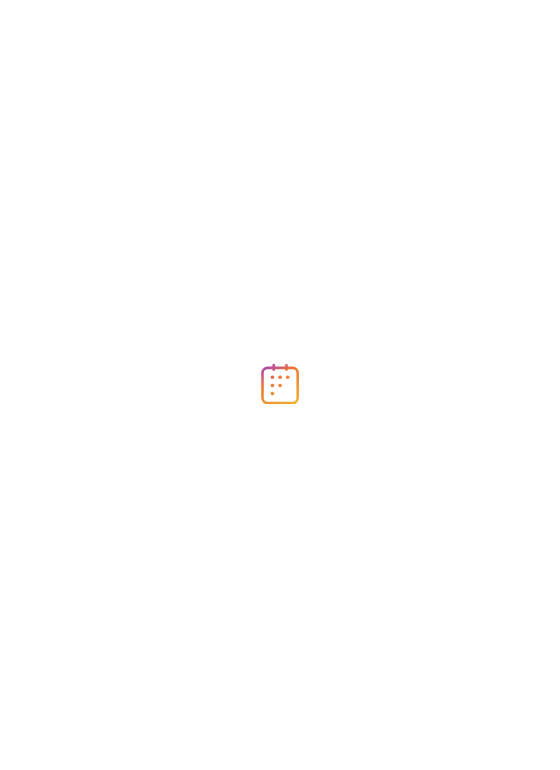 scroll, scrollTop: 0, scrollLeft: 0, axis: both 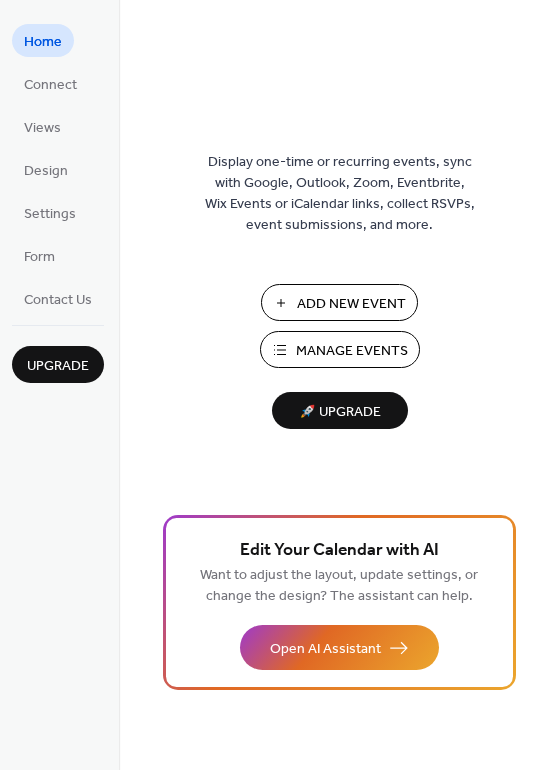 click on "Add New Event" at bounding box center [351, 304] 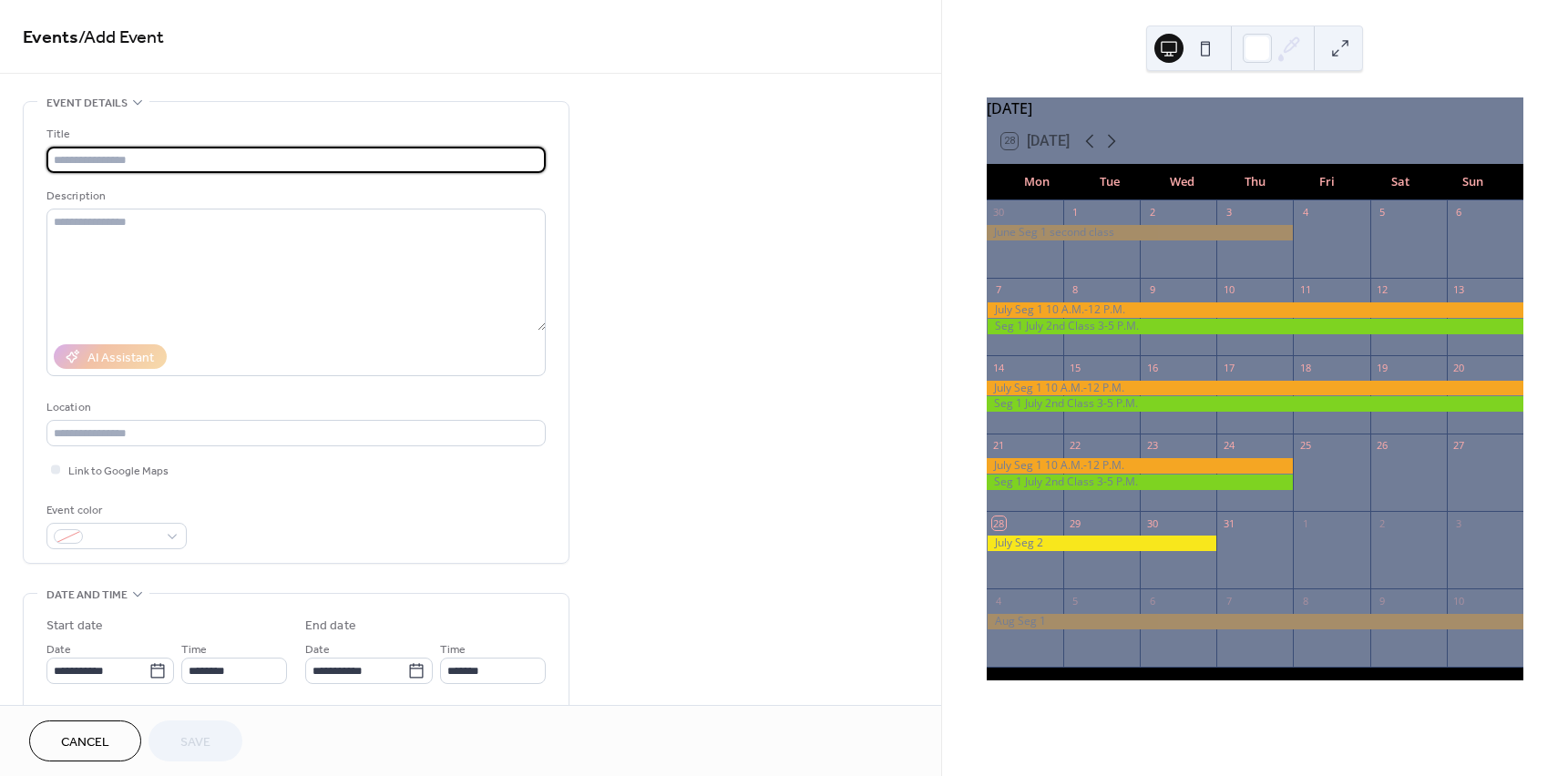 scroll, scrollTop: 0, scrollLeft: 0, axis: both 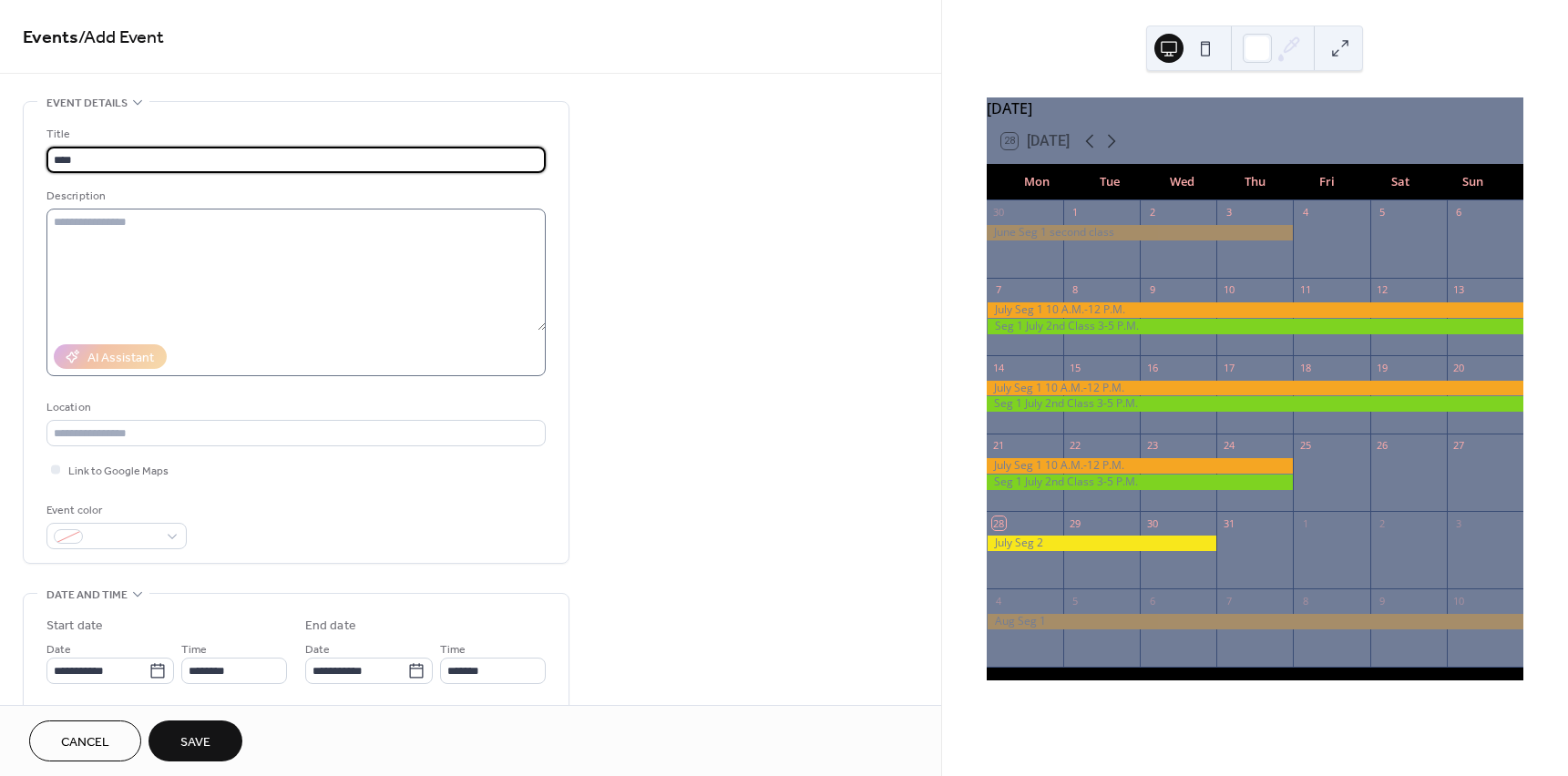 type on "**********" 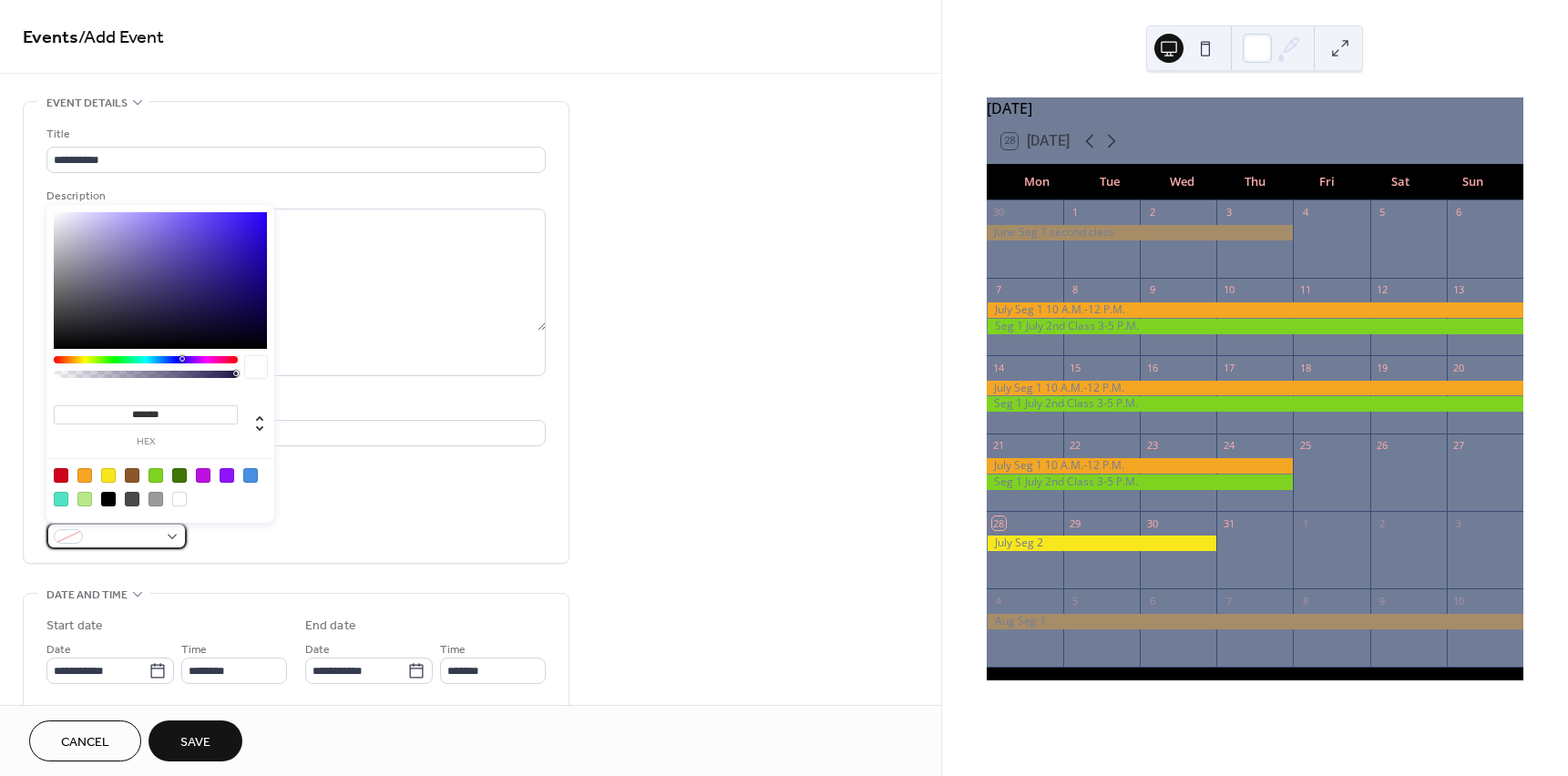 click at bounding box center [117, 536] 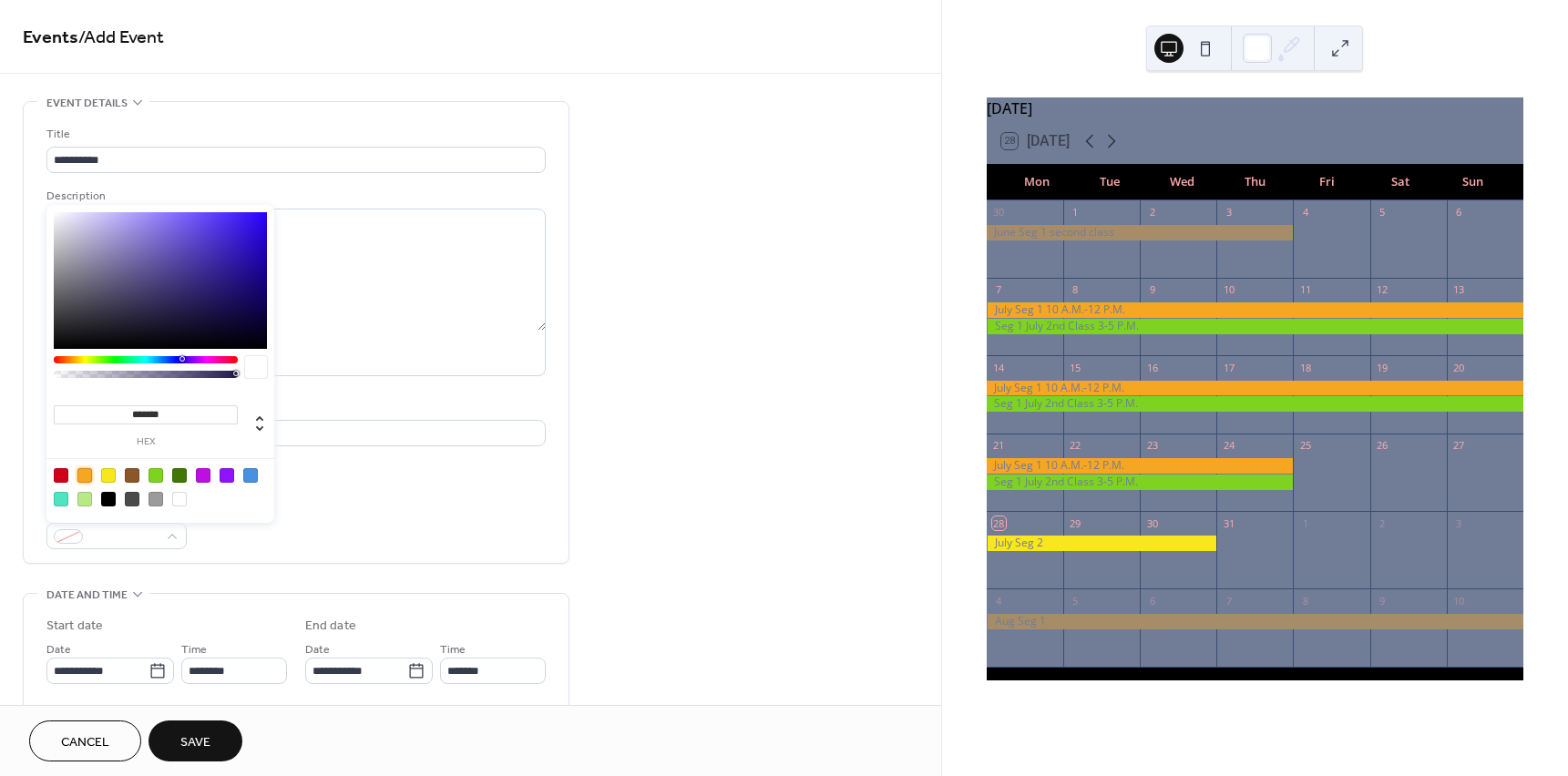click at bounding box center (85, 475) 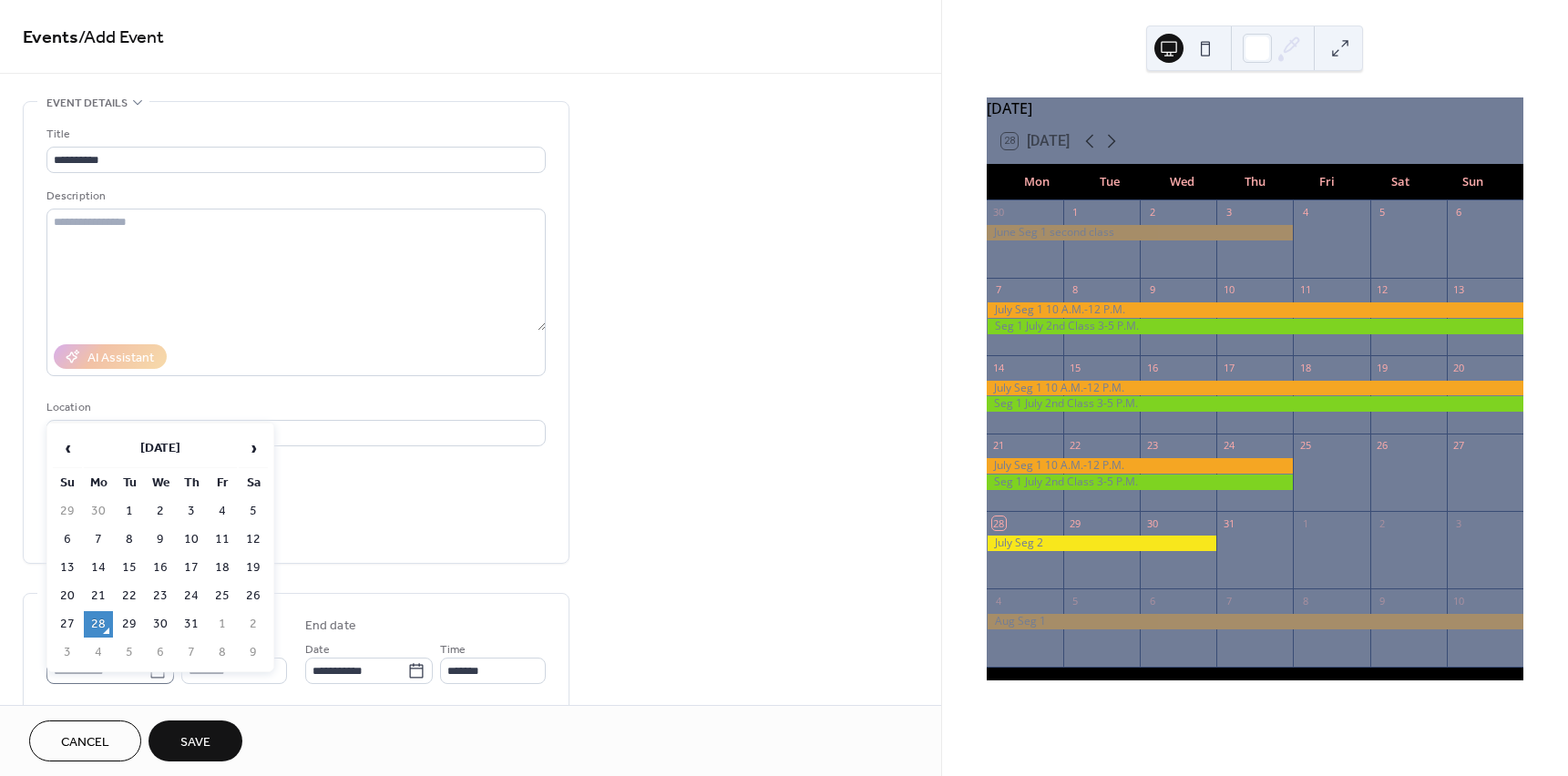 click on "**********" at bounding box center [784, 388] 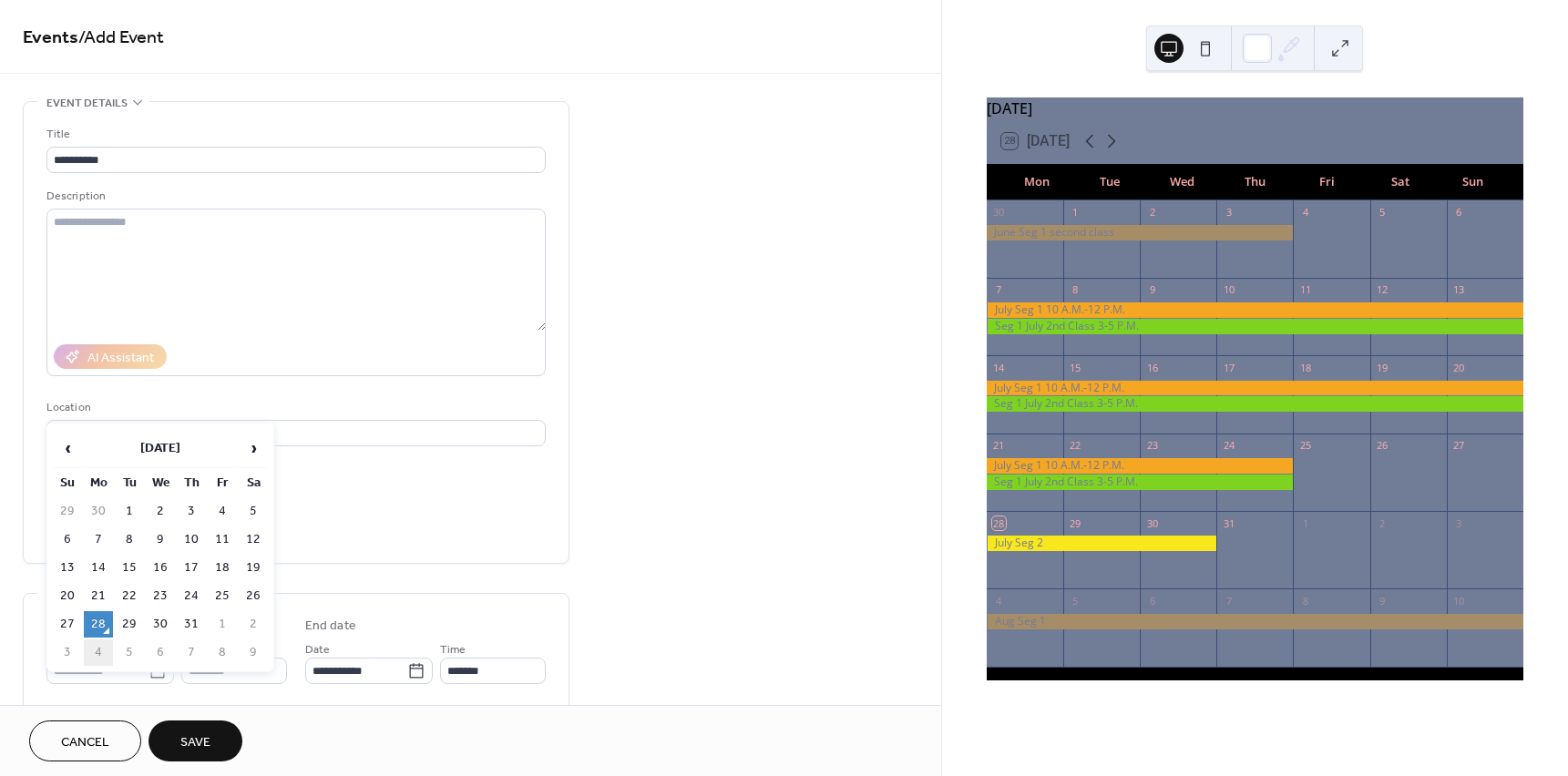 click on "4" at bounding box center (98, 652) 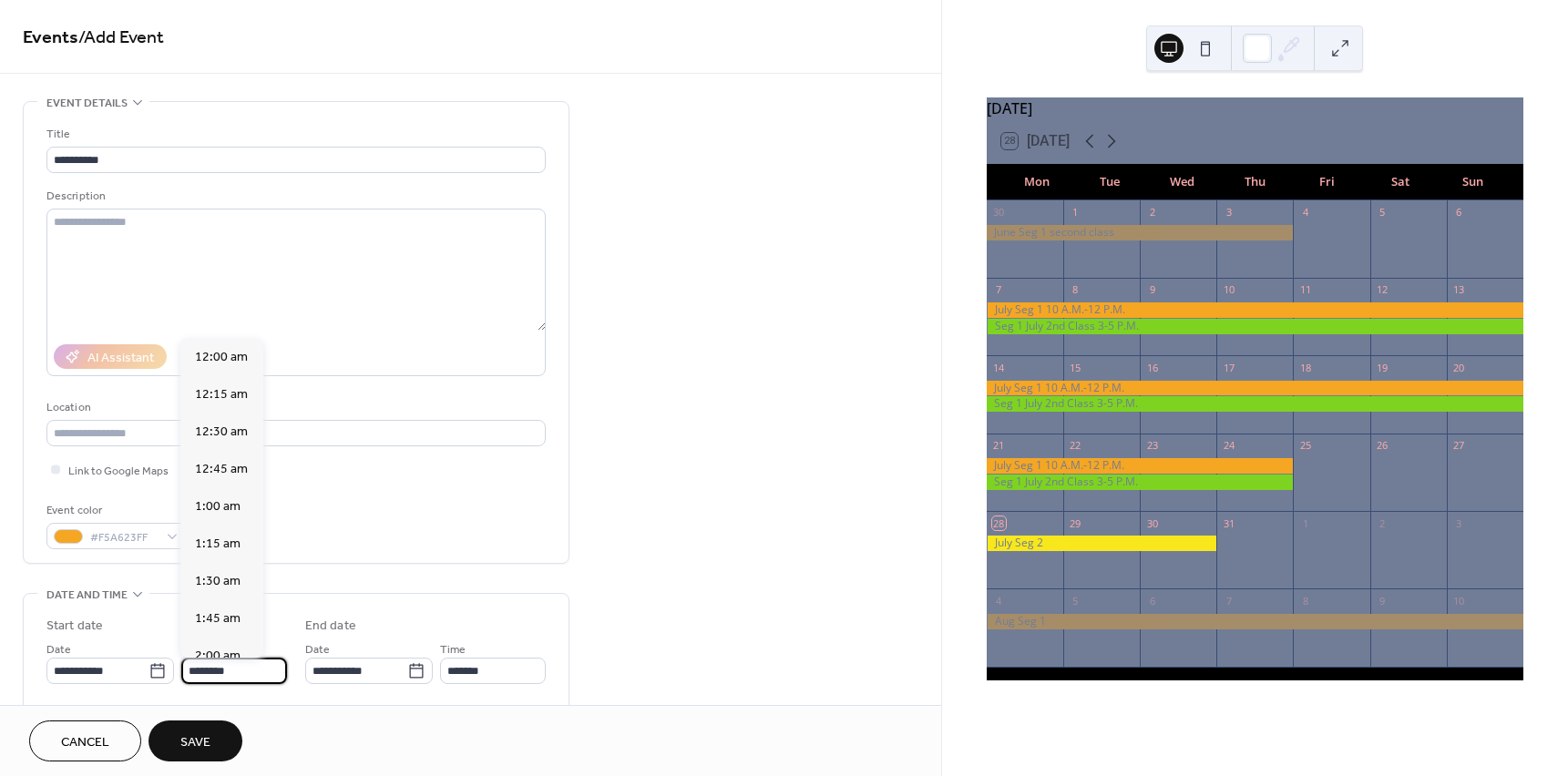 scroll, scrollTop: 1792, scrollLeft: 0, axis: vertical 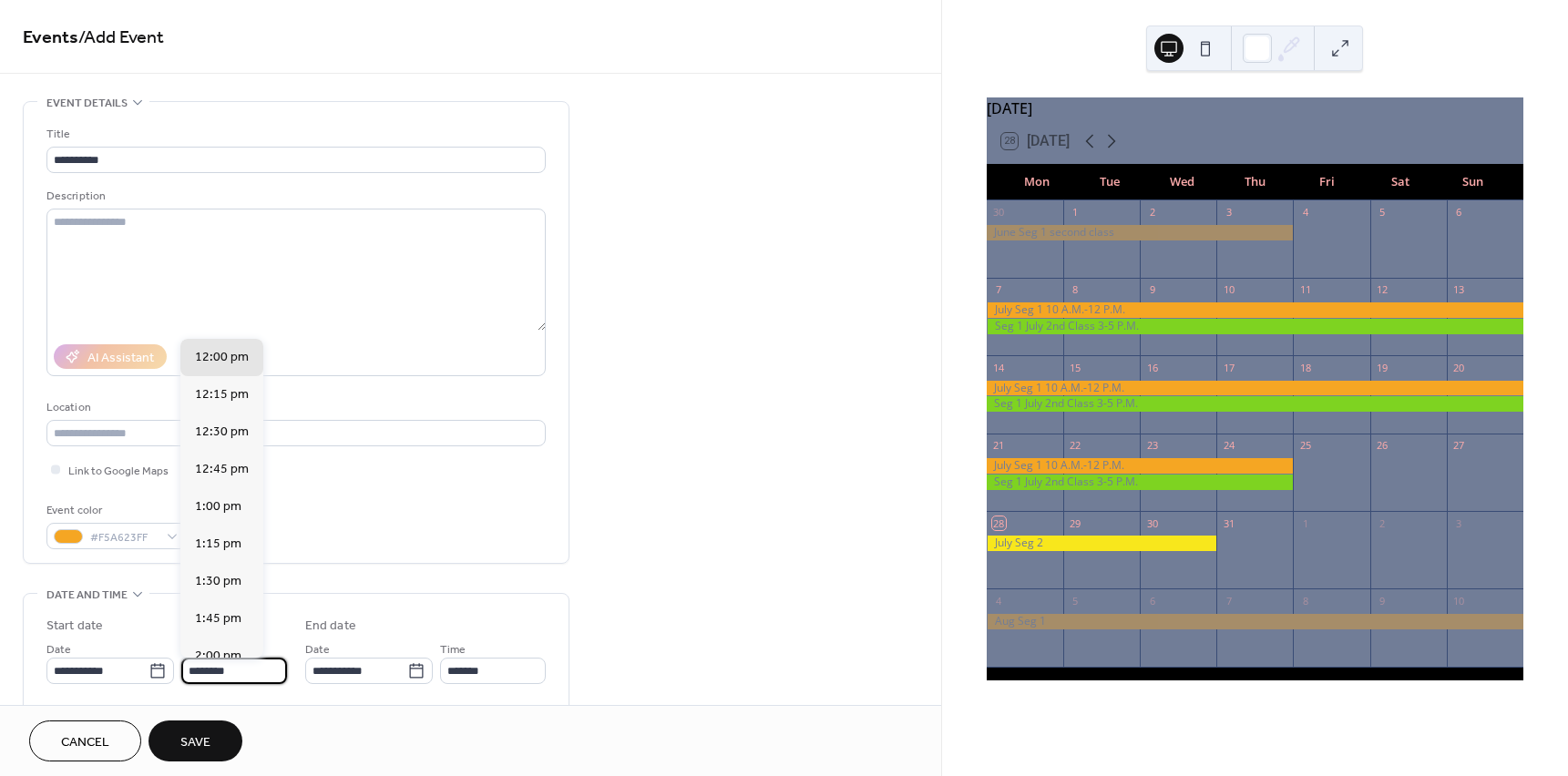 click on "********" at bounding box center [234, 670] 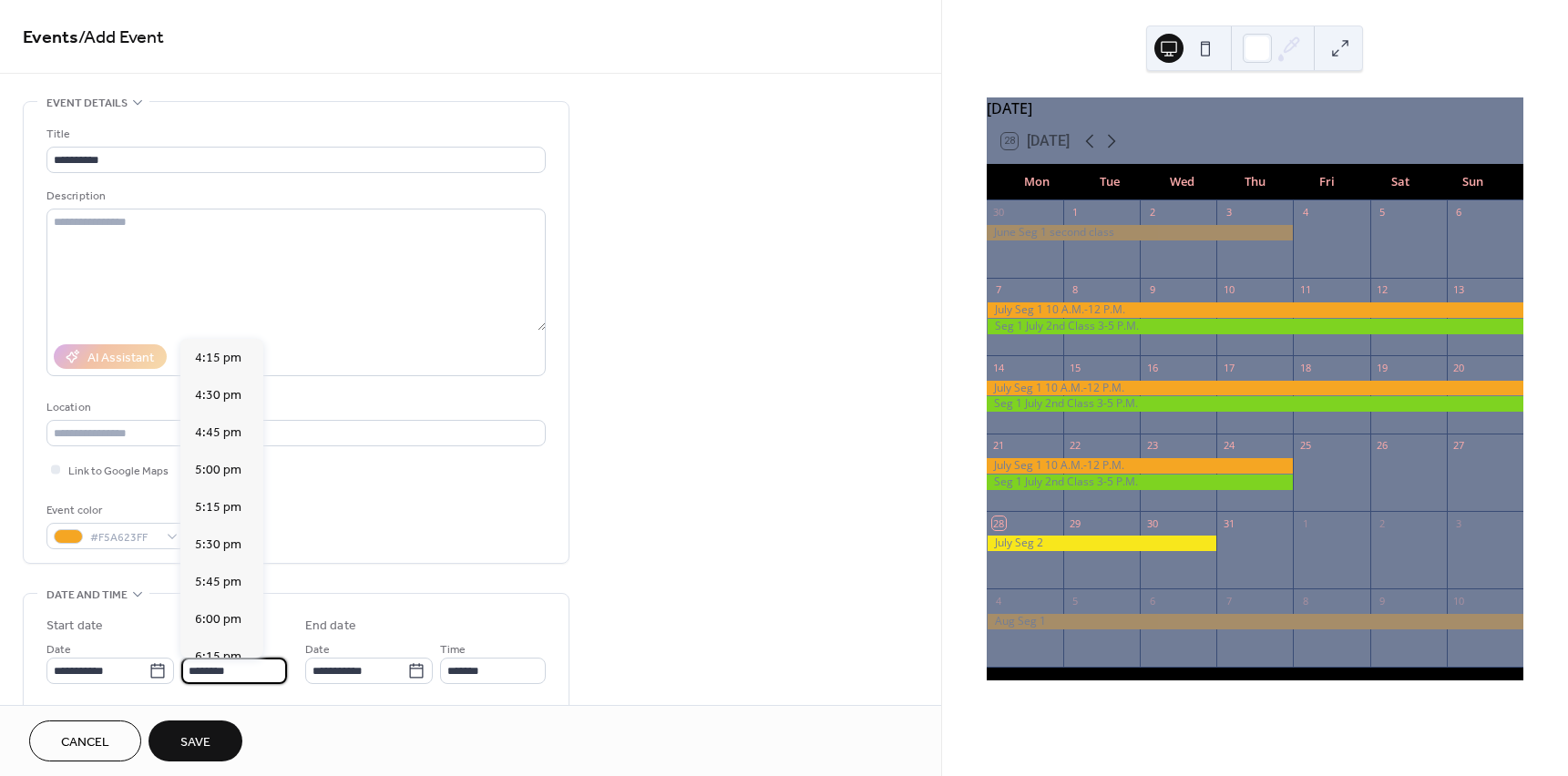 scroll, scrollTop: 2430, scrollLeft: 0, axis: vertical 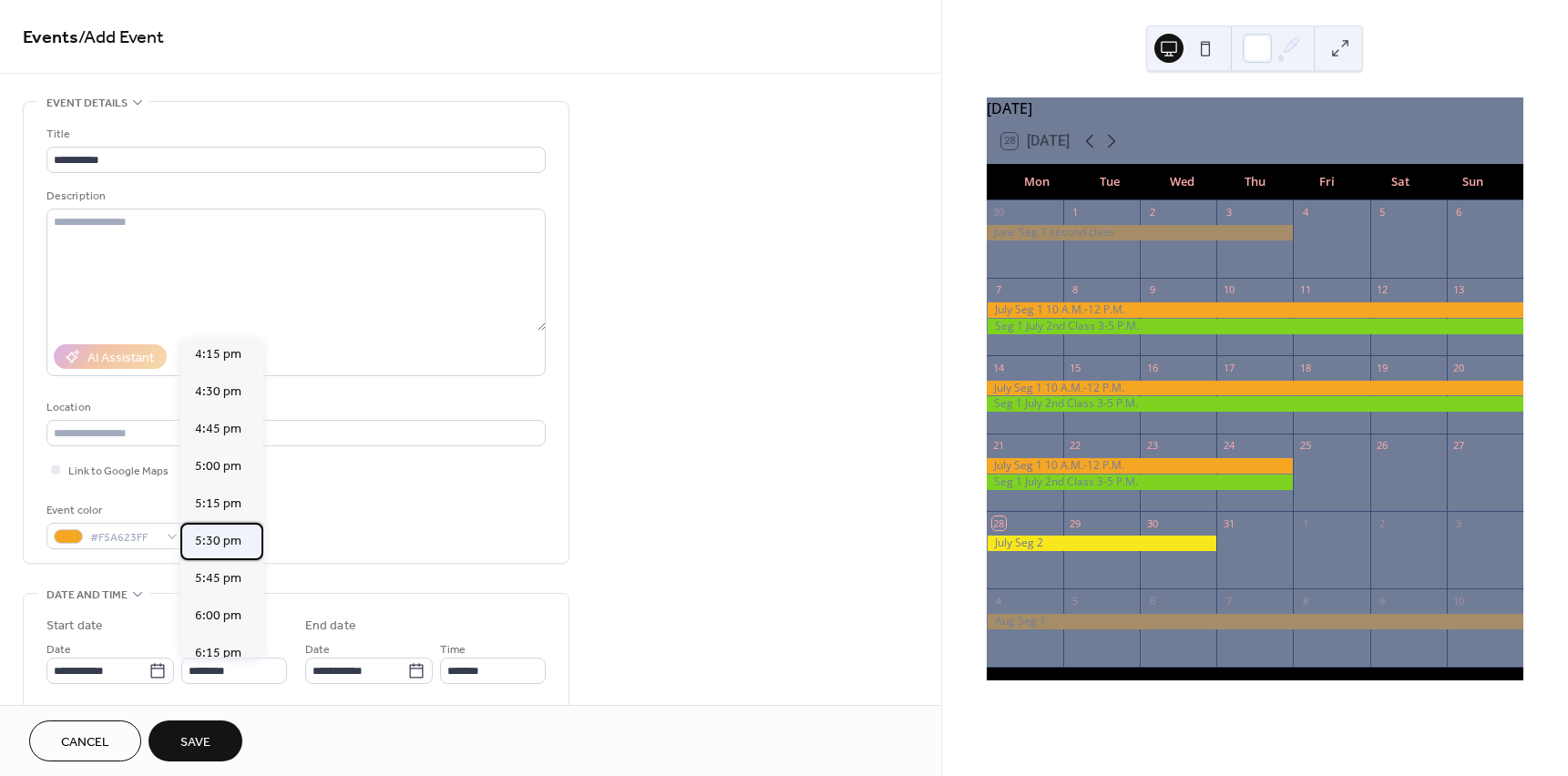 click on "5:30 pm" at bounding box center (218, 541) 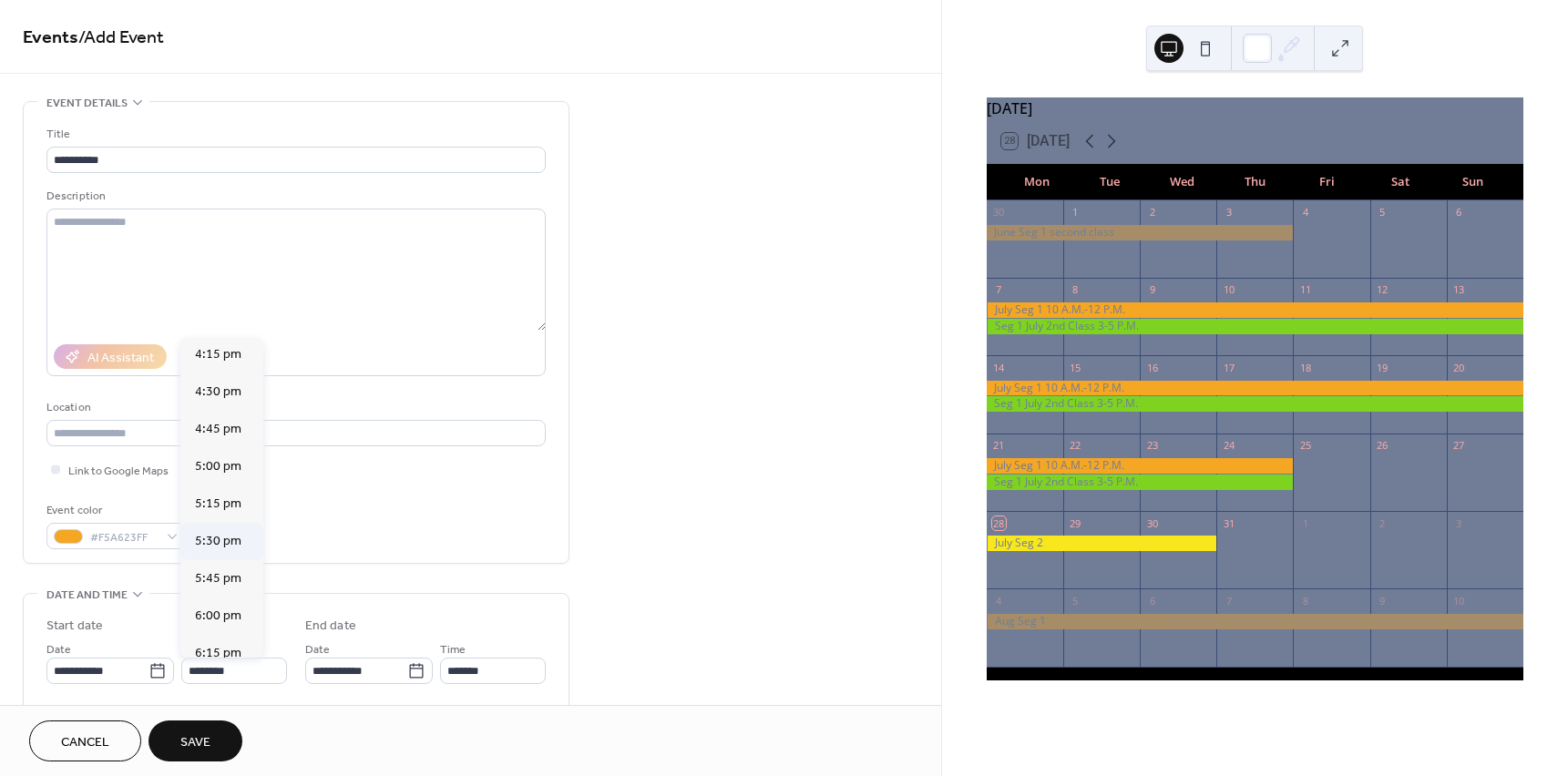 type on "*******" 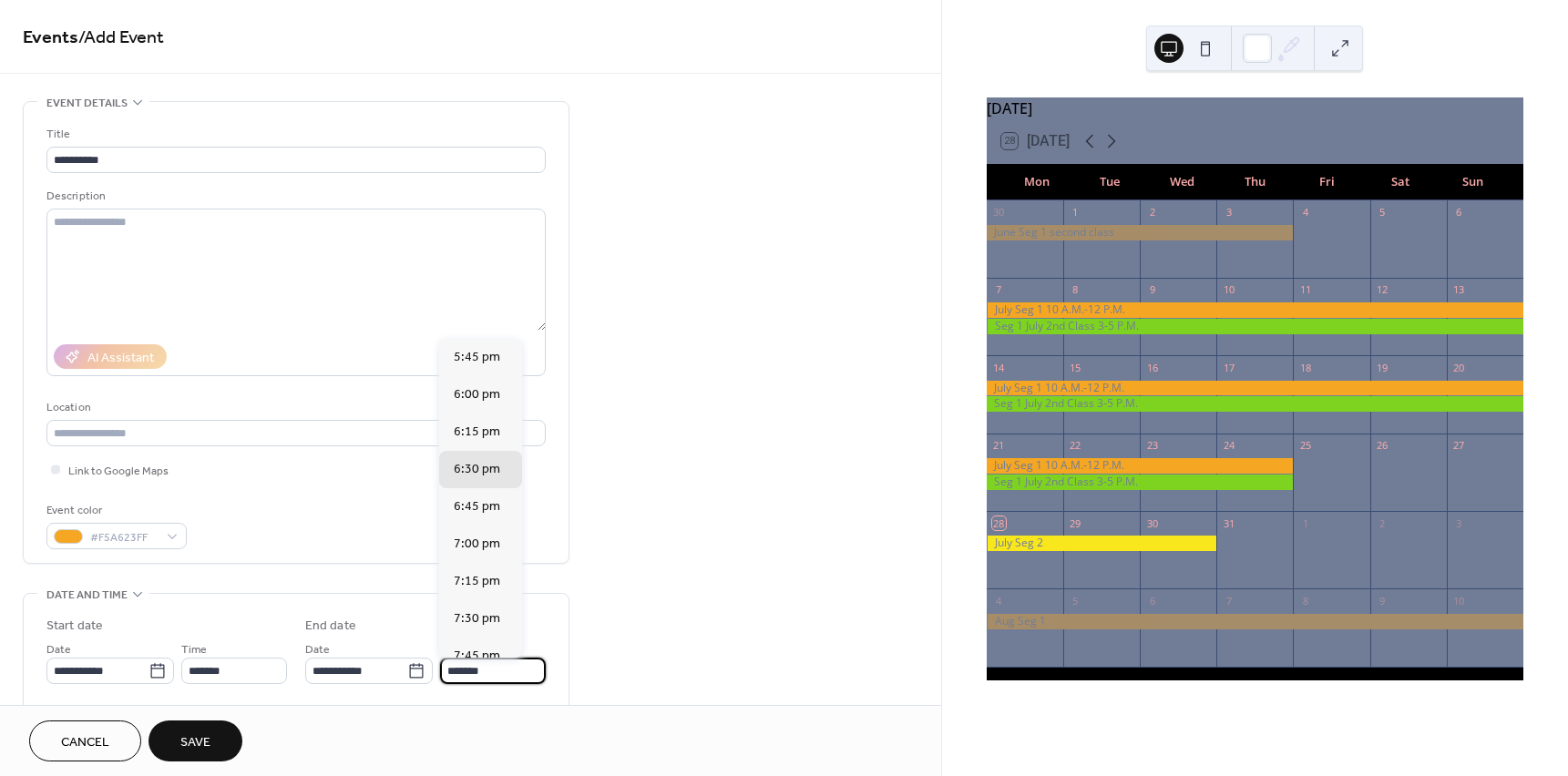 click on "*******" at bounding box center [493, 670] 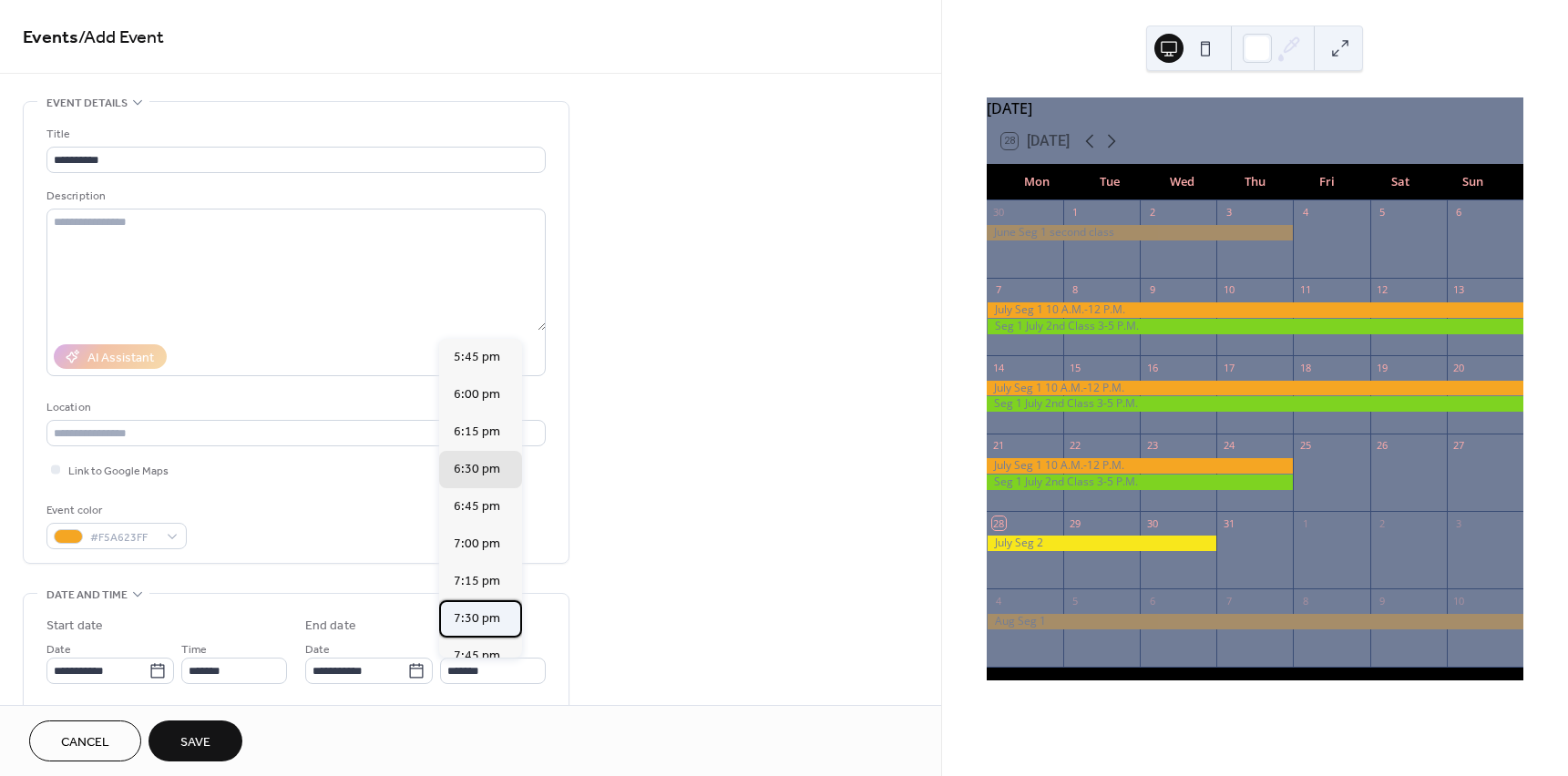 click on "7:30 pm" at bounding box center (477, 618) 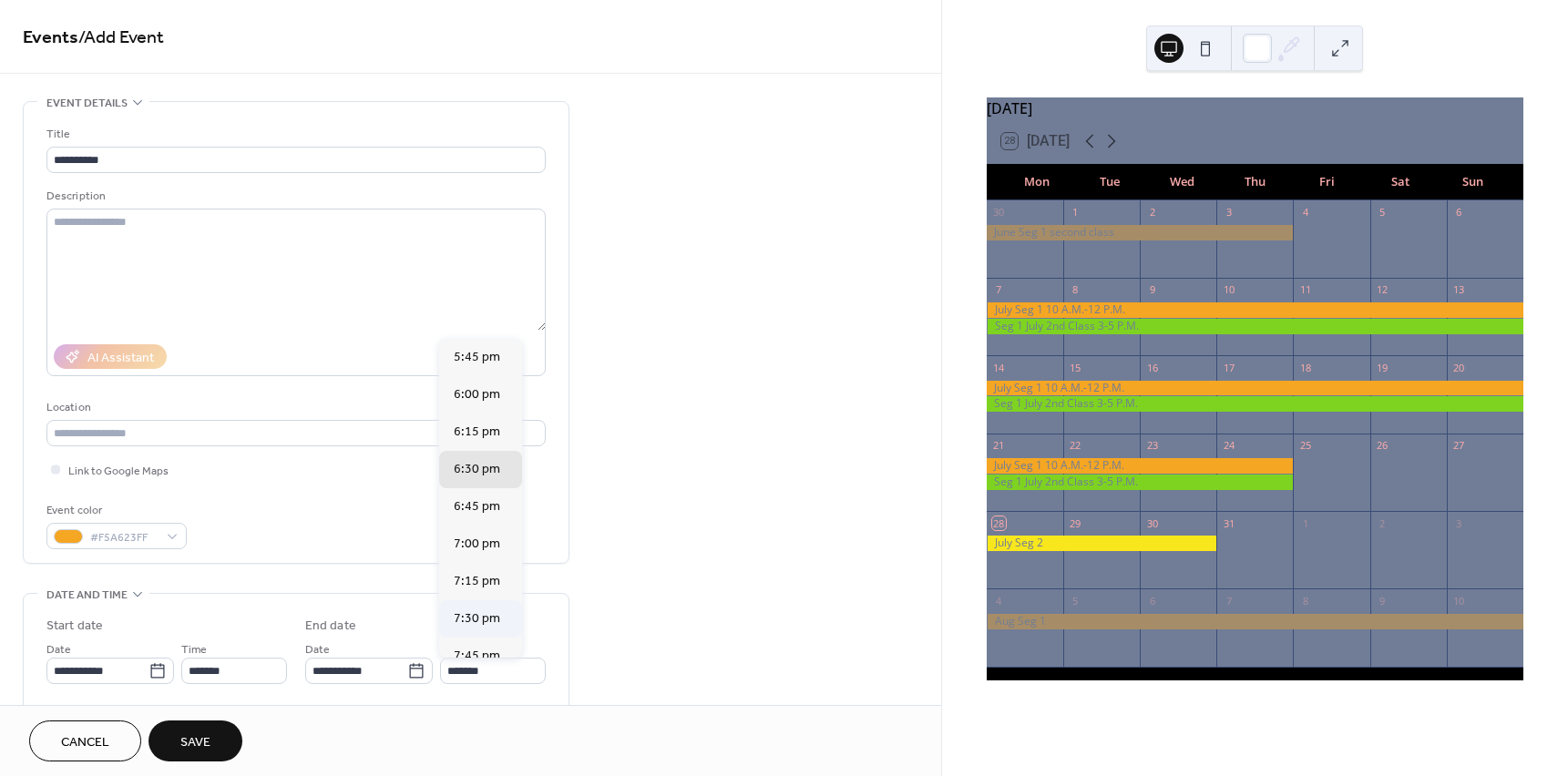 type on "*******" 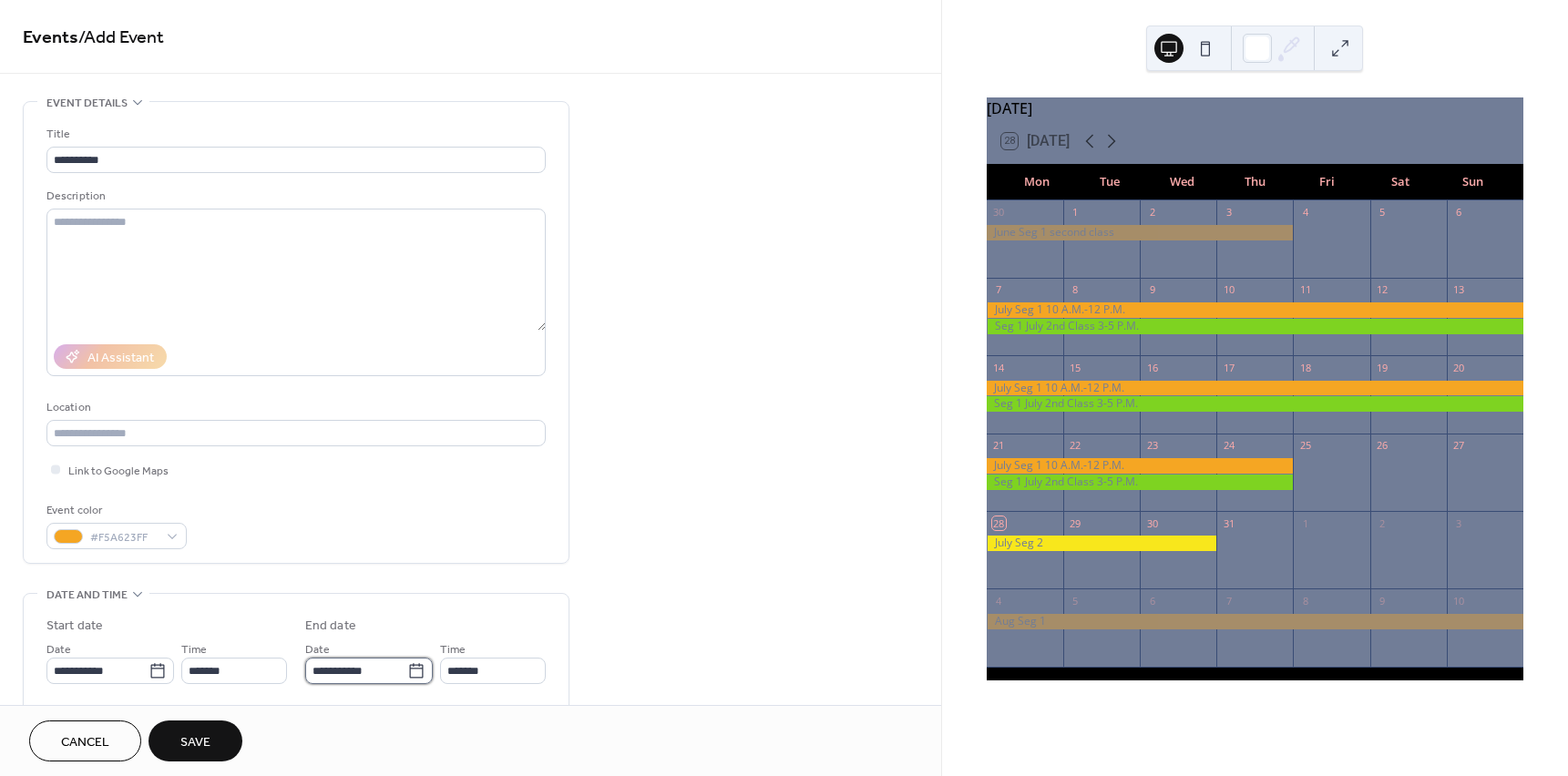 click on "**********" at bounding box center [356, 670] 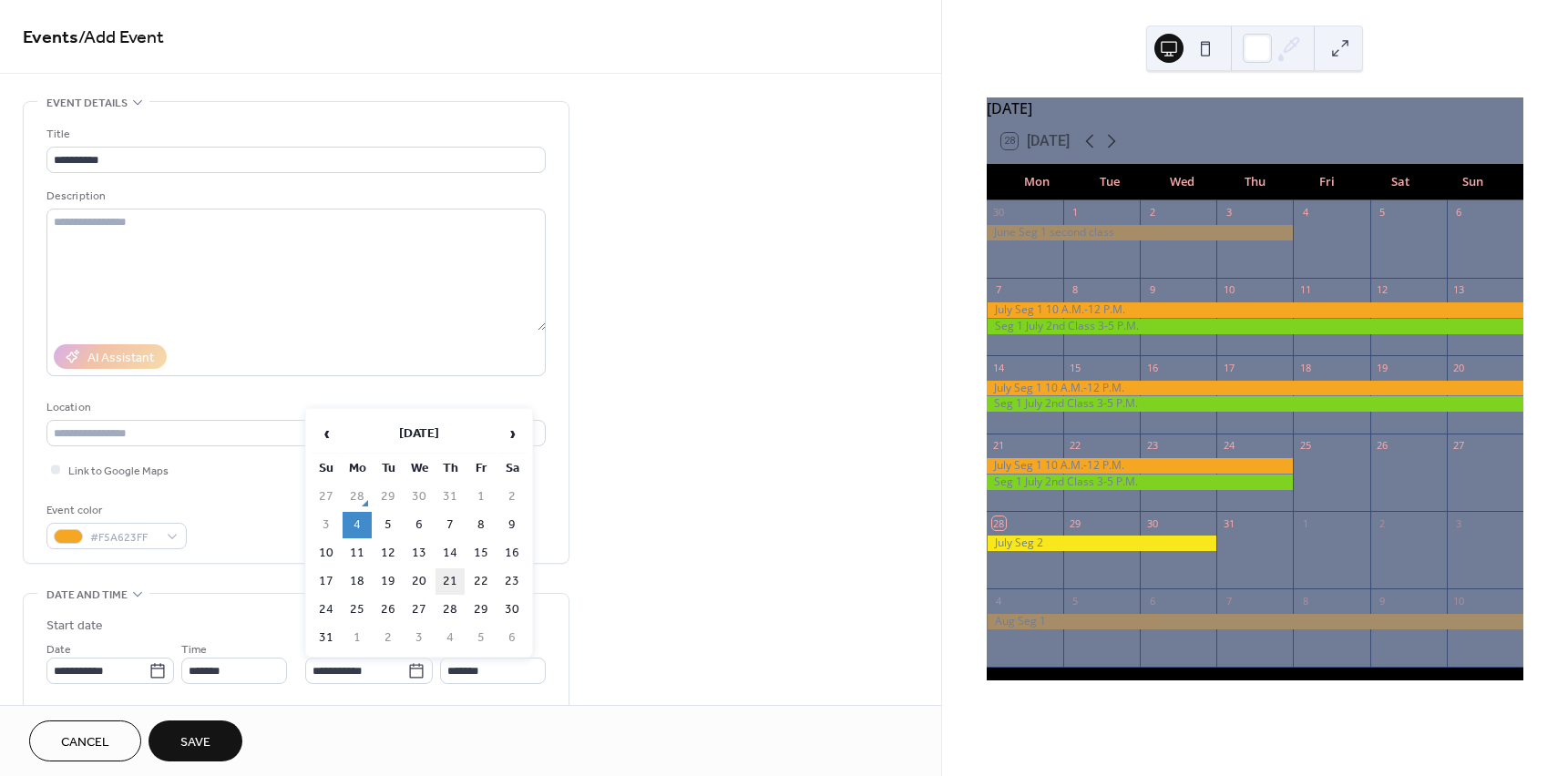 click on "21" at bounding box center (450, 581) 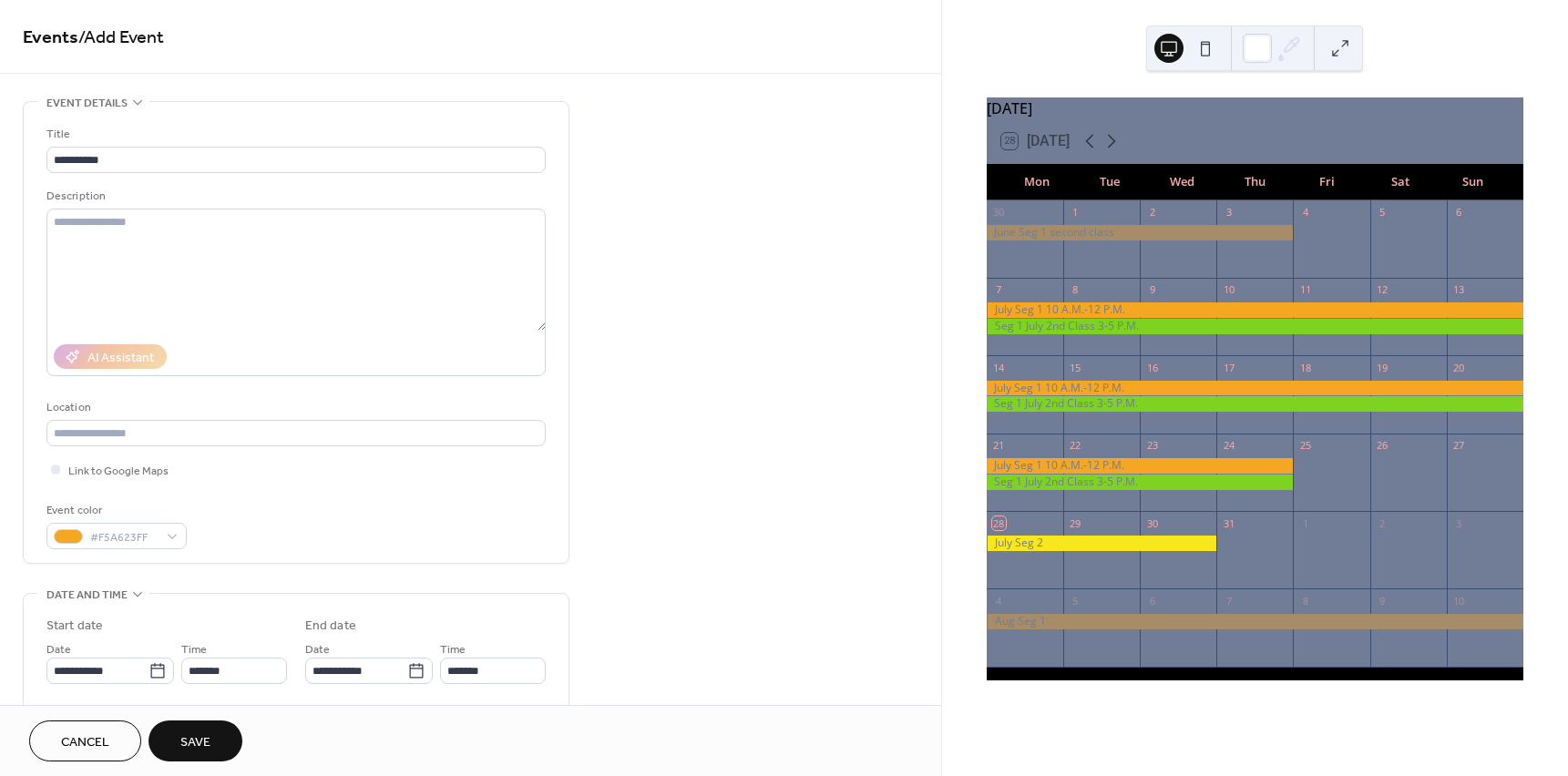 click on "Save" at bounding box center [195, 742] 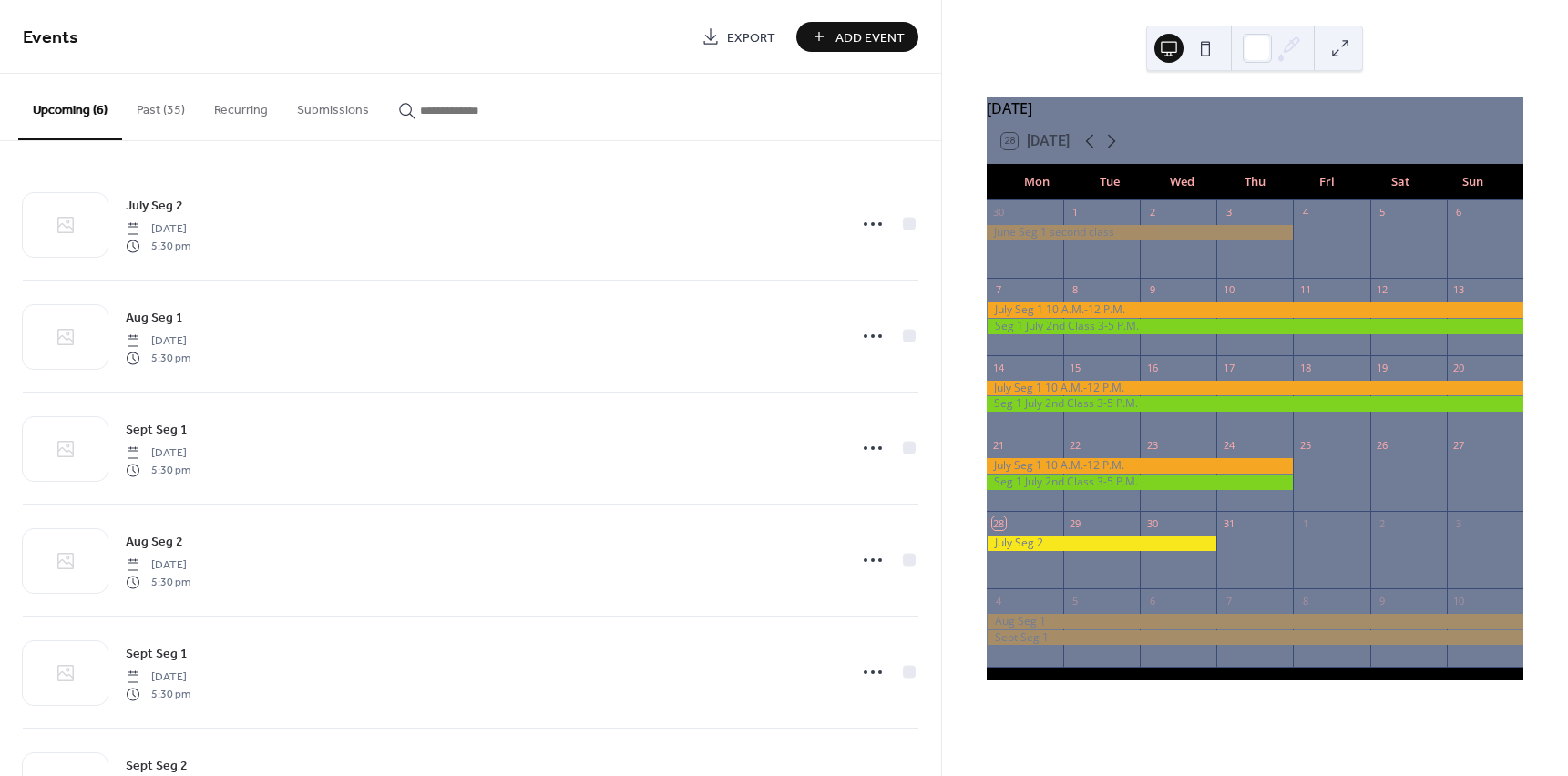 click on "Add Event" at bounding box center [870, 37] 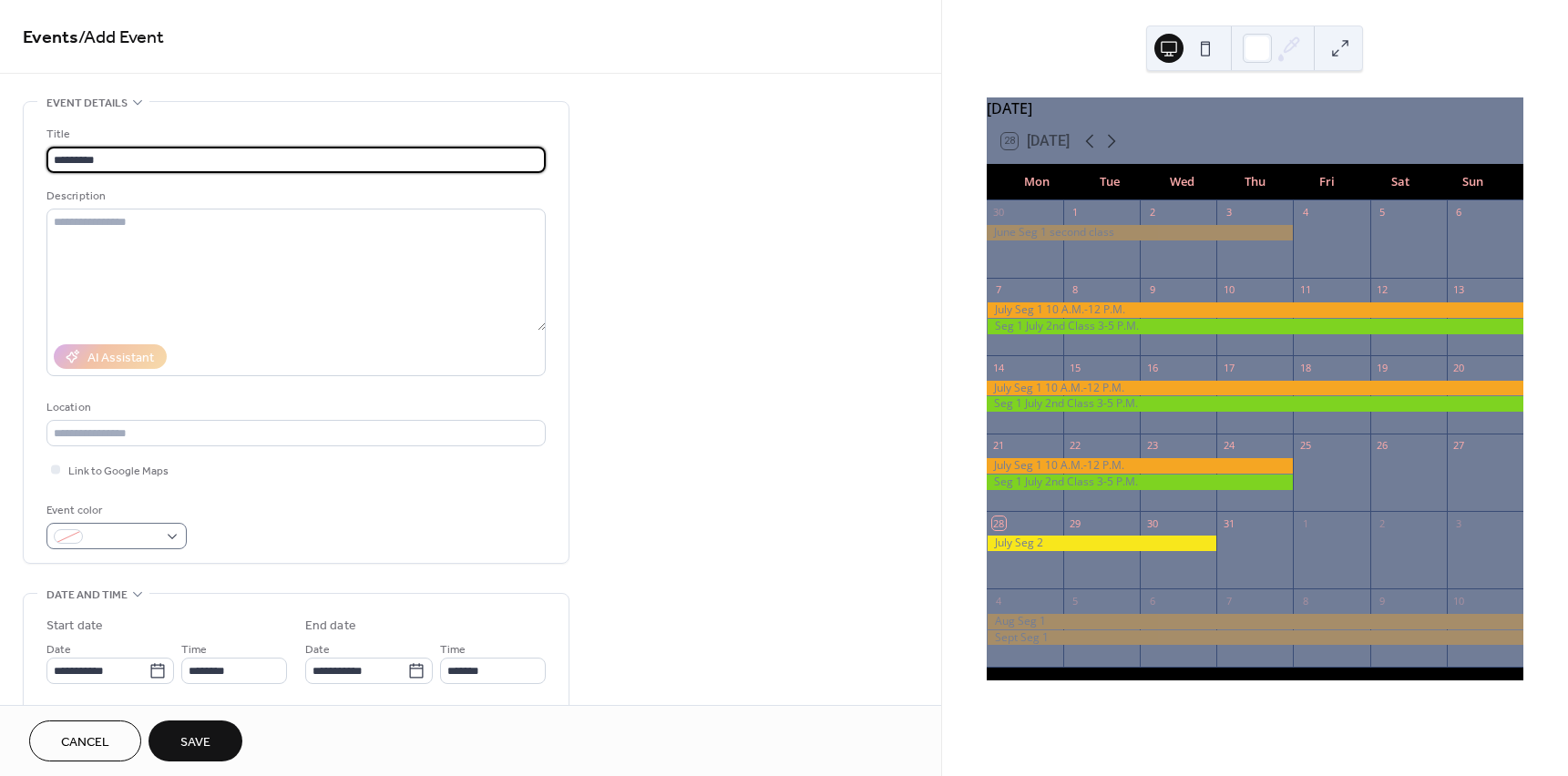type on "*********" 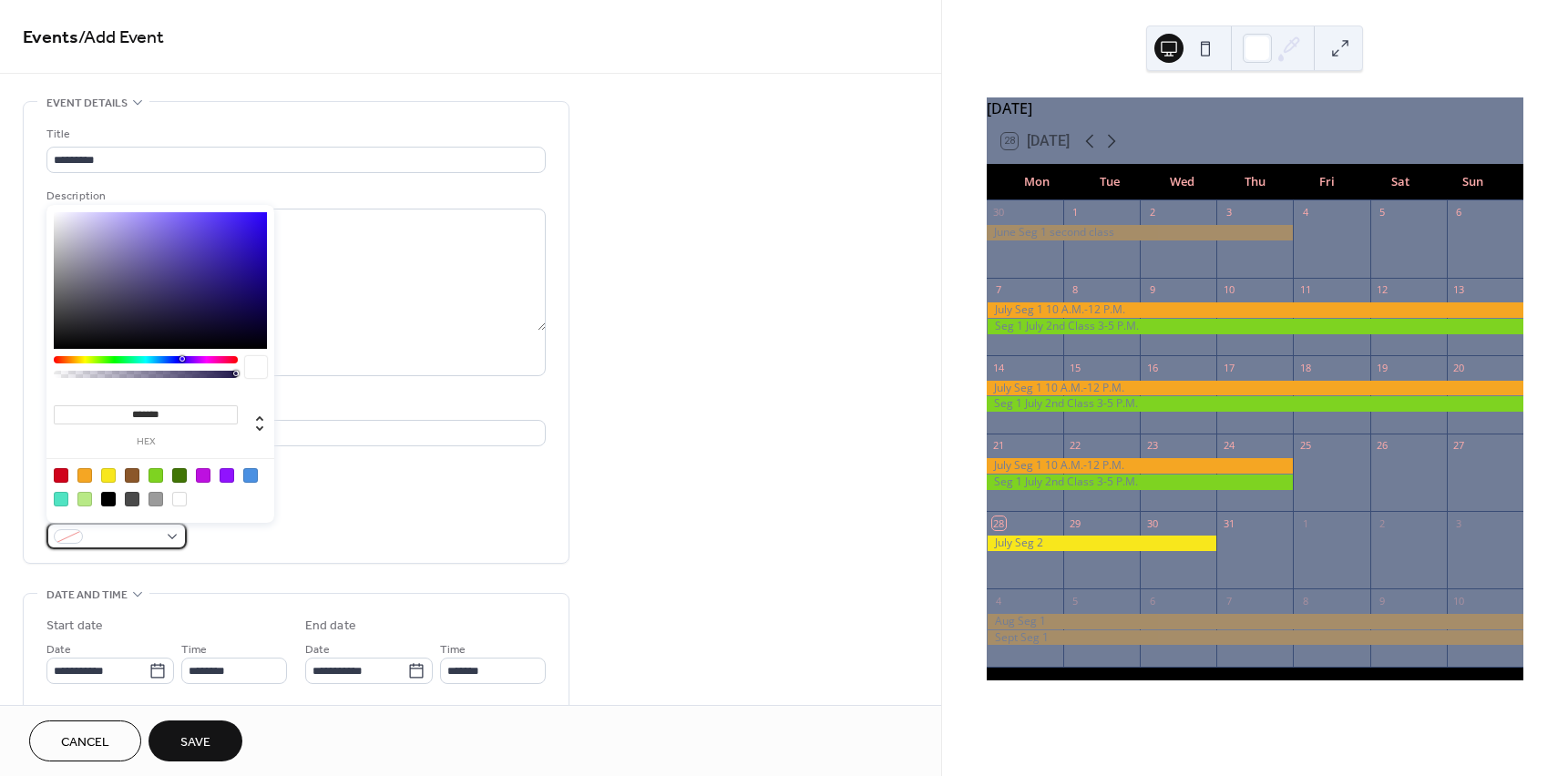 click at bounding box center [117, 536] 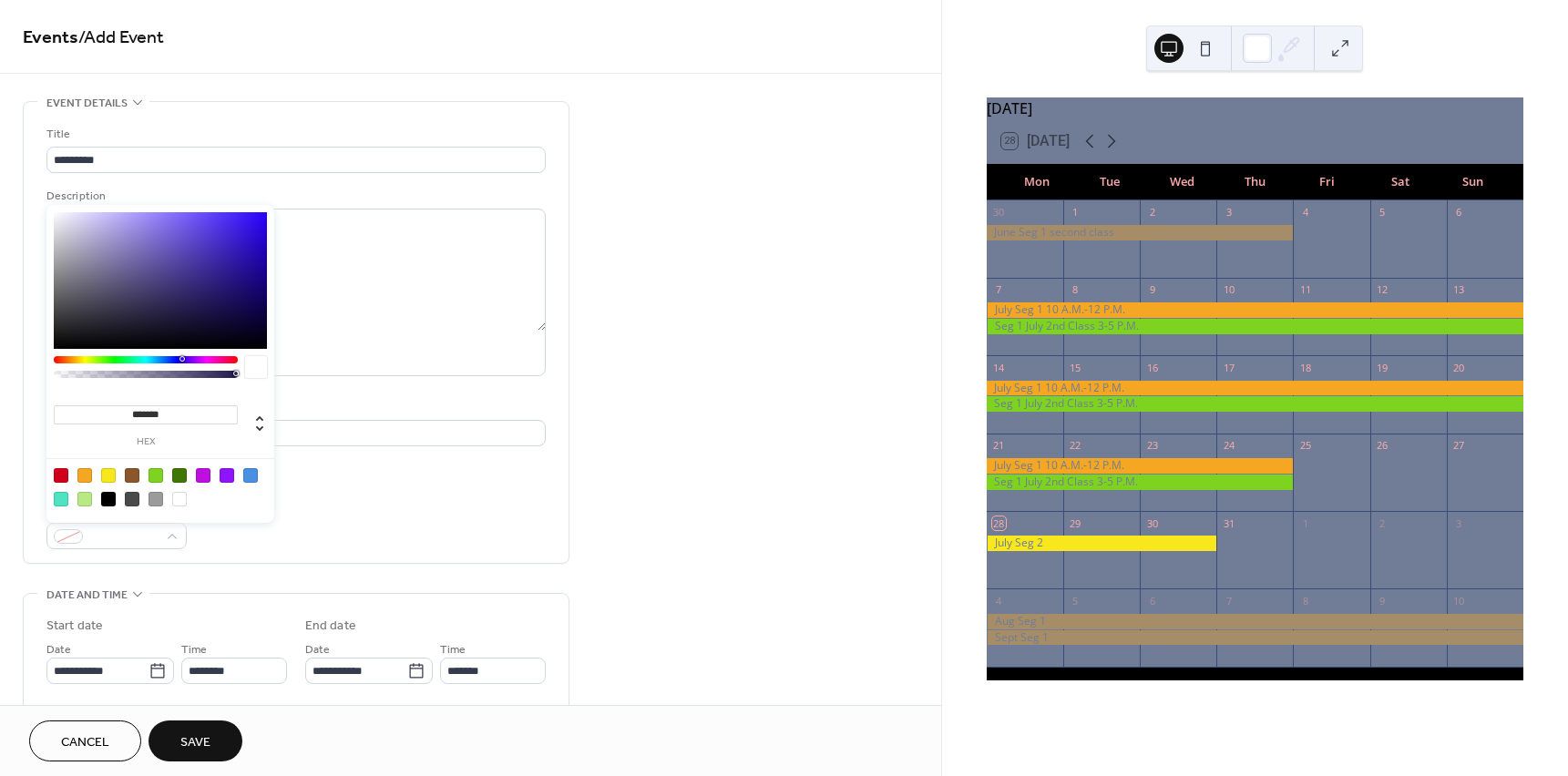 click at bounding box center [85, 475] 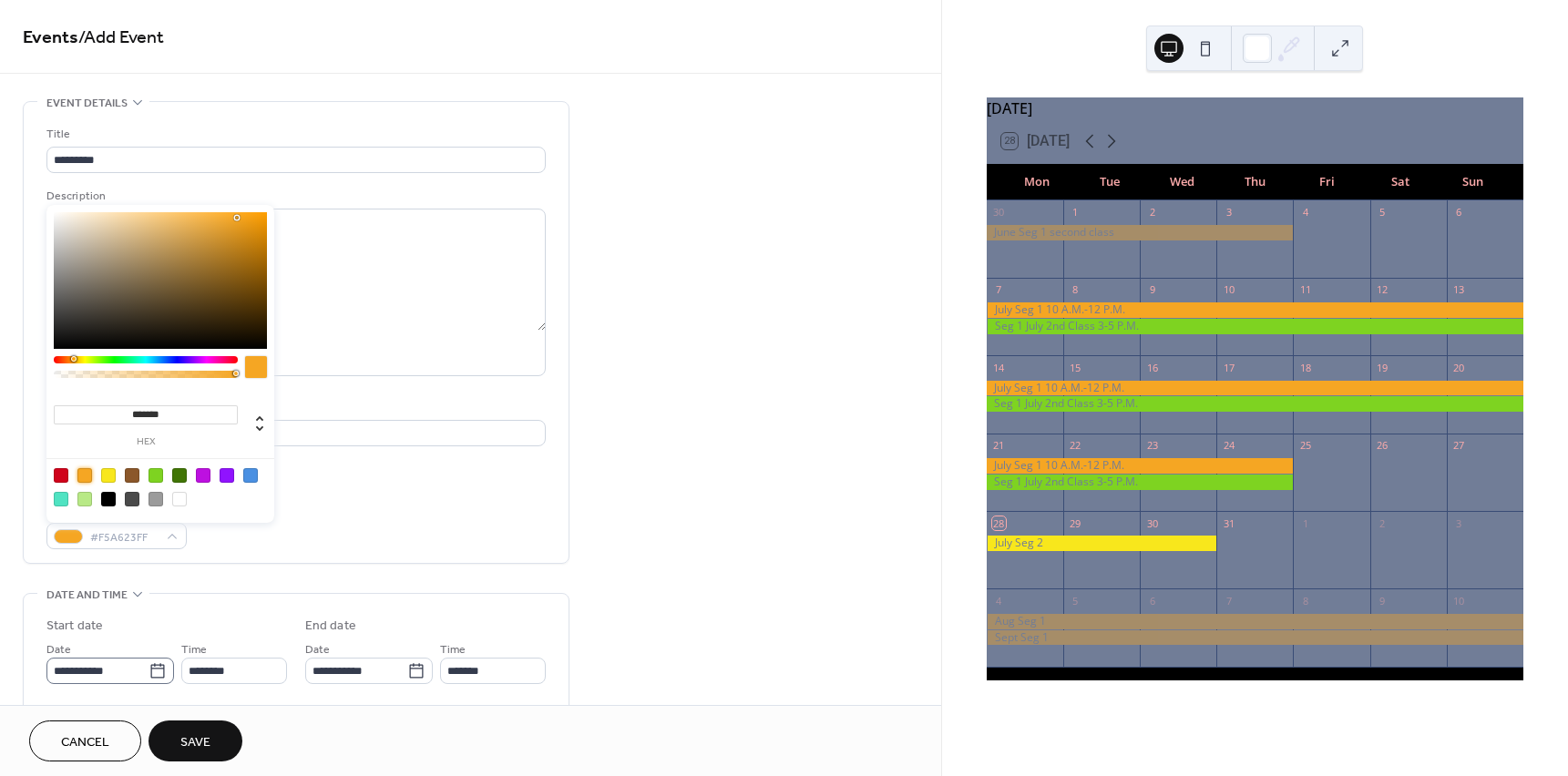 click 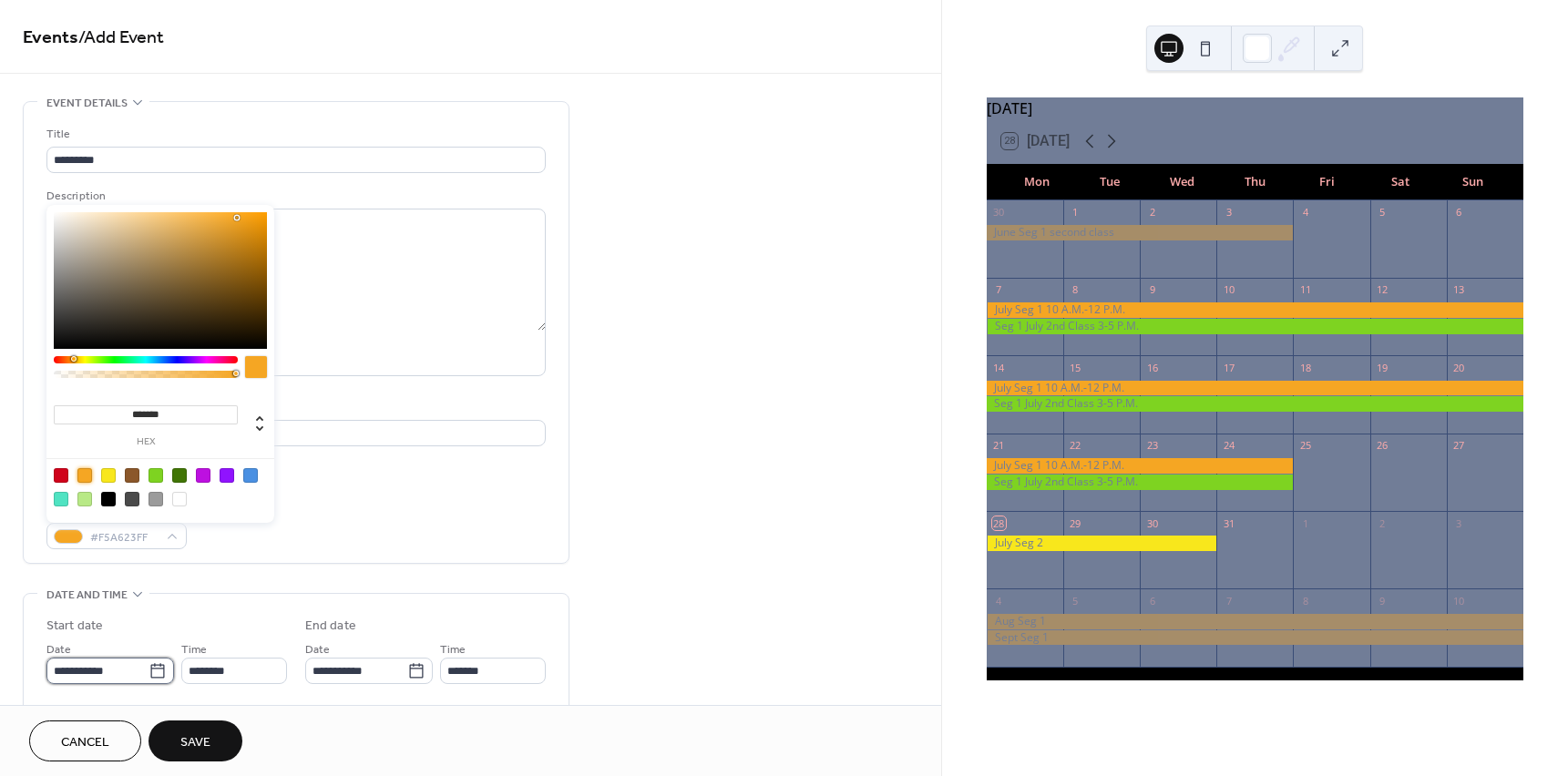 click on "**********" at bounding box center [97, 670] 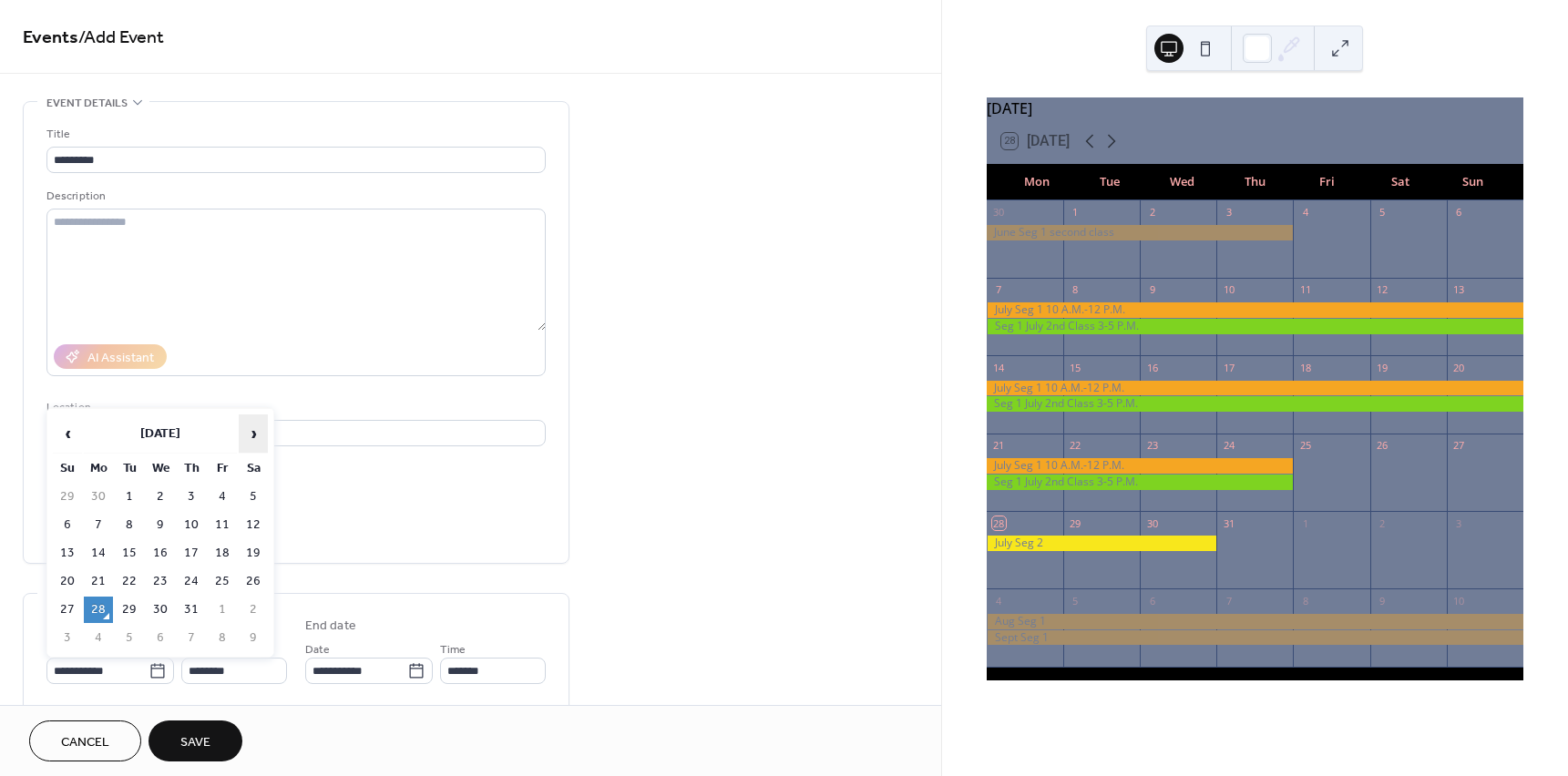 click on "›" at bounding box center [253, 434] 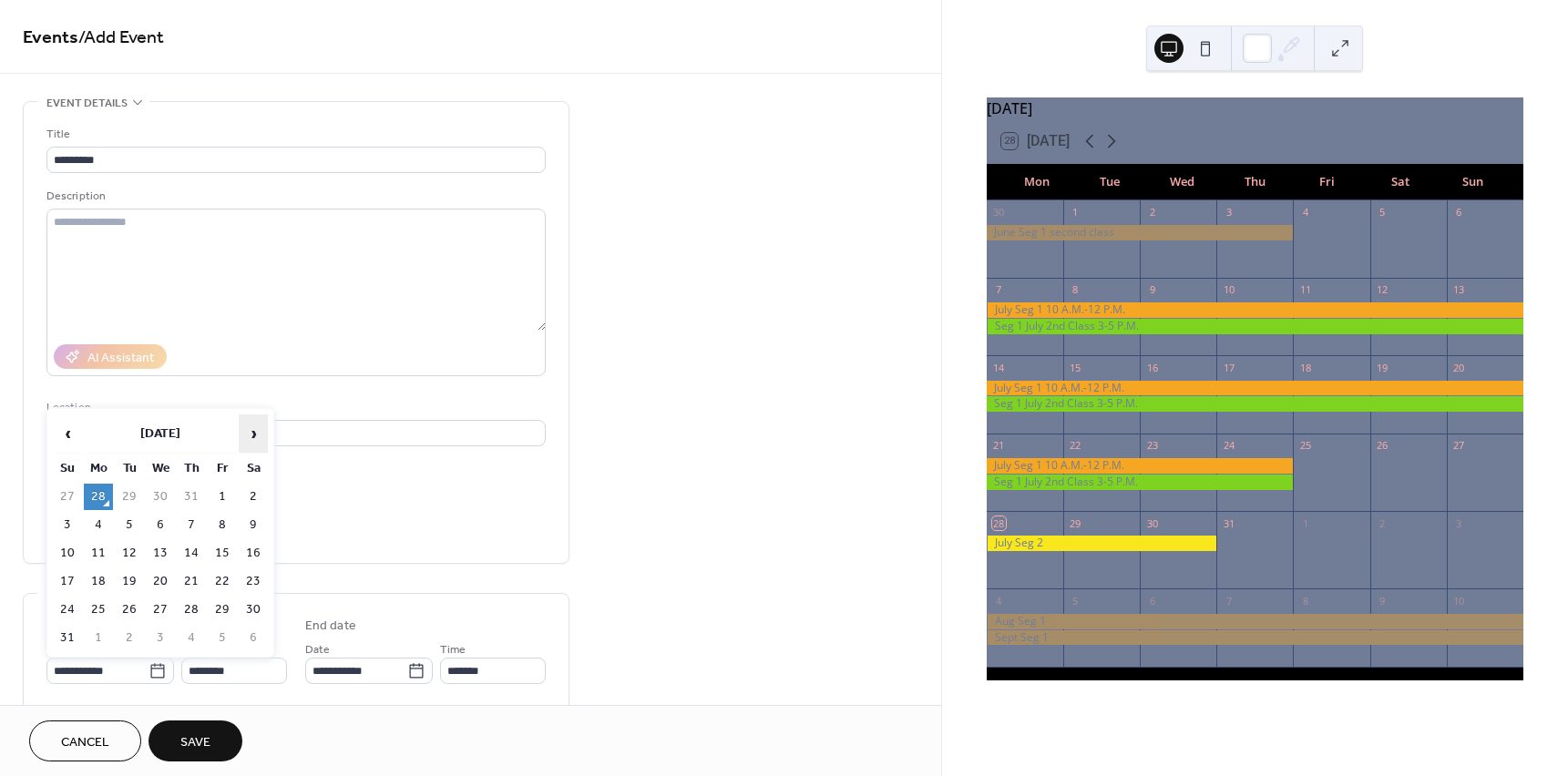 click on "›" at bounding box center [253, 434] 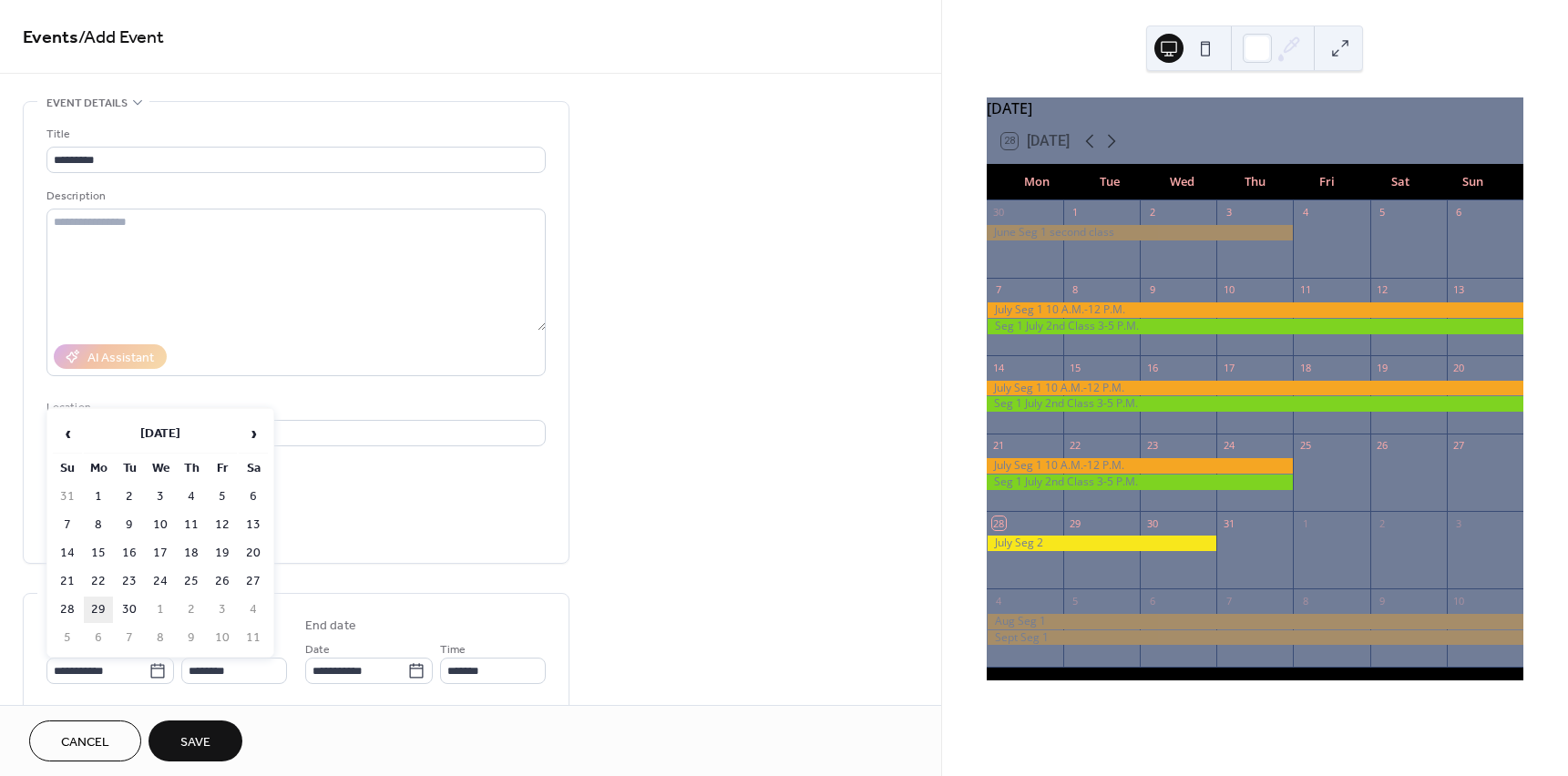 click on "29" at bounding box center [98, 609] 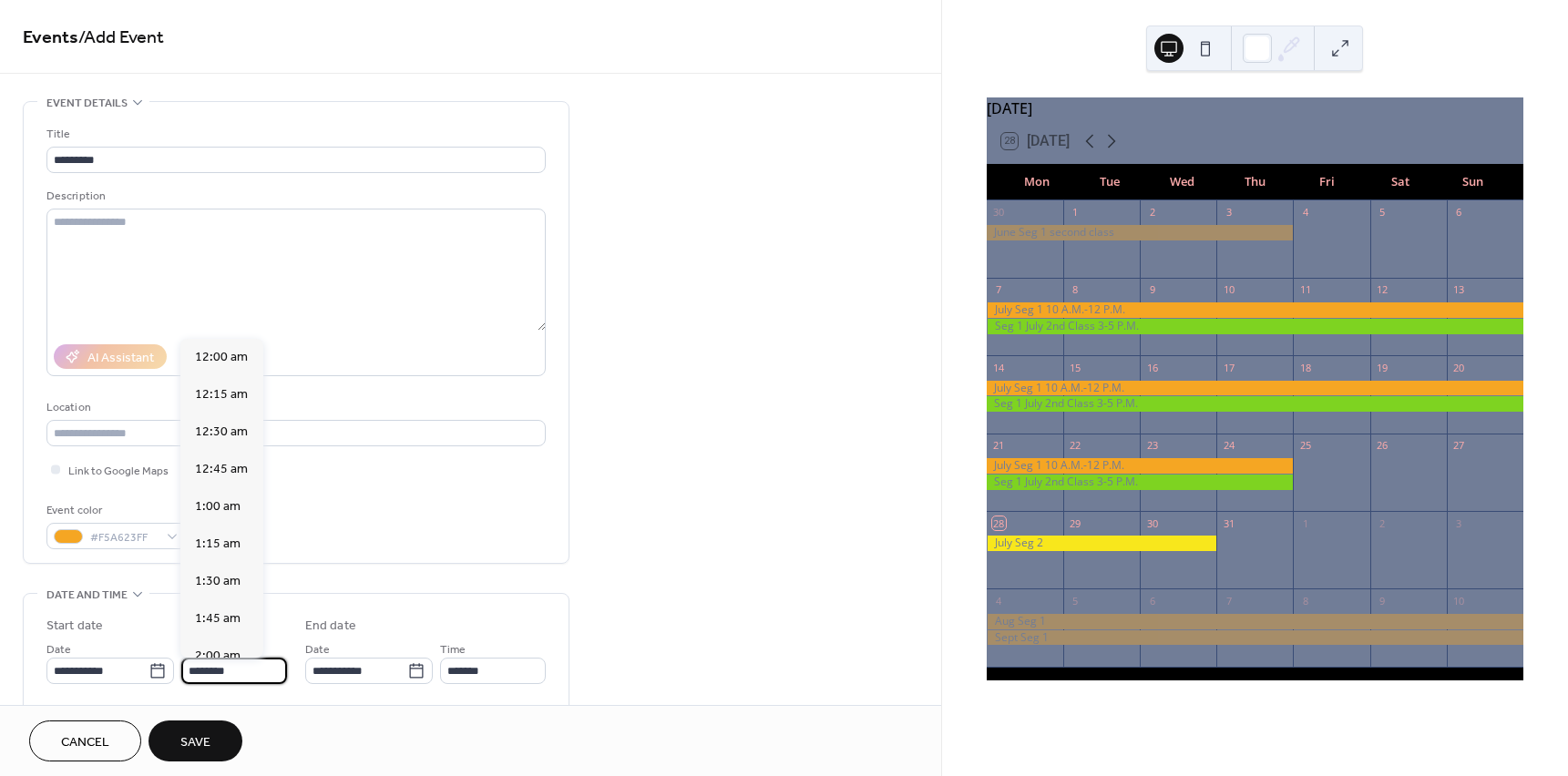 click on "********" at bounding box center (234, 670) 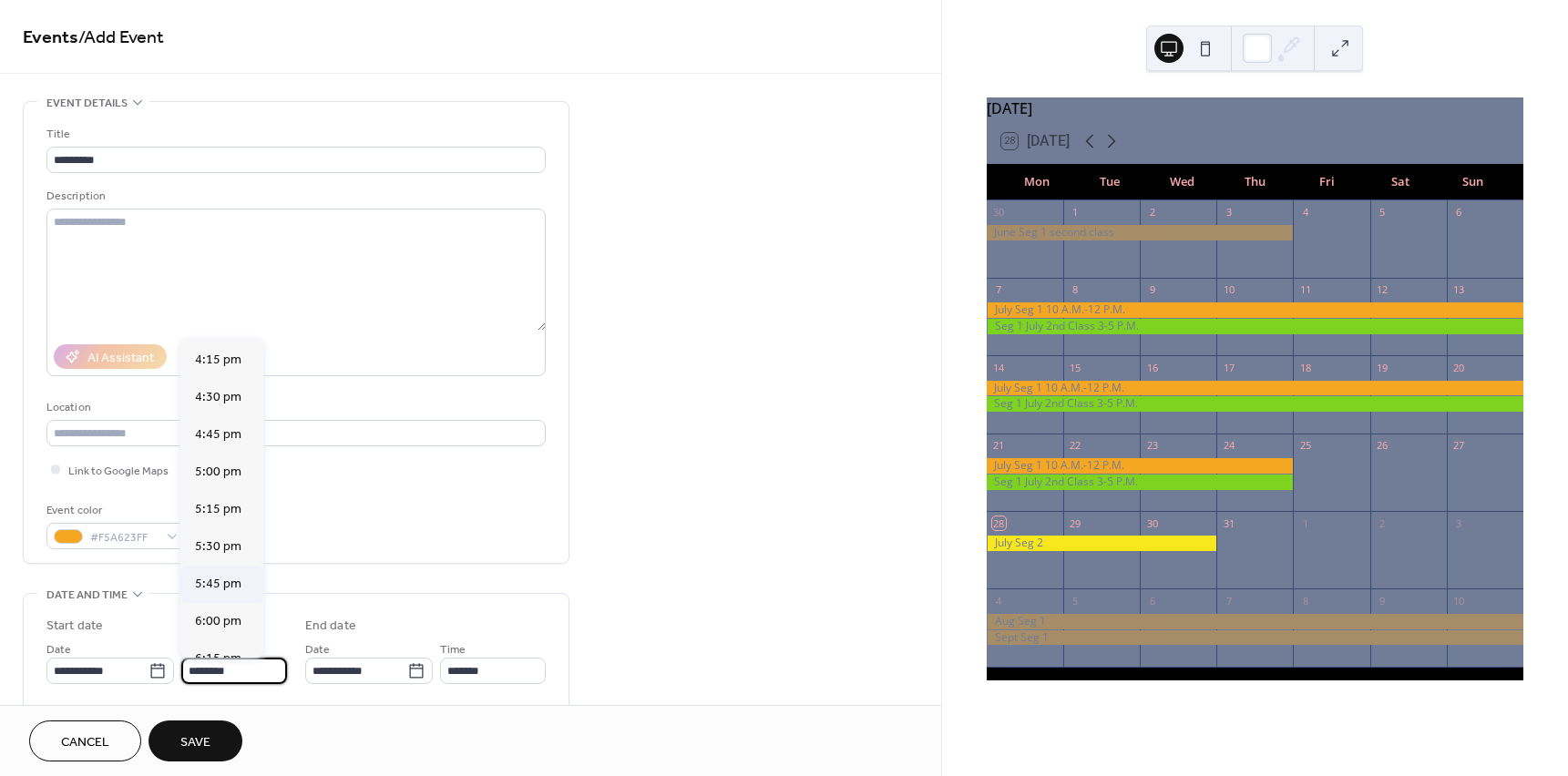 scroll, scrollTop: 2430, scrollLeft: 0, axis: vertical 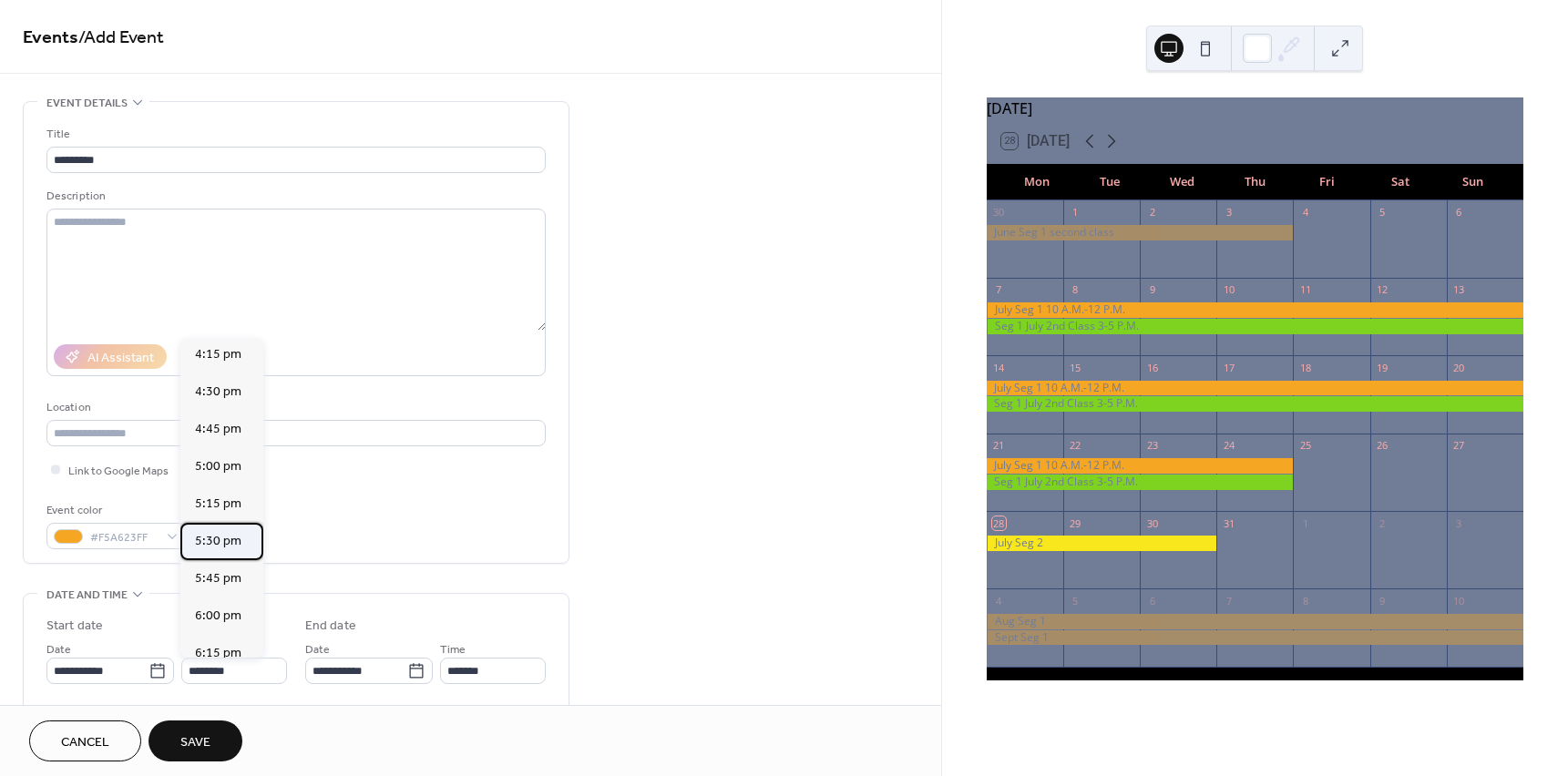click on "5:30 pm" at bounding box center (218, 541) 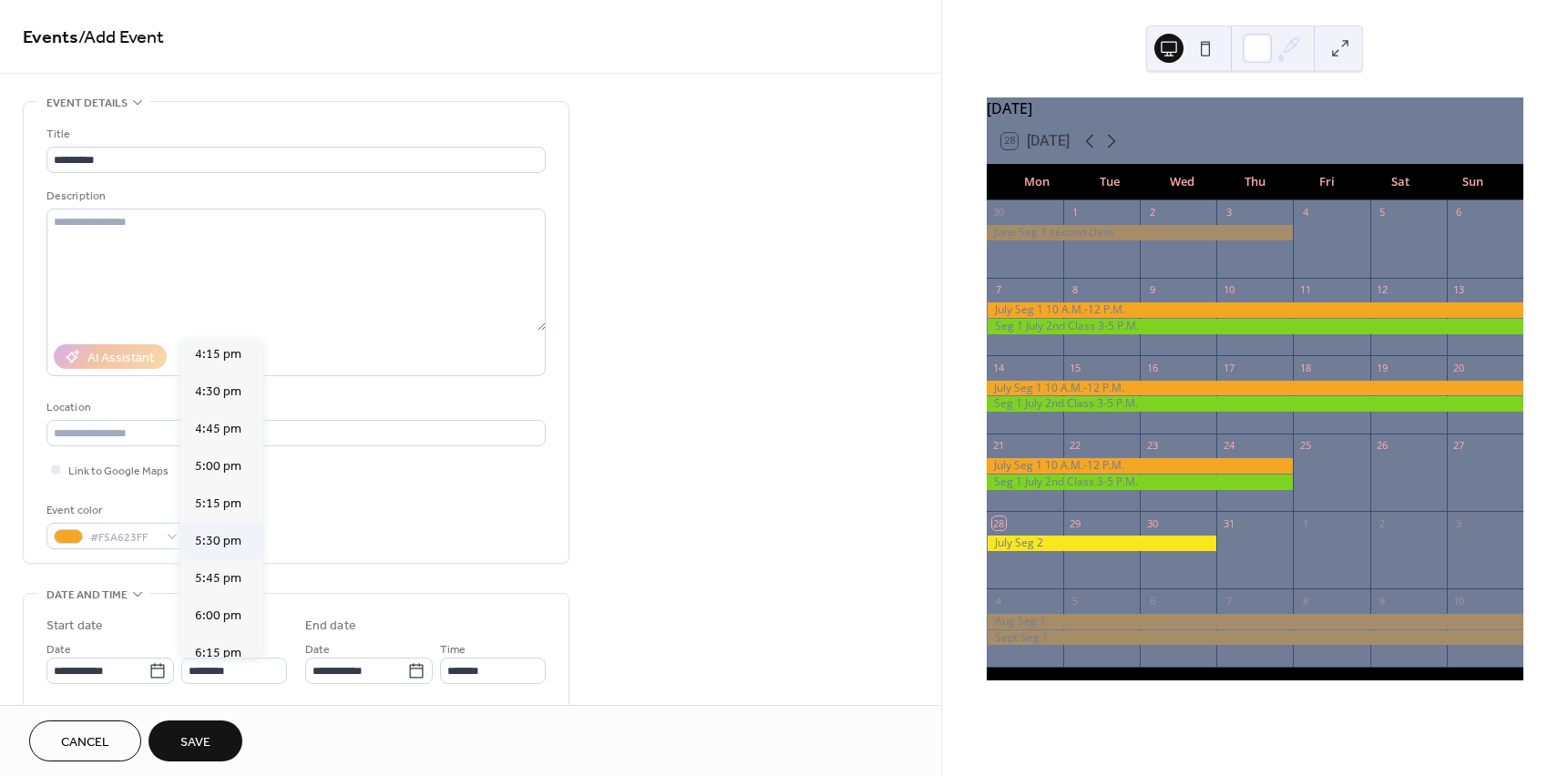 type on "*******" 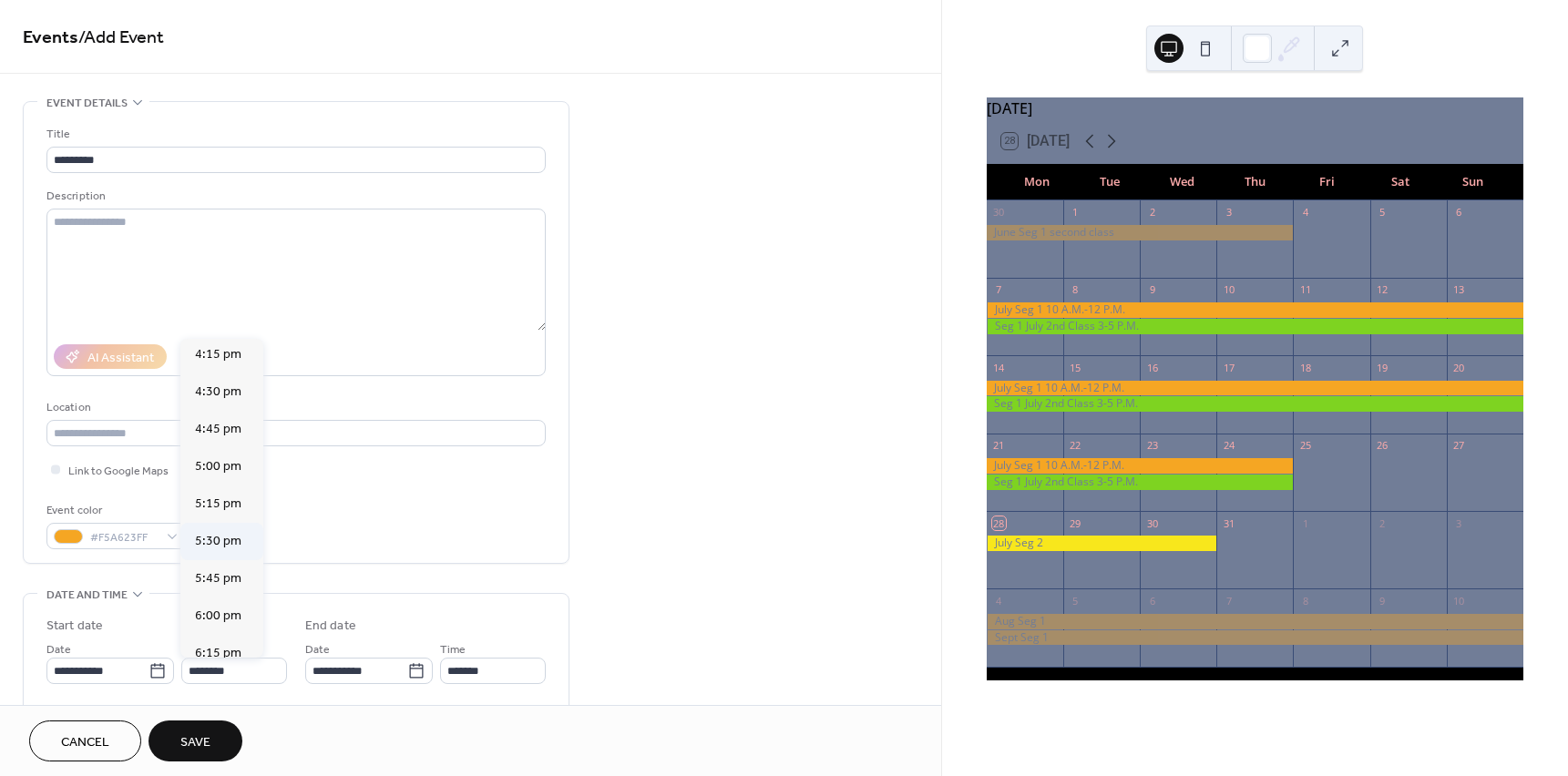 type on "*******" 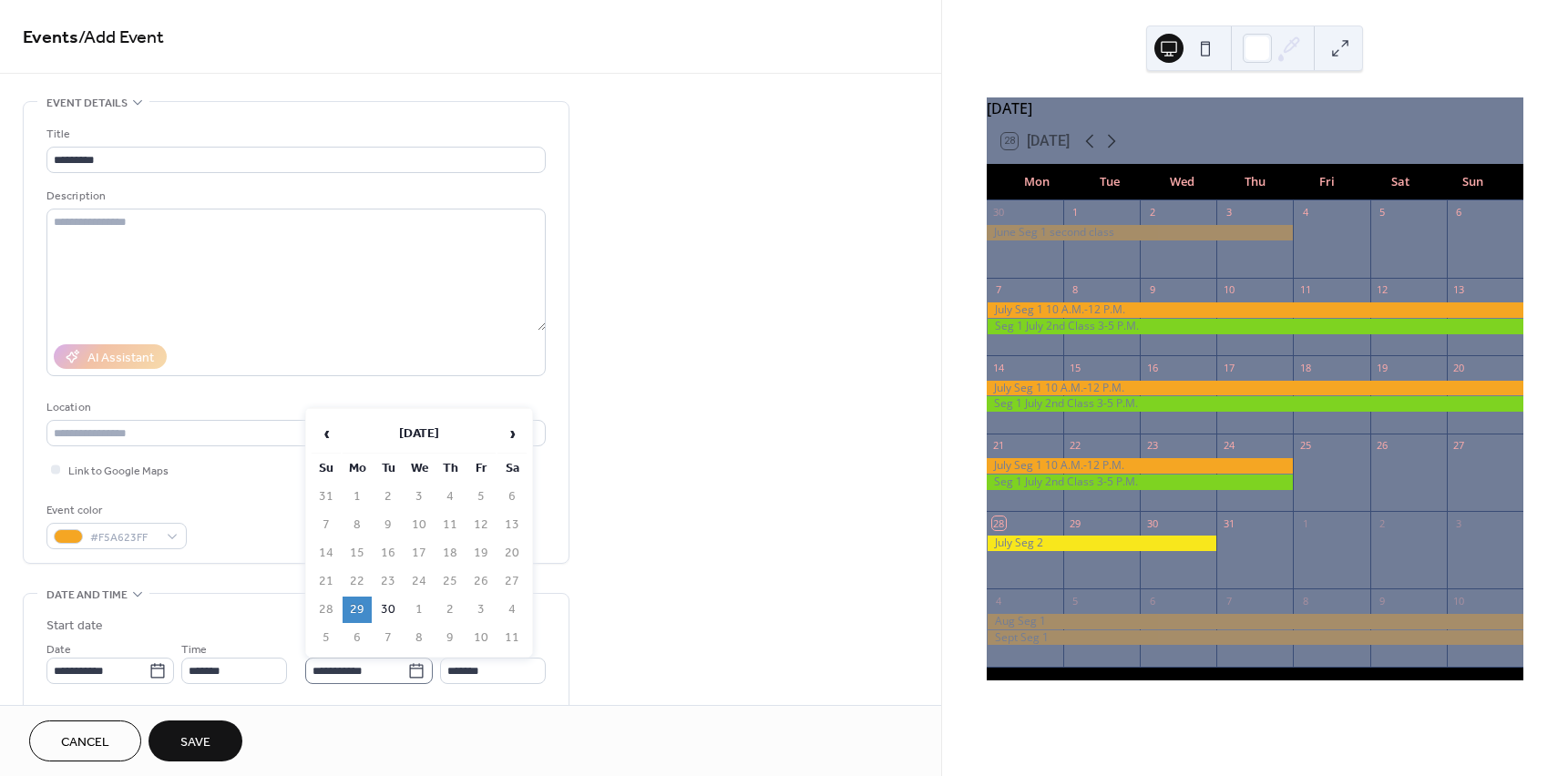 click 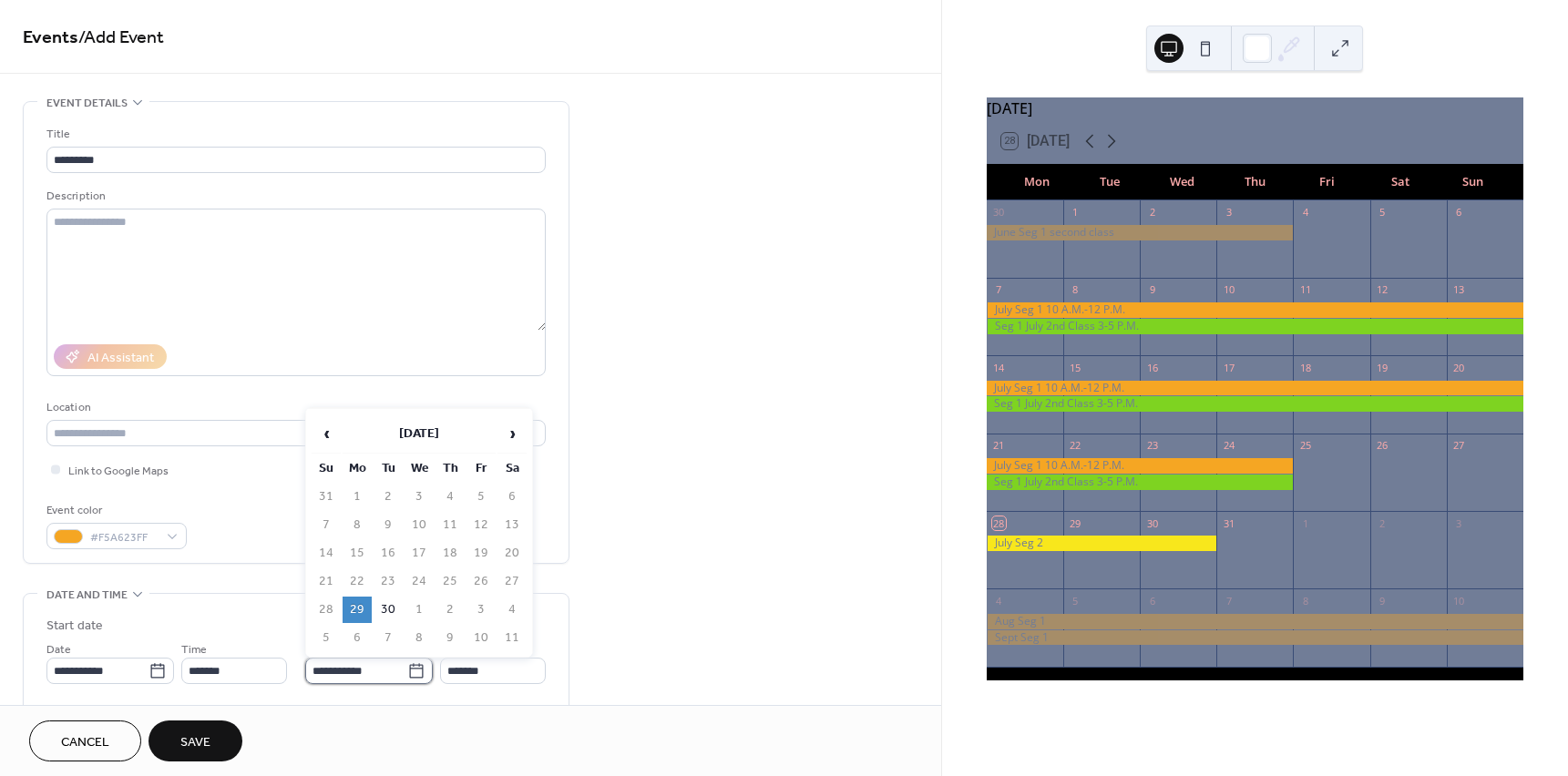 click on "**********" at bounding box center (356, 670) 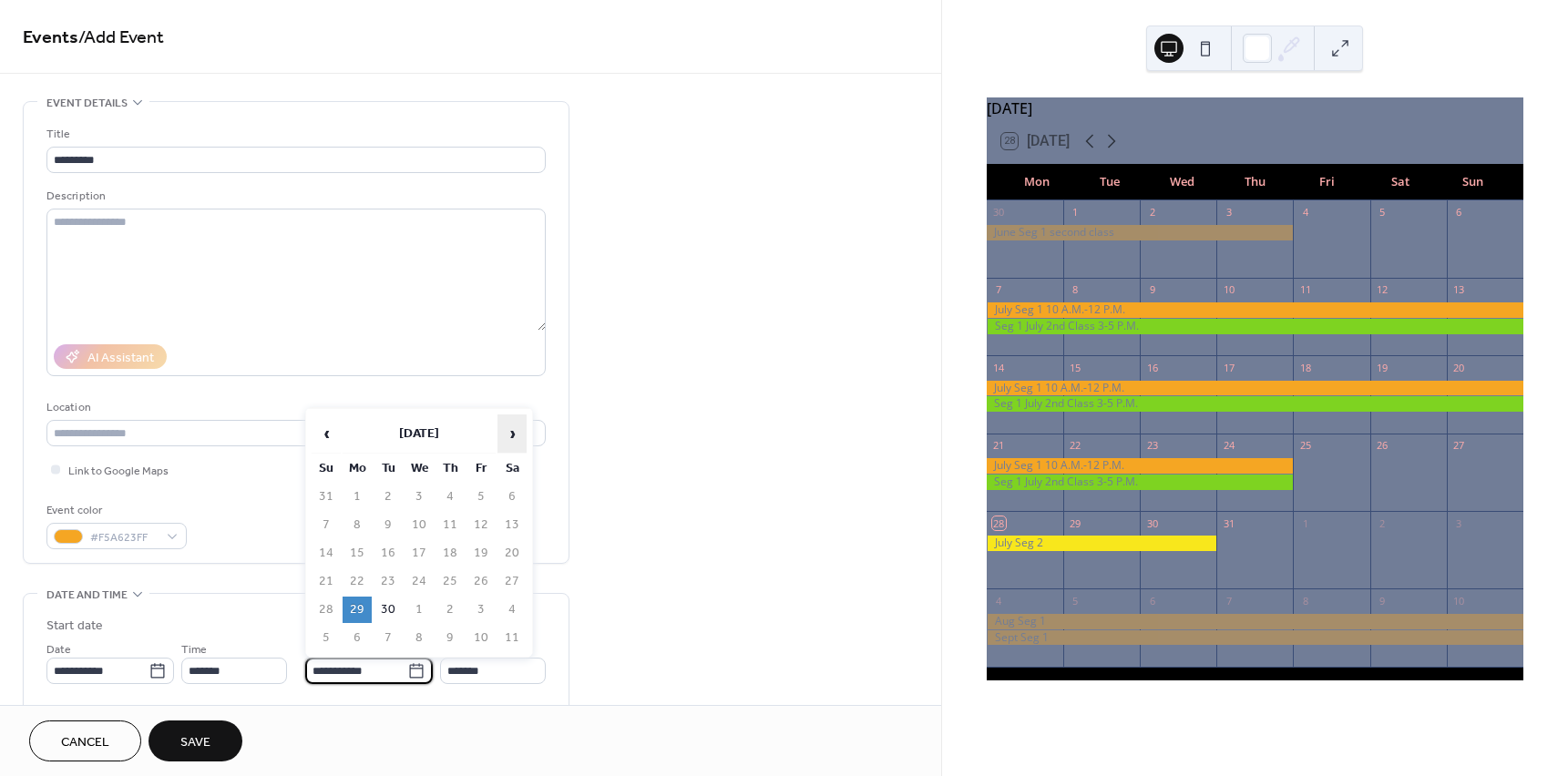 click on "›" at bounding box center [512, 434] 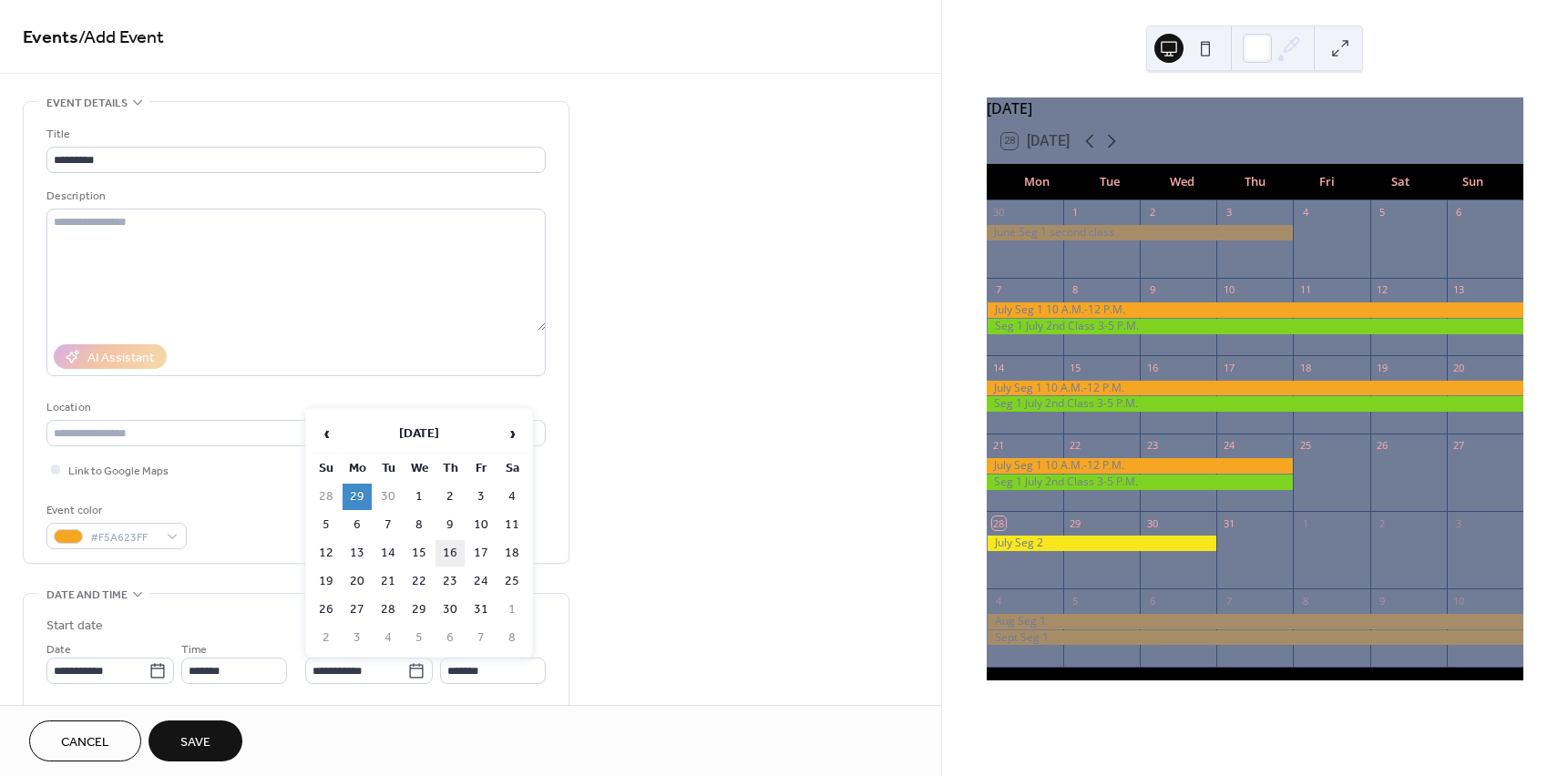 click on "16" at bounding box center [450, 553] 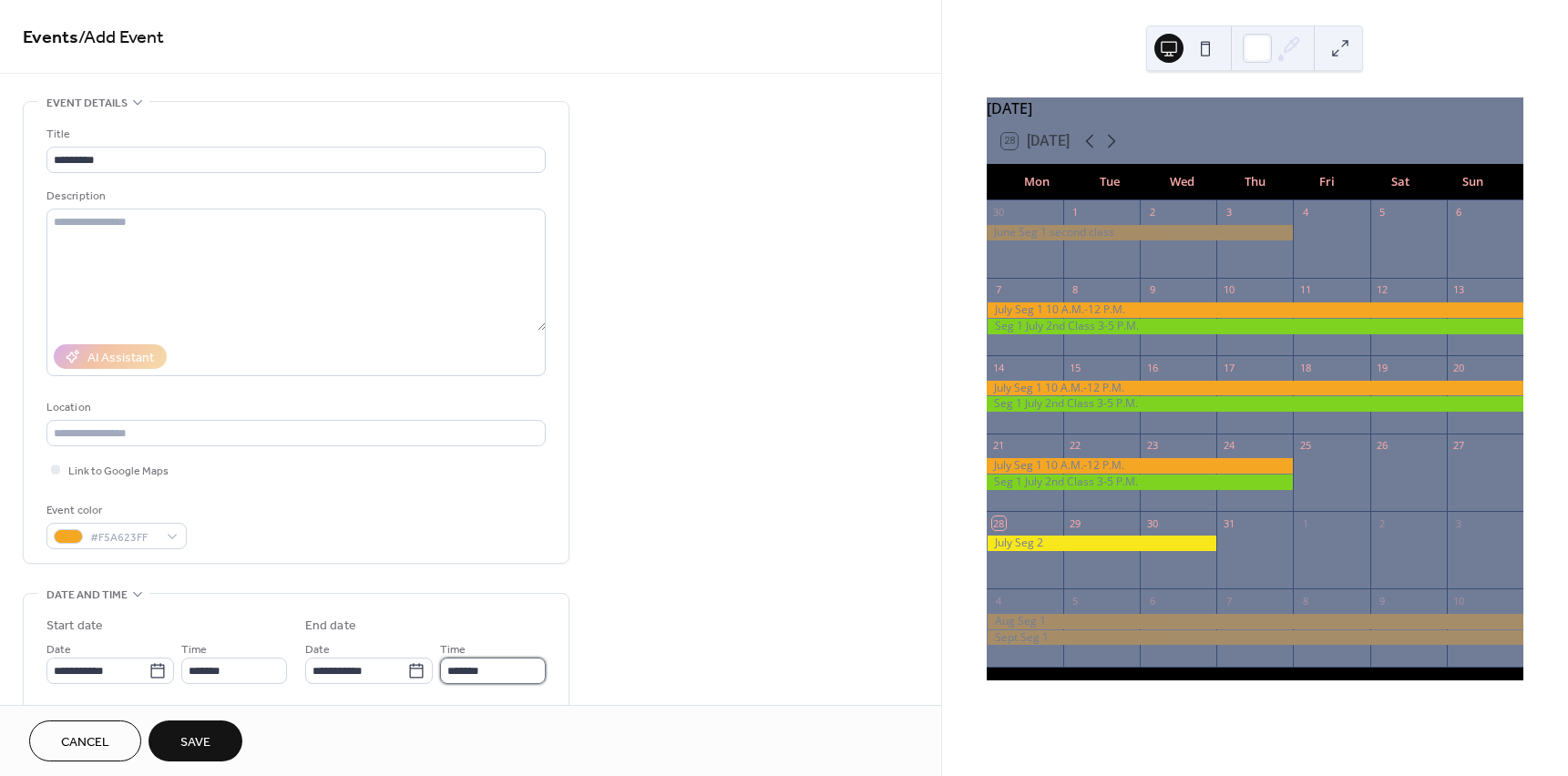 click on "*******" at bounding box center (493, 670) 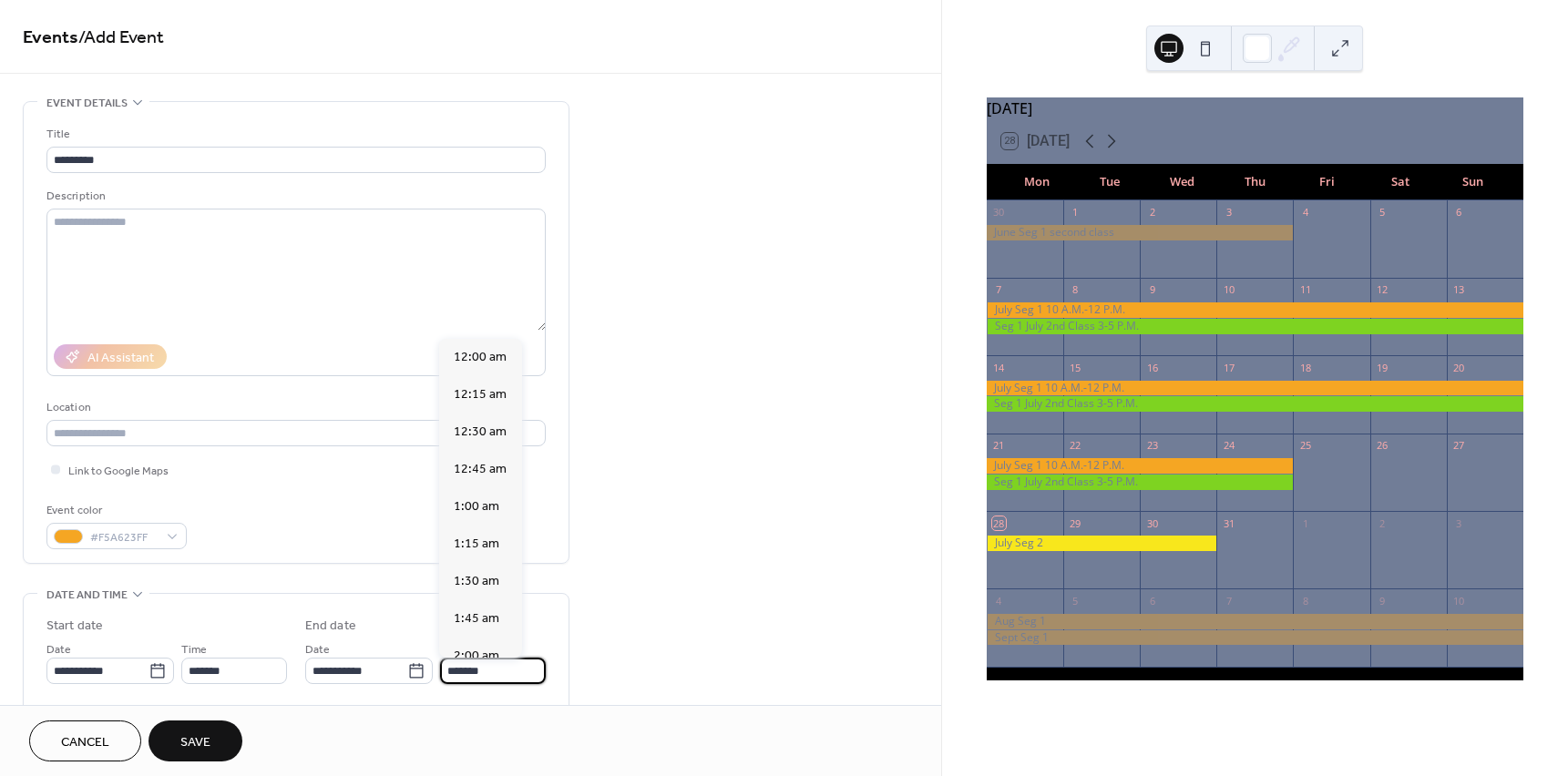 scroll, scrollTop: 2763, scrollLeft: 0, axis: vertical 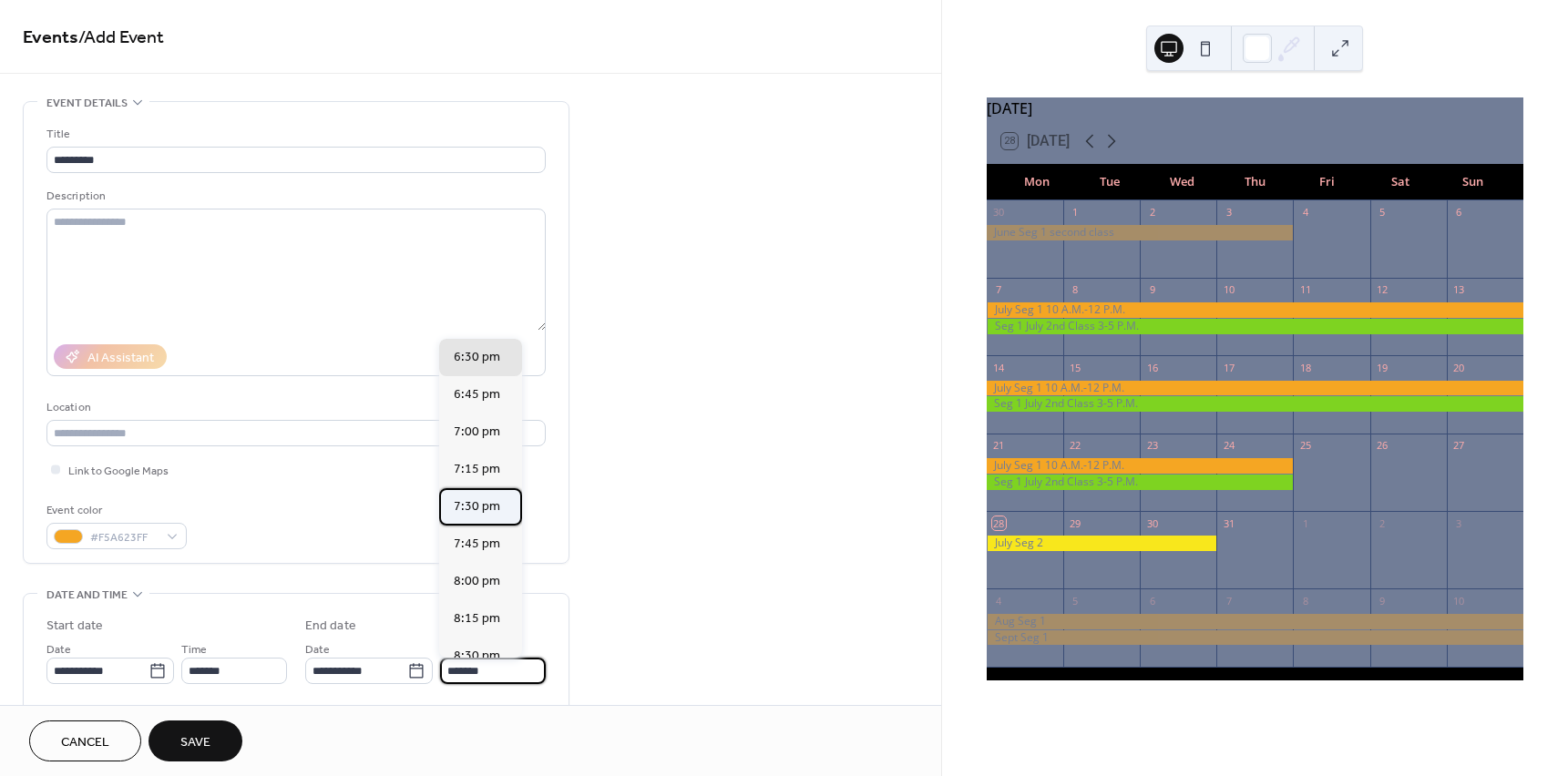 click on "7:30 pm" at bounding box center (477, 506) 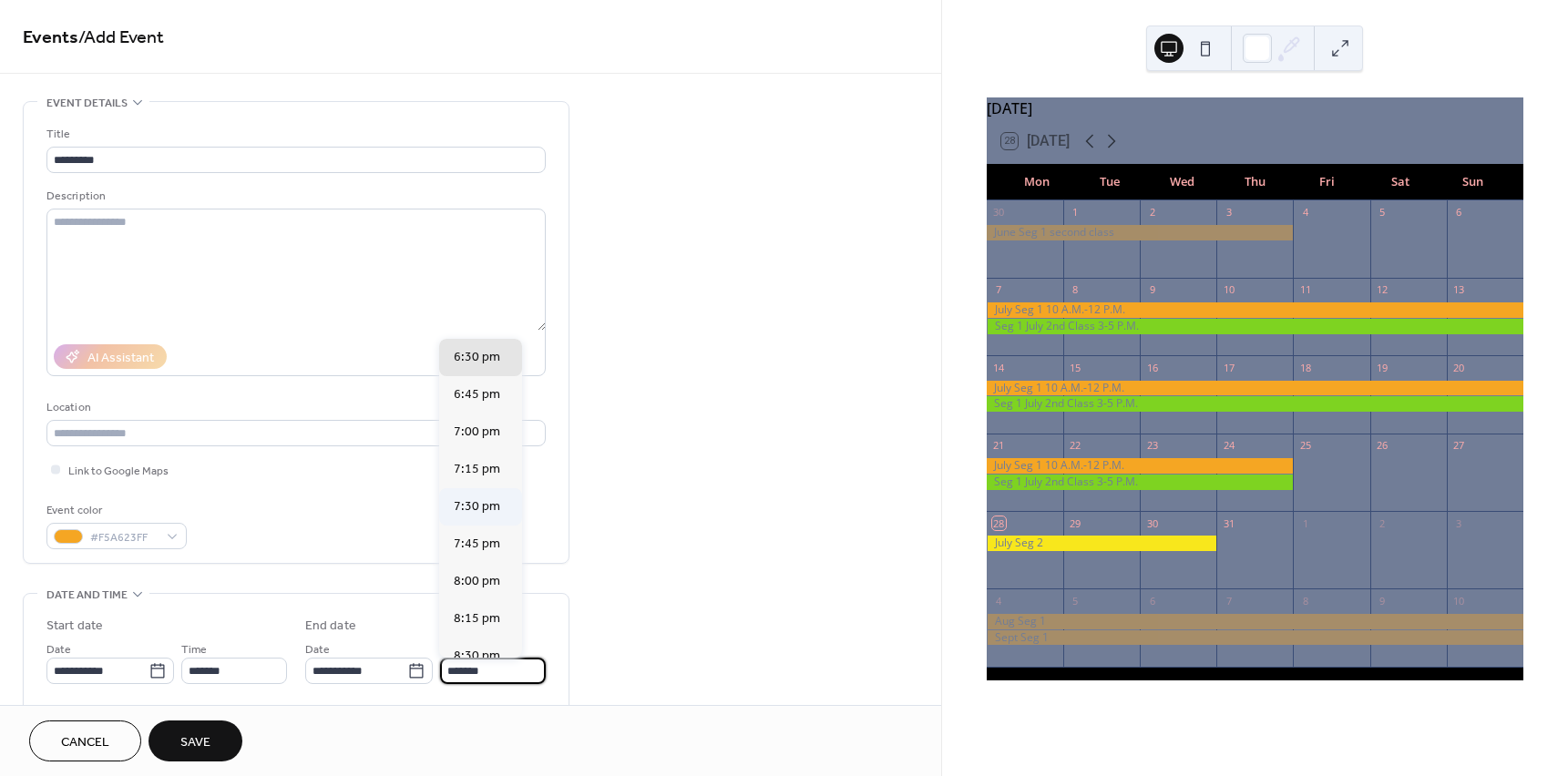 type on "*******" 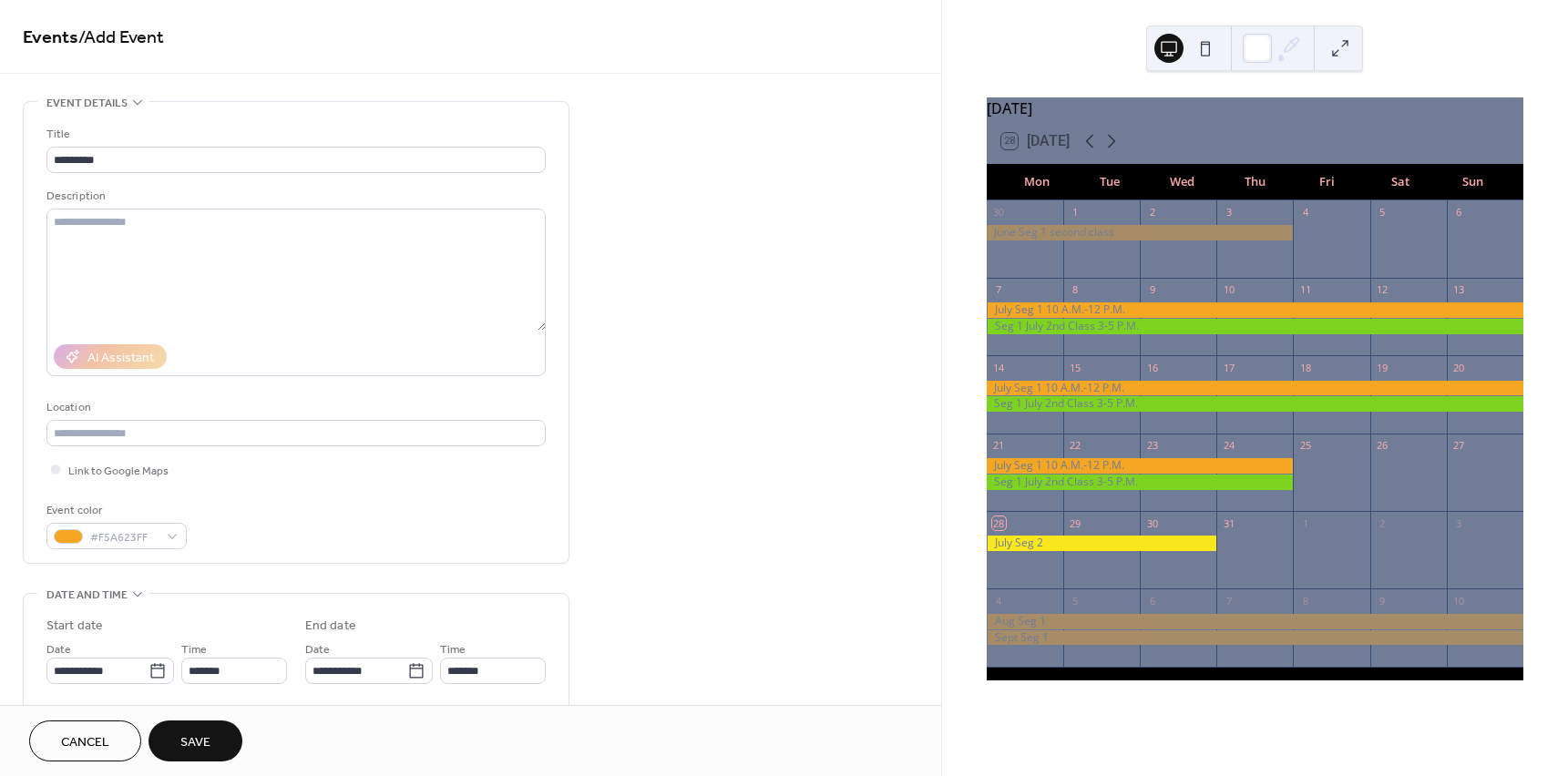 click on "Save" at bounding box center [195, 740] 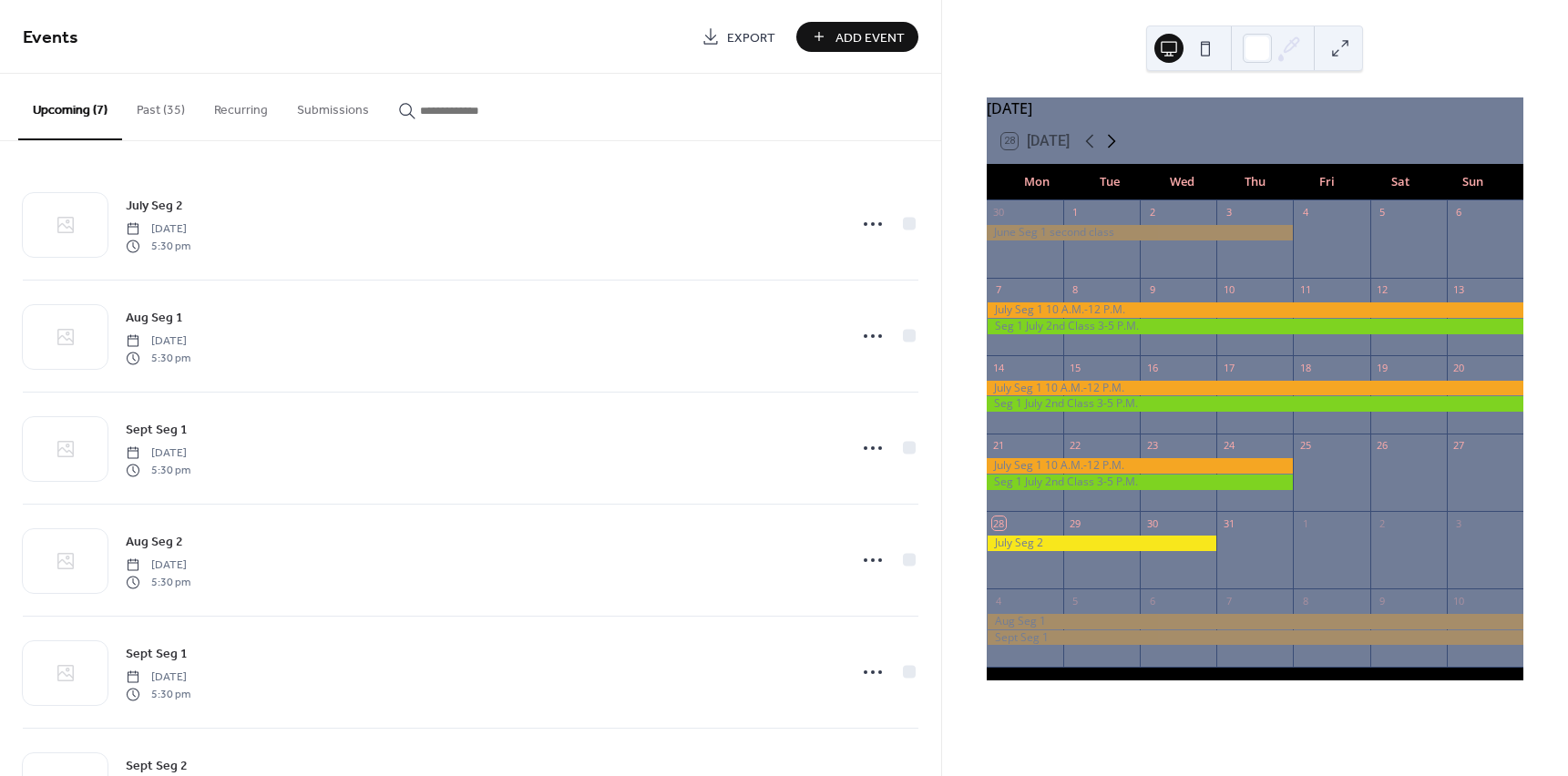 click 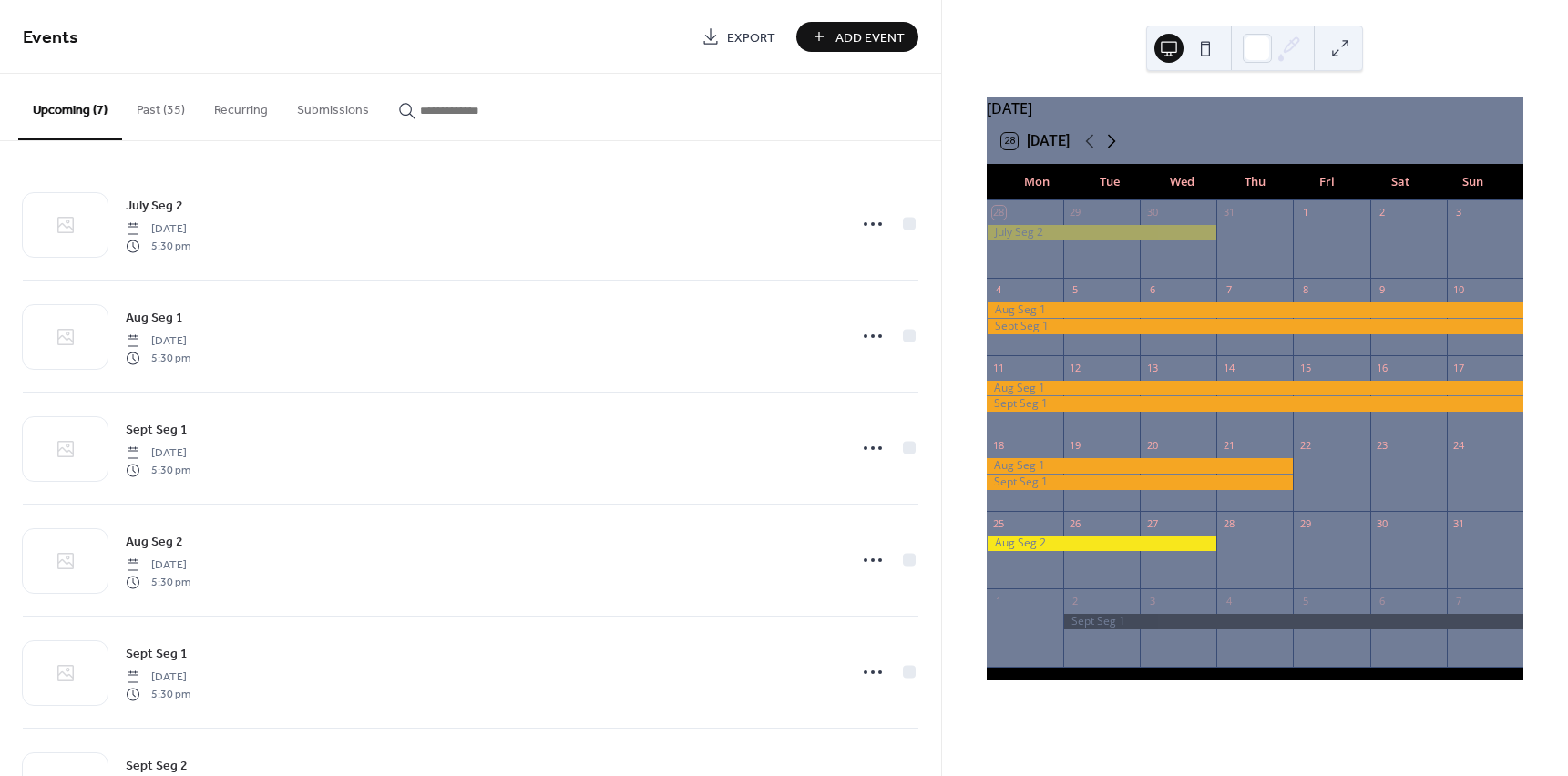 click 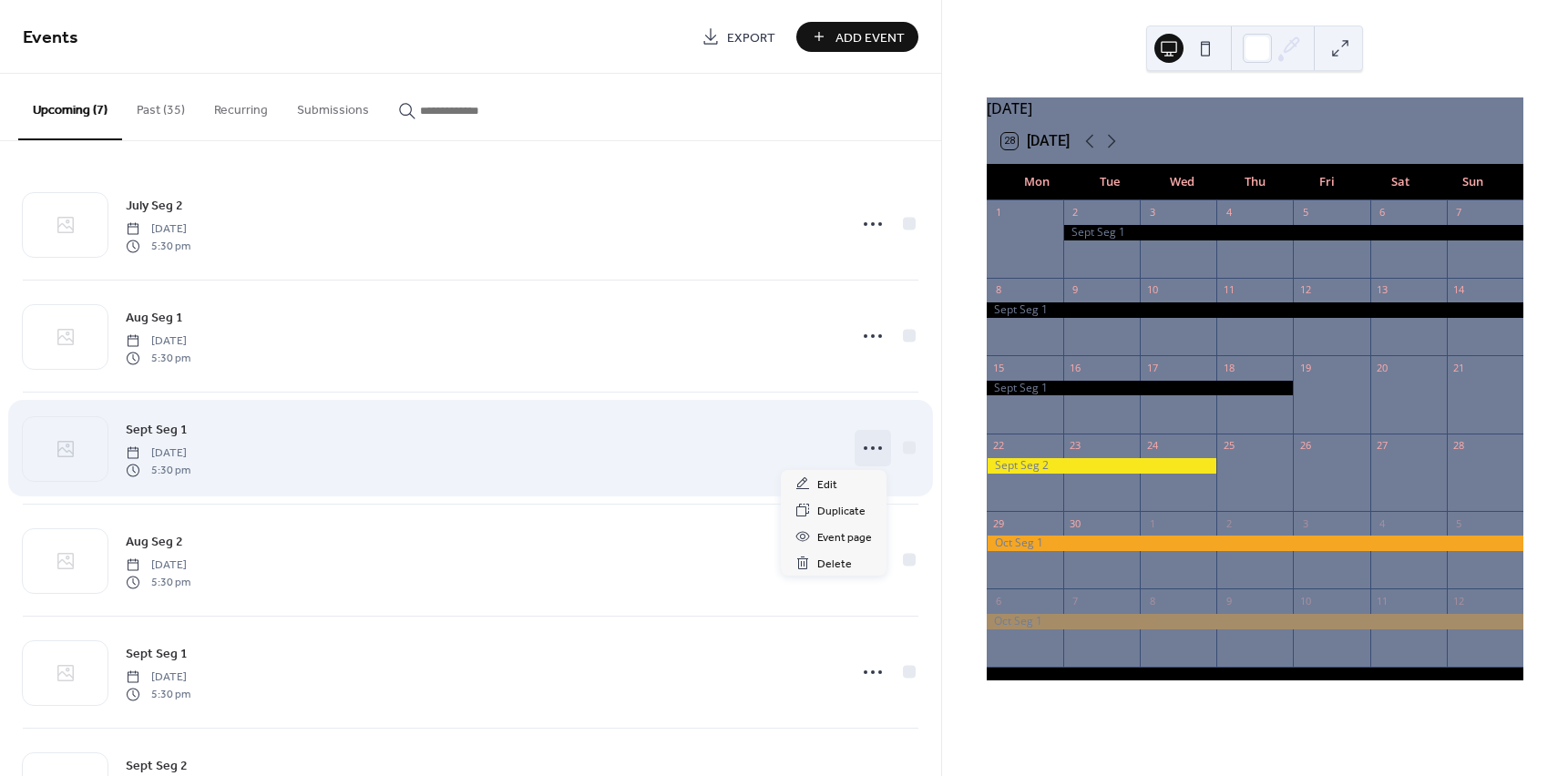 click 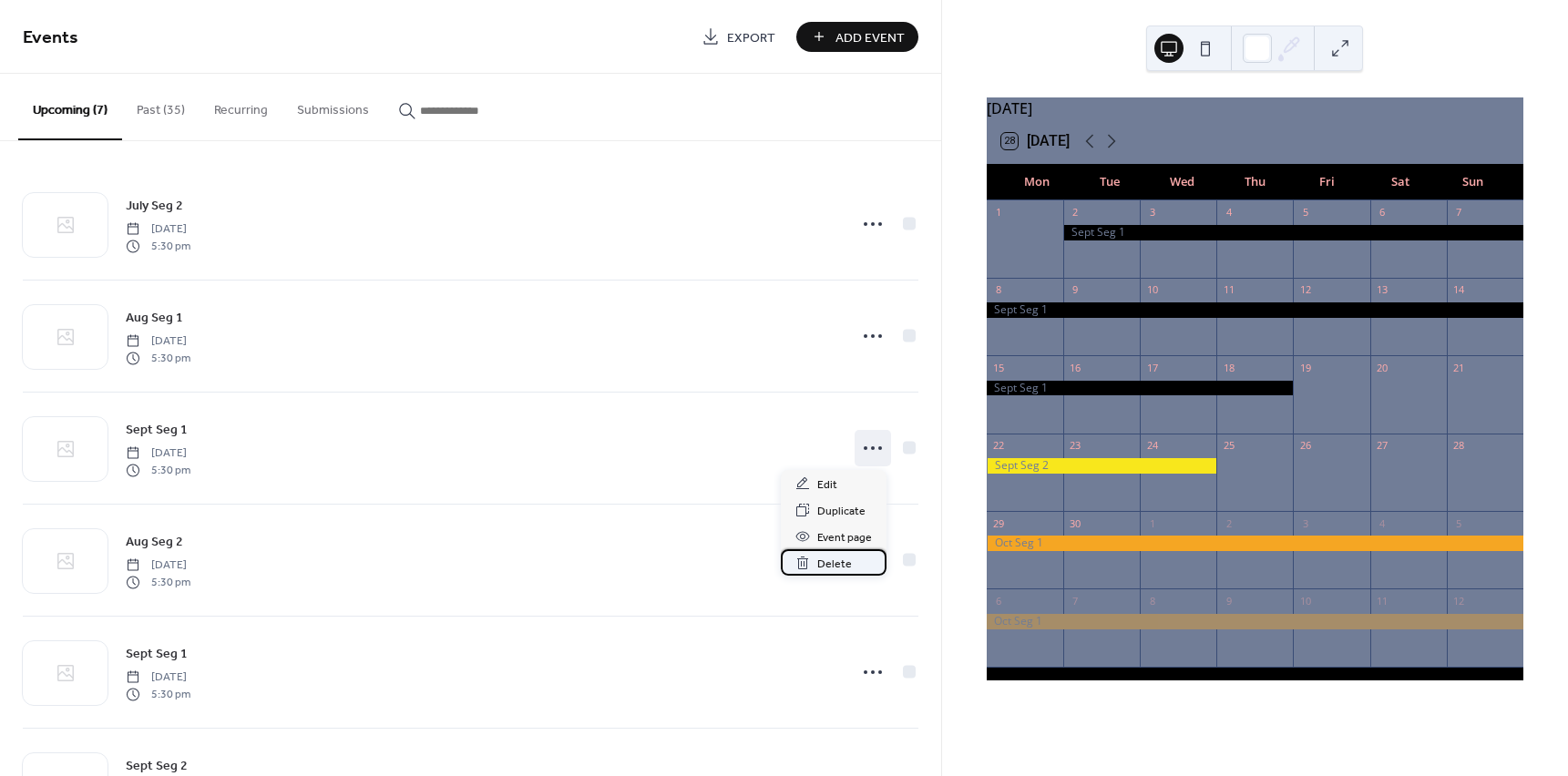 click on "Delete" at bounding box center (835, 564) 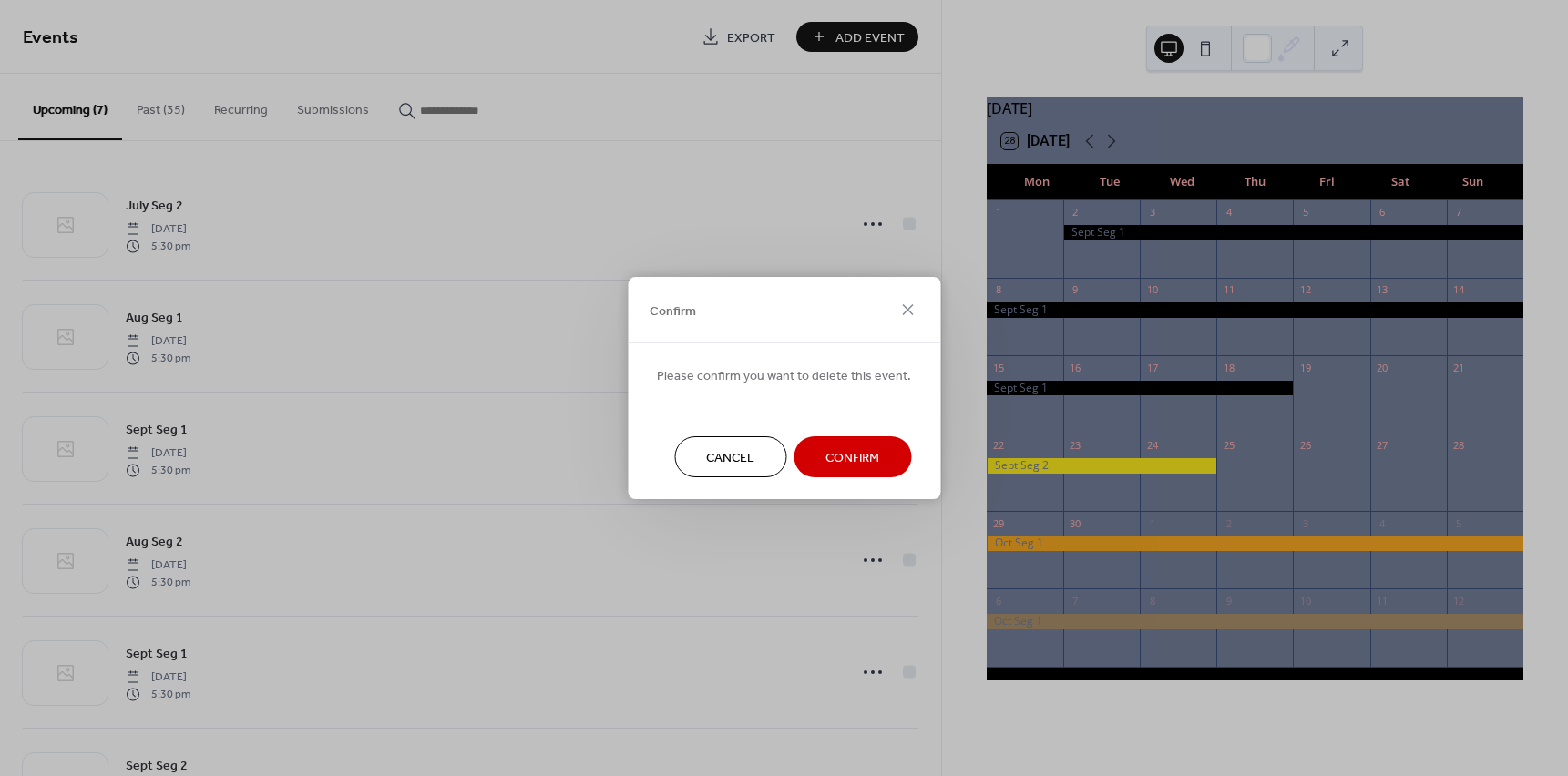 click on "Confirm" at bounding box center (852, 458) 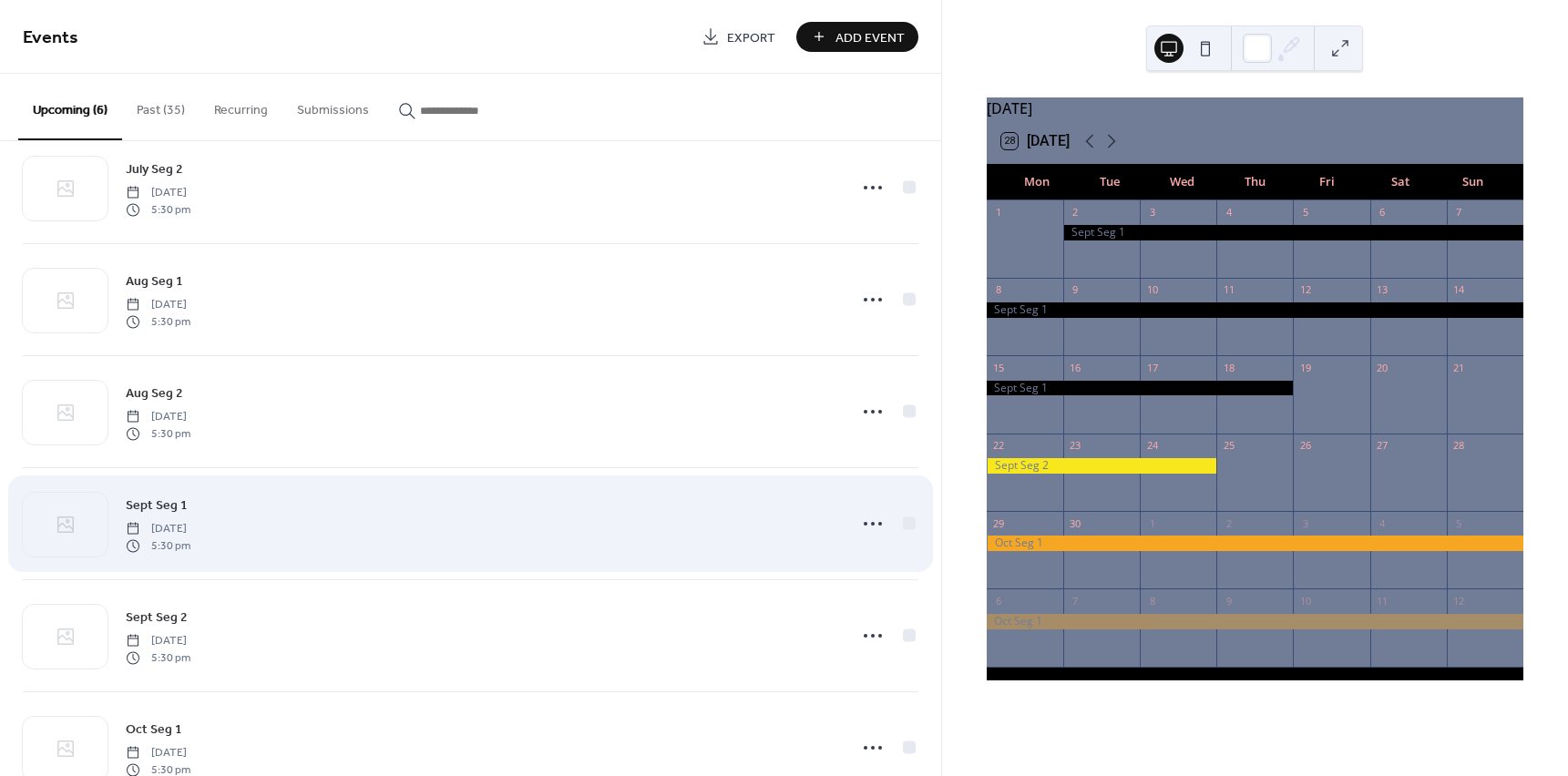 scroll, scrollTop: 91, scrollLeft: 0, axis: vertical 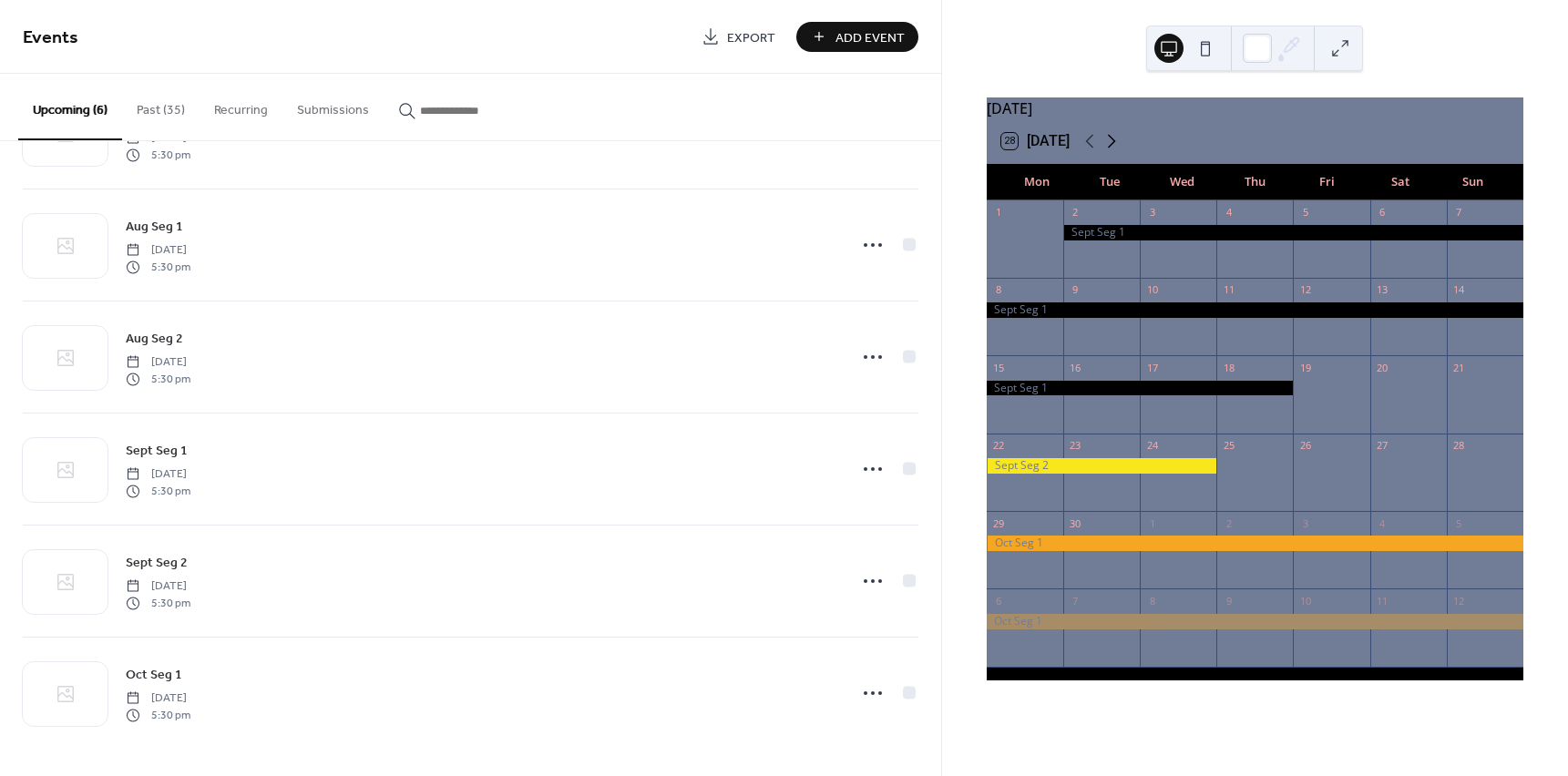 click 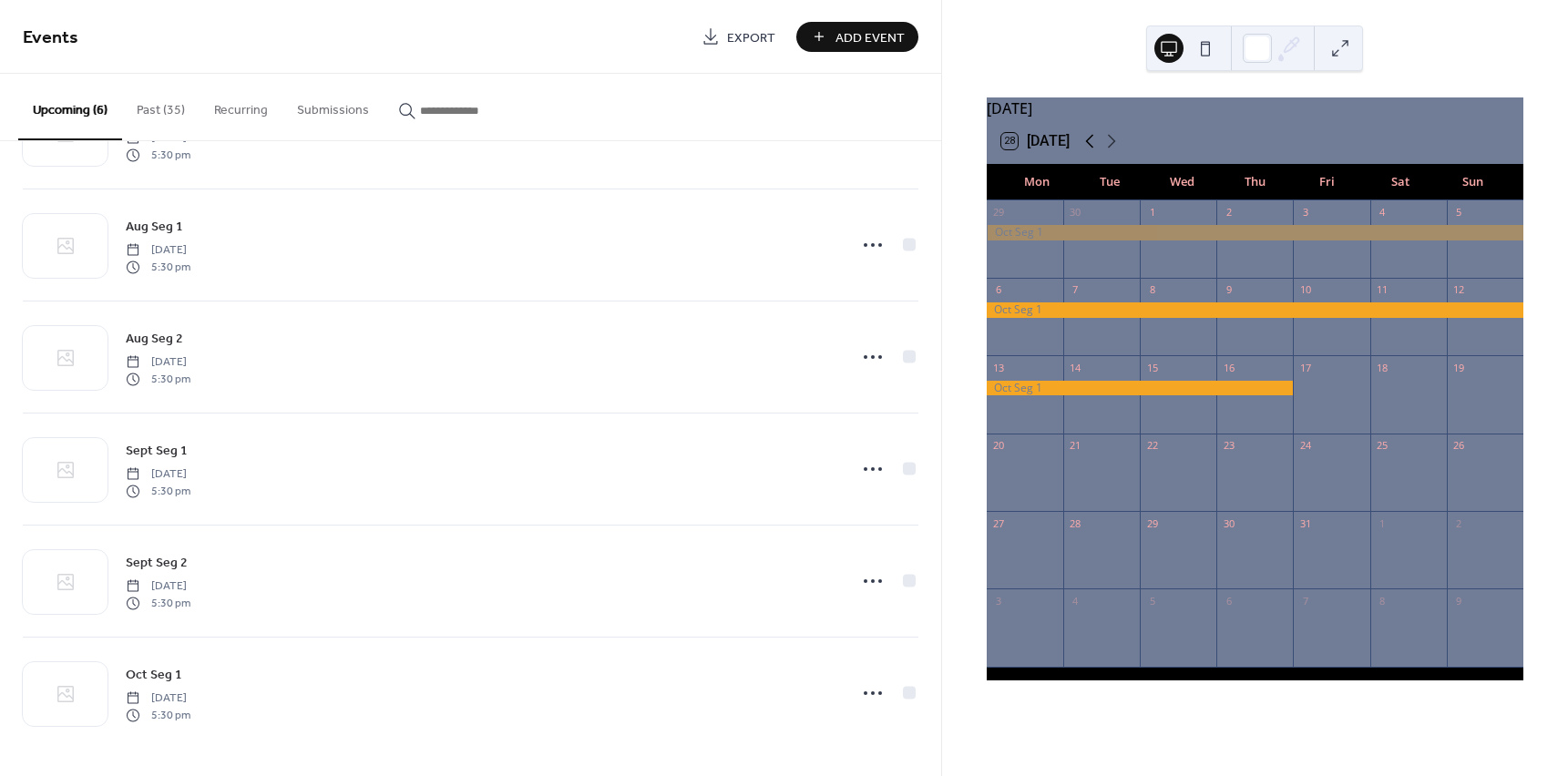 click 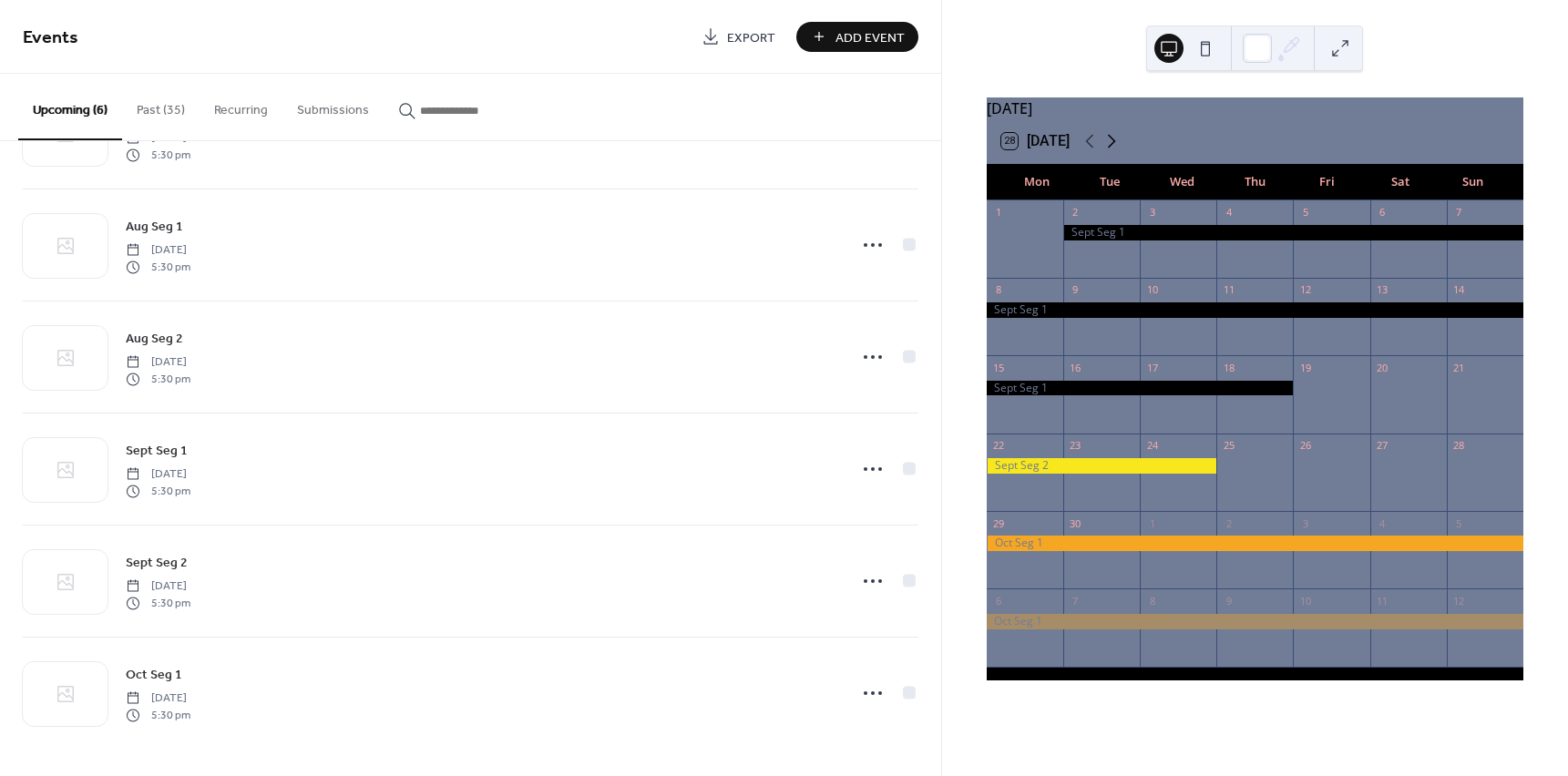 click 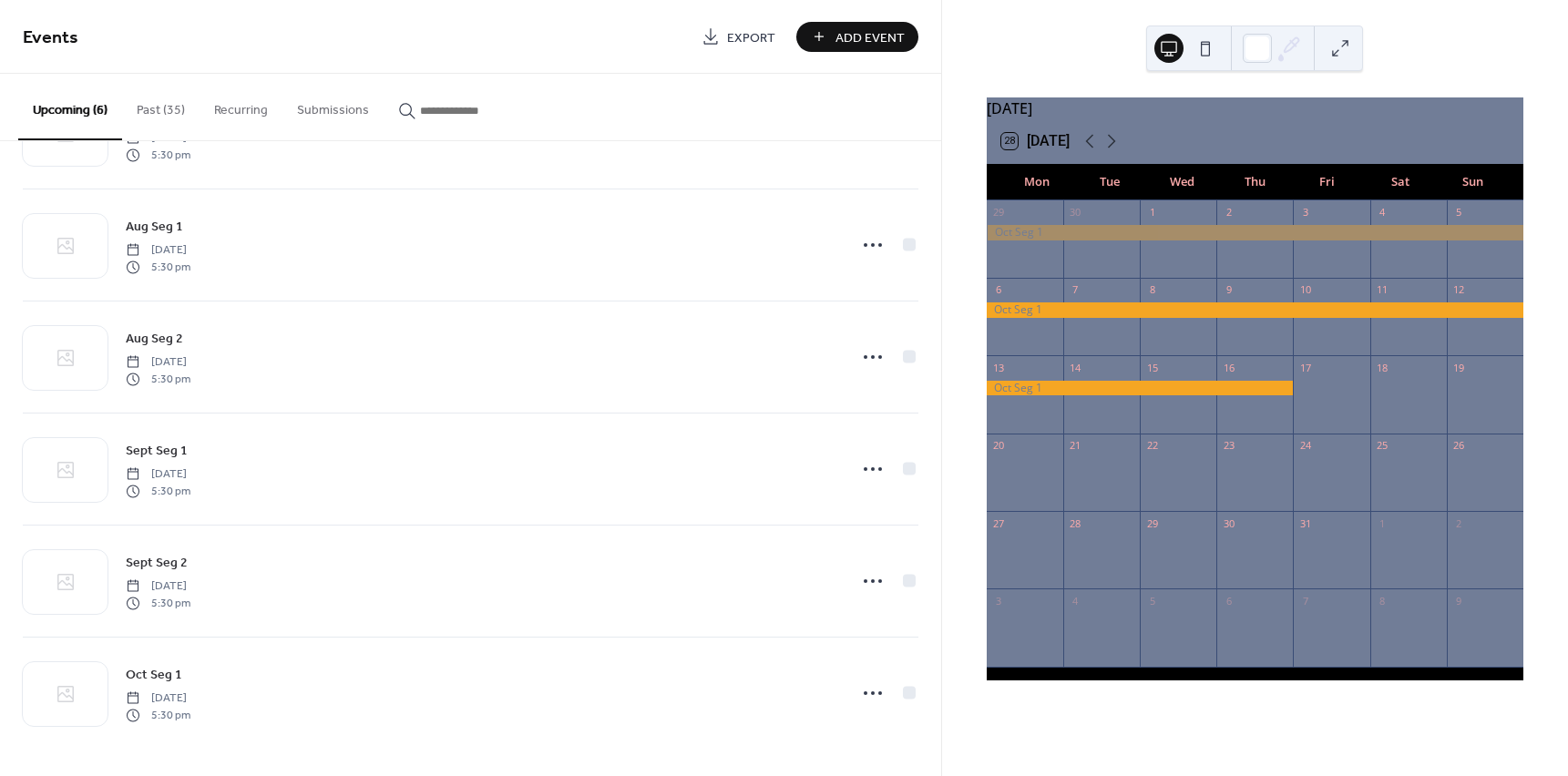 click on "Add Event" at bounding box center [870, 37] 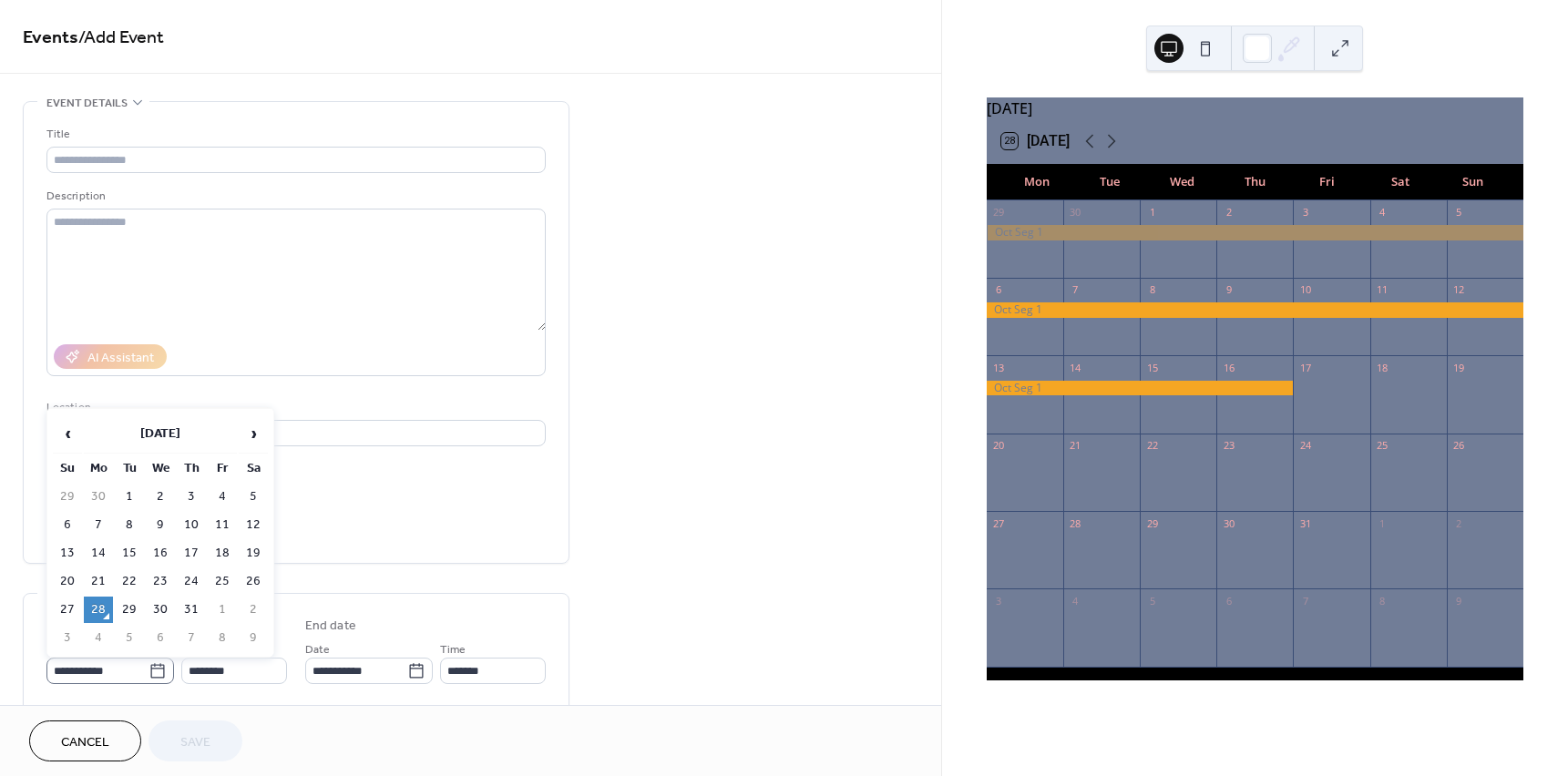 click 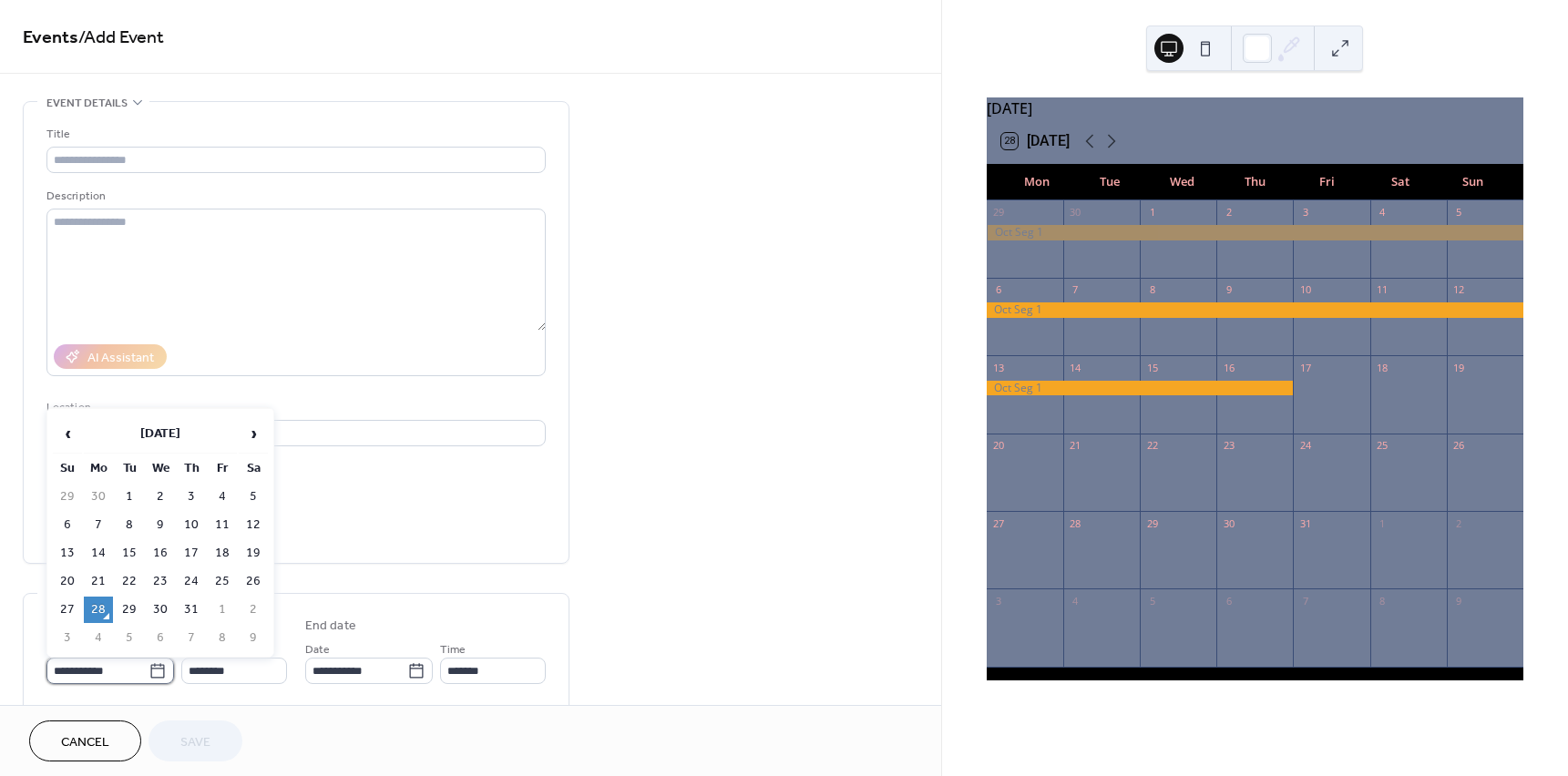 click on "**********" at bounding box center (97, 670) 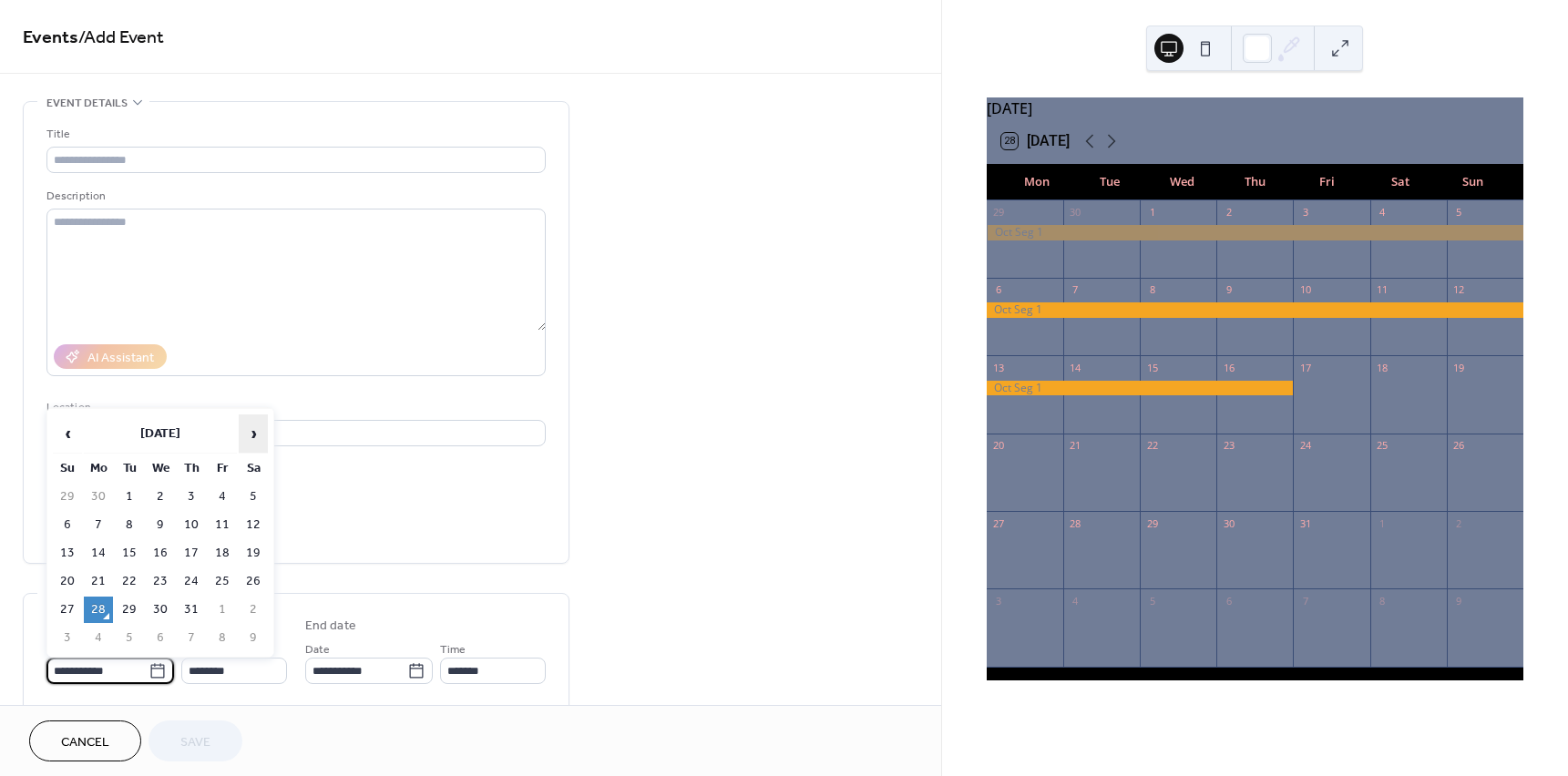 click on "›" at bounding box center (253, 434) 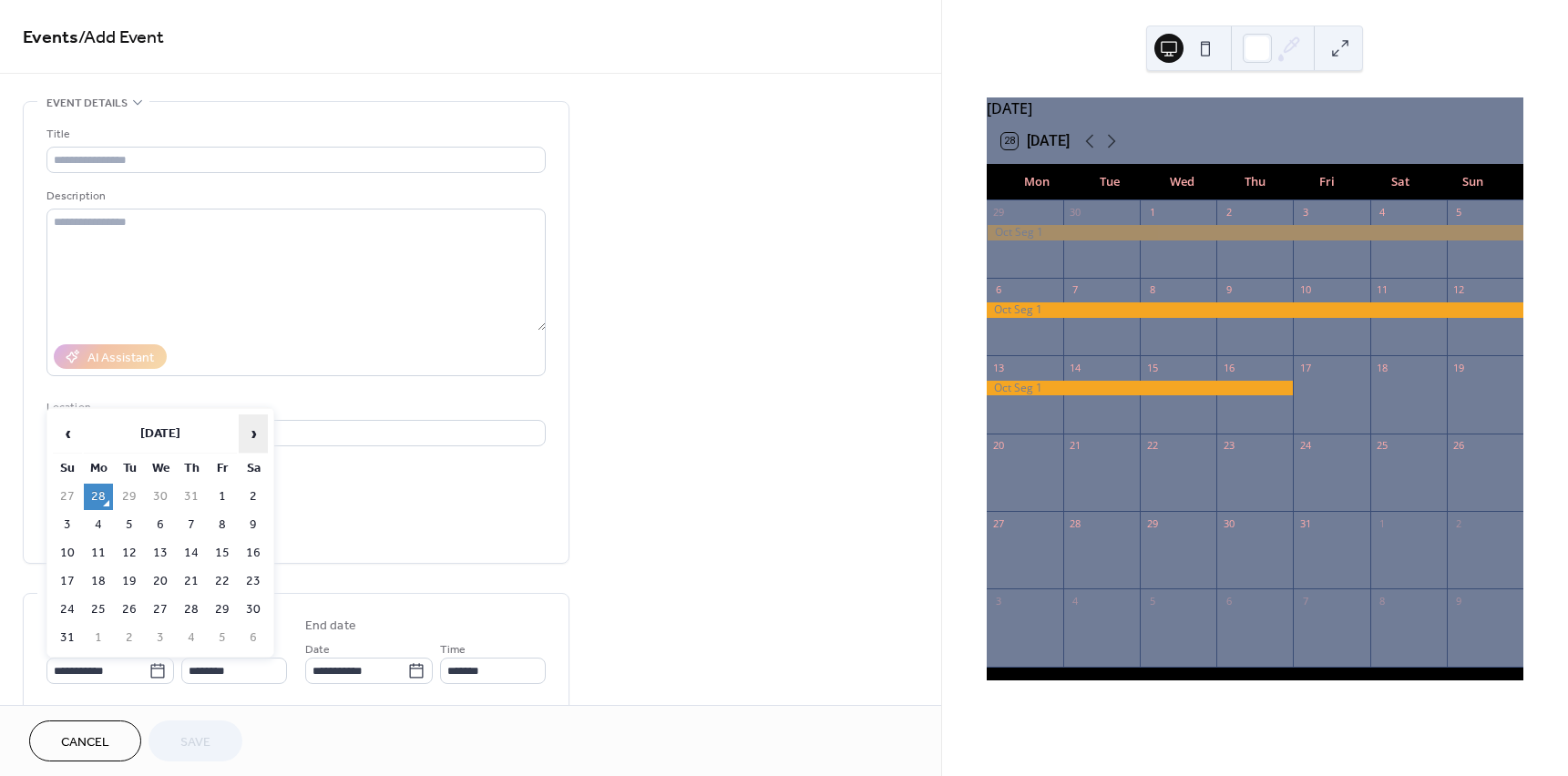 click on "›" at bounding box center [253, 434] 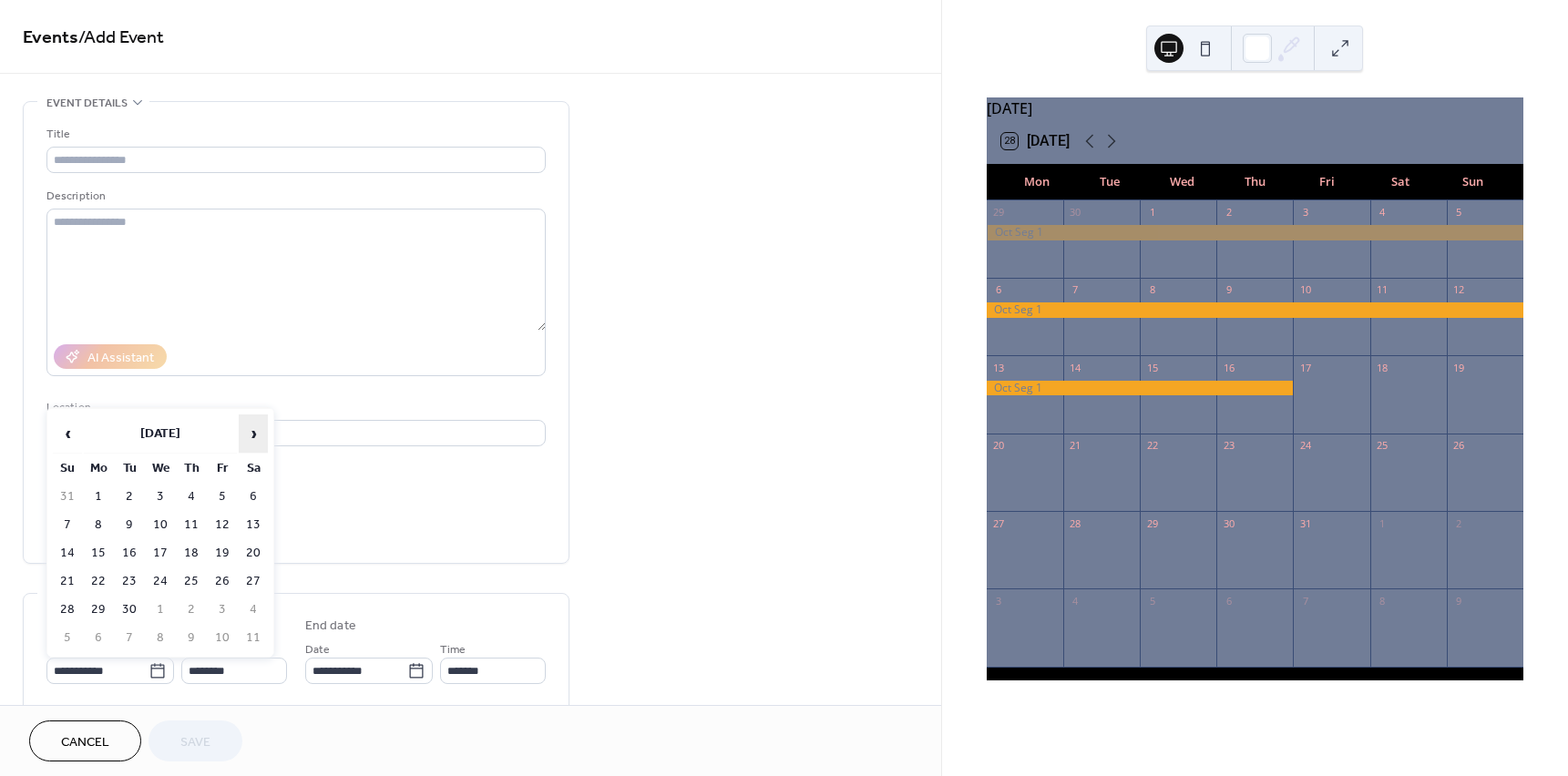click on "›" at bounding box center (253, 434) 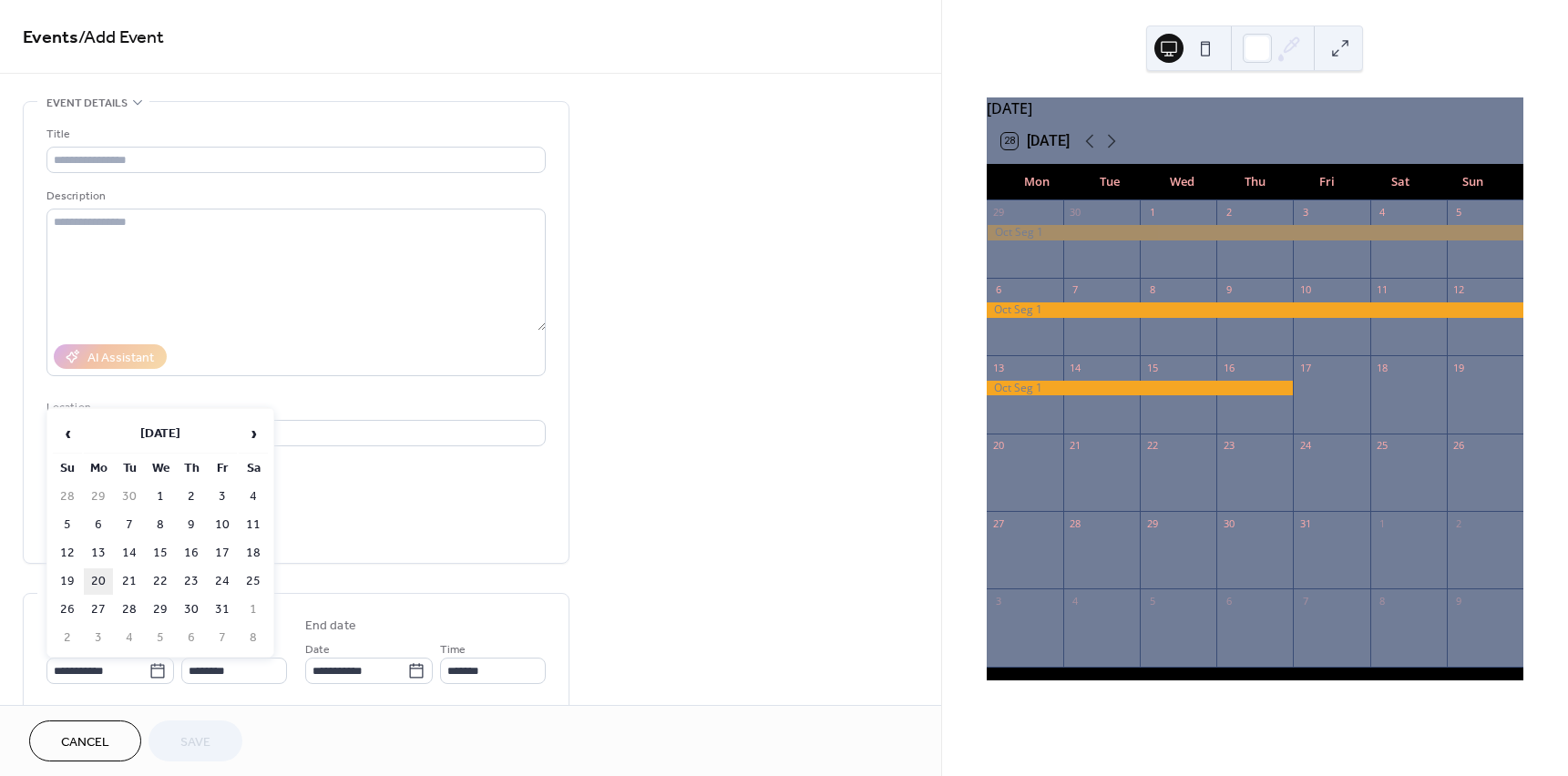 click on "20" at bounding box center [98, 581] 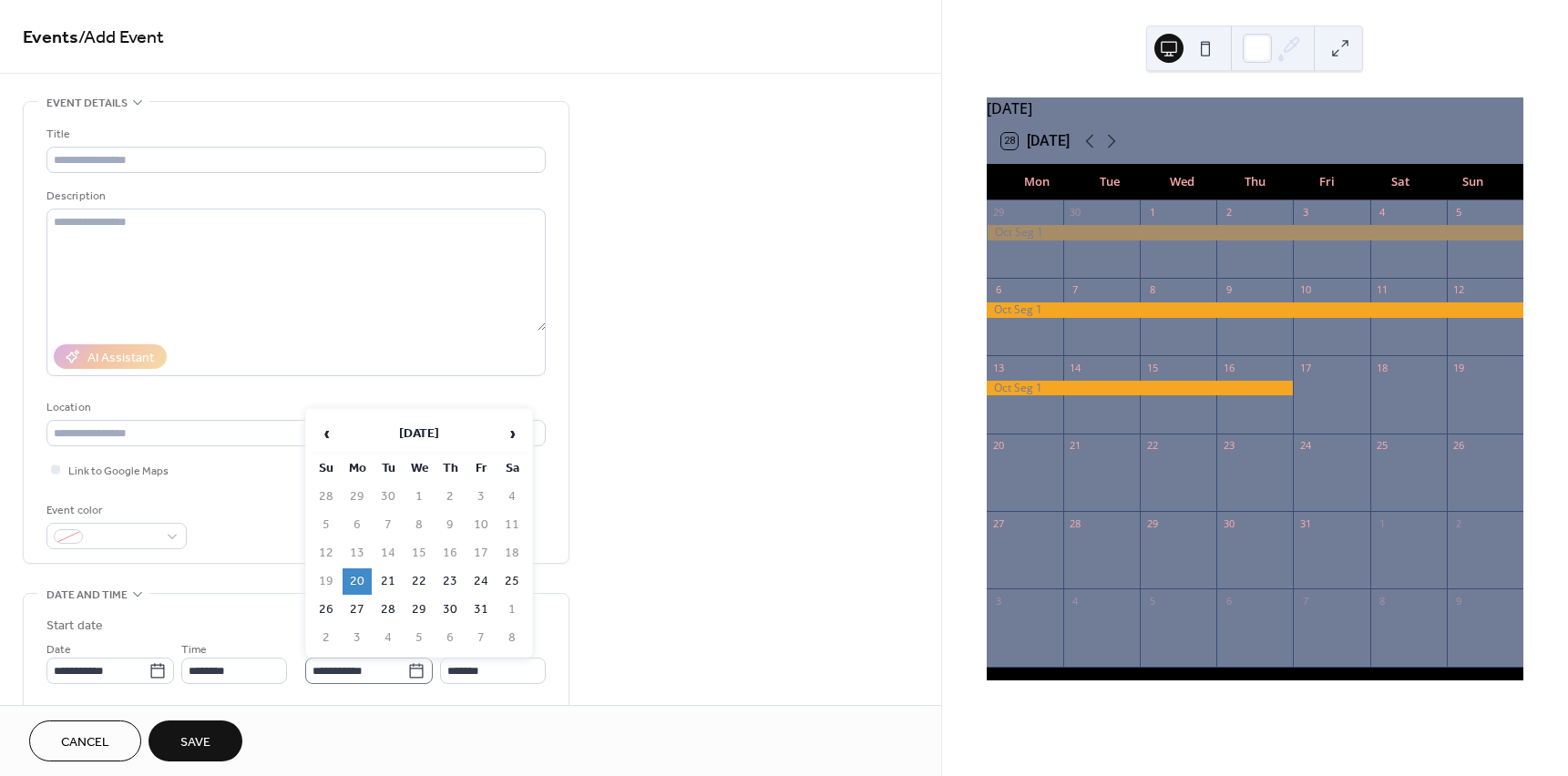 click 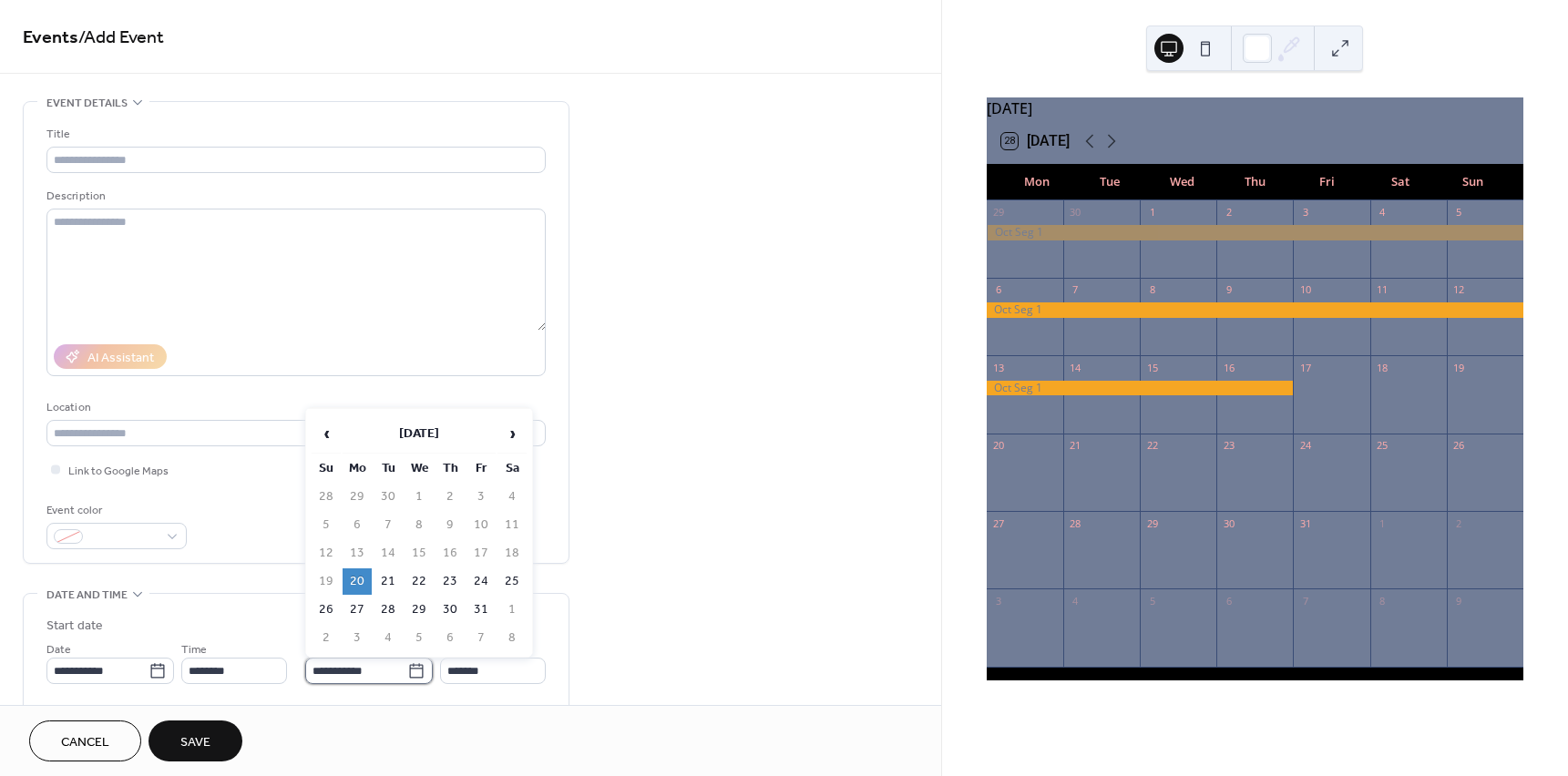 click on "**********" at bounding box center (356, 670) 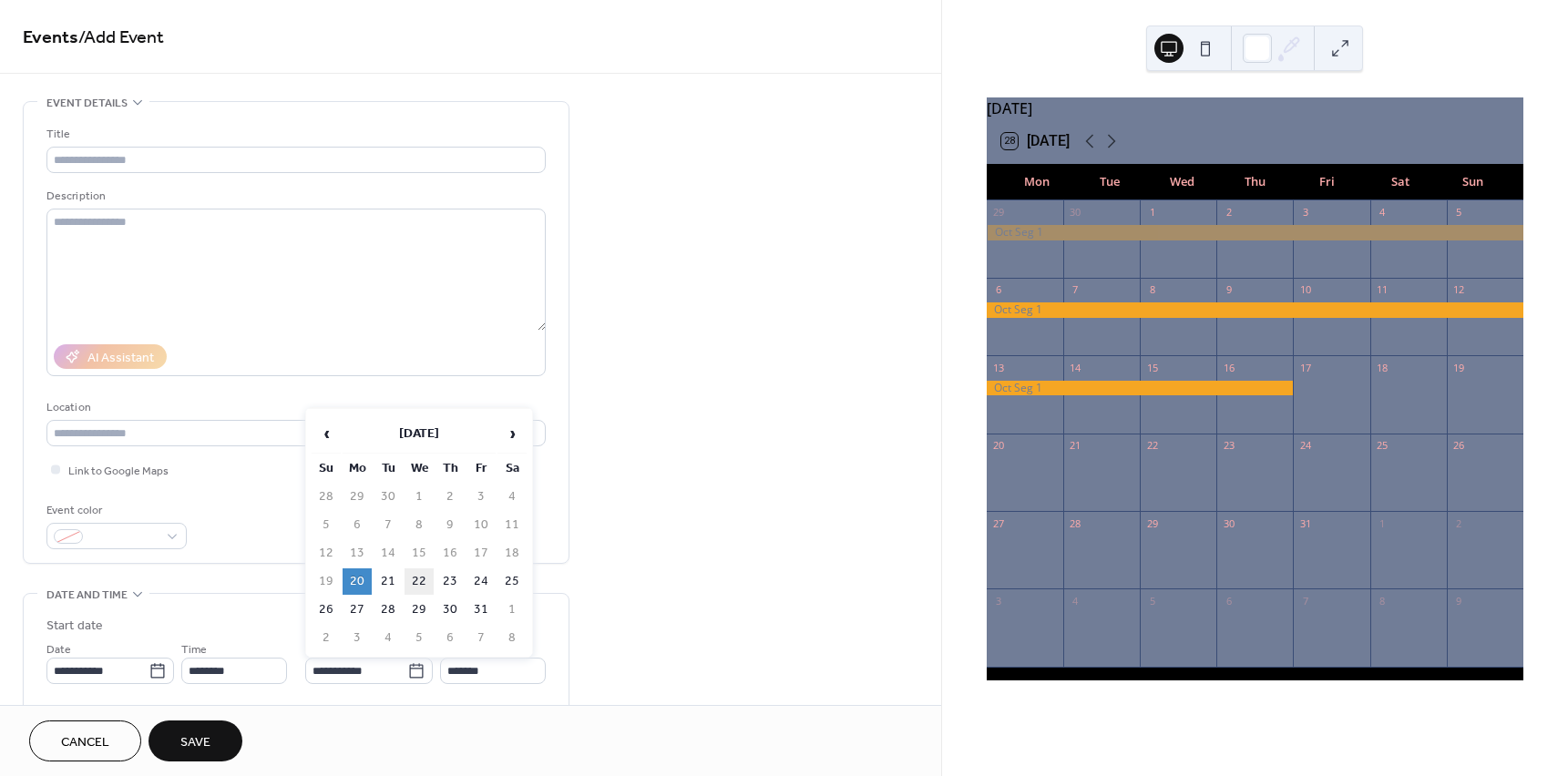 click on "22" at bounding box center [419, 581] 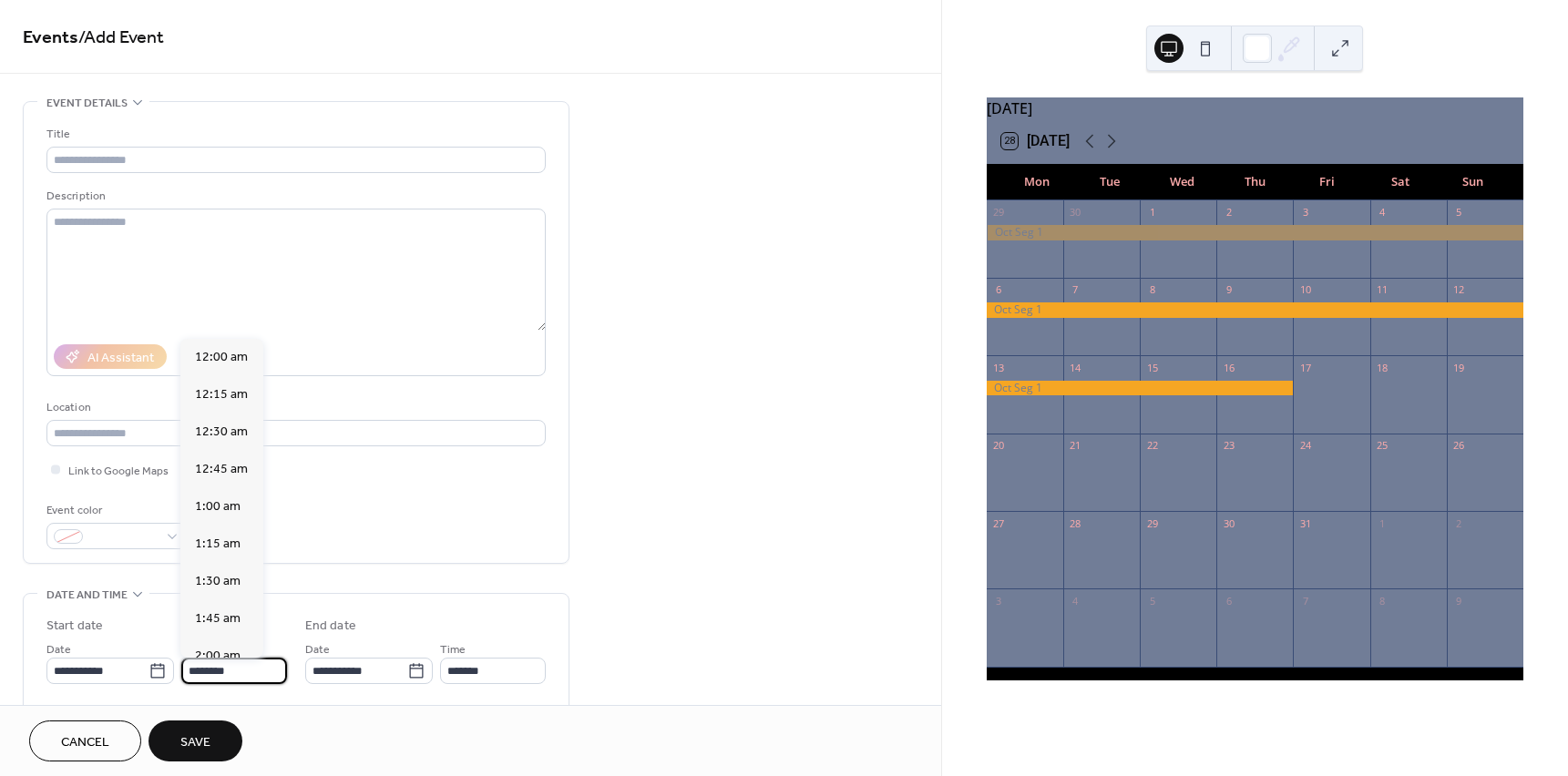 click on "********" at bounding box center [234, 670] 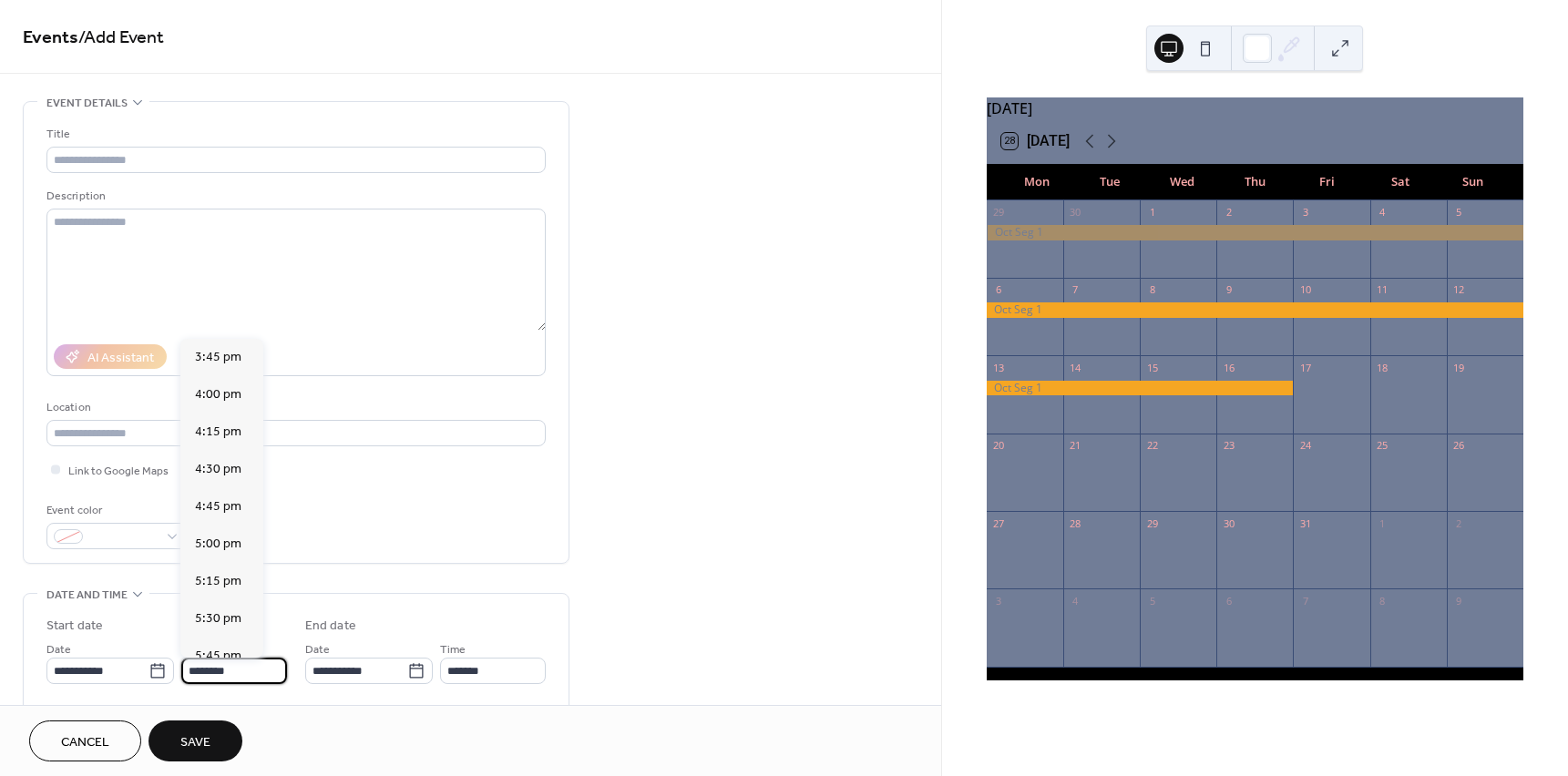 scroll, scrollTop: 2430, scrollLeft: 0, axis: vertical 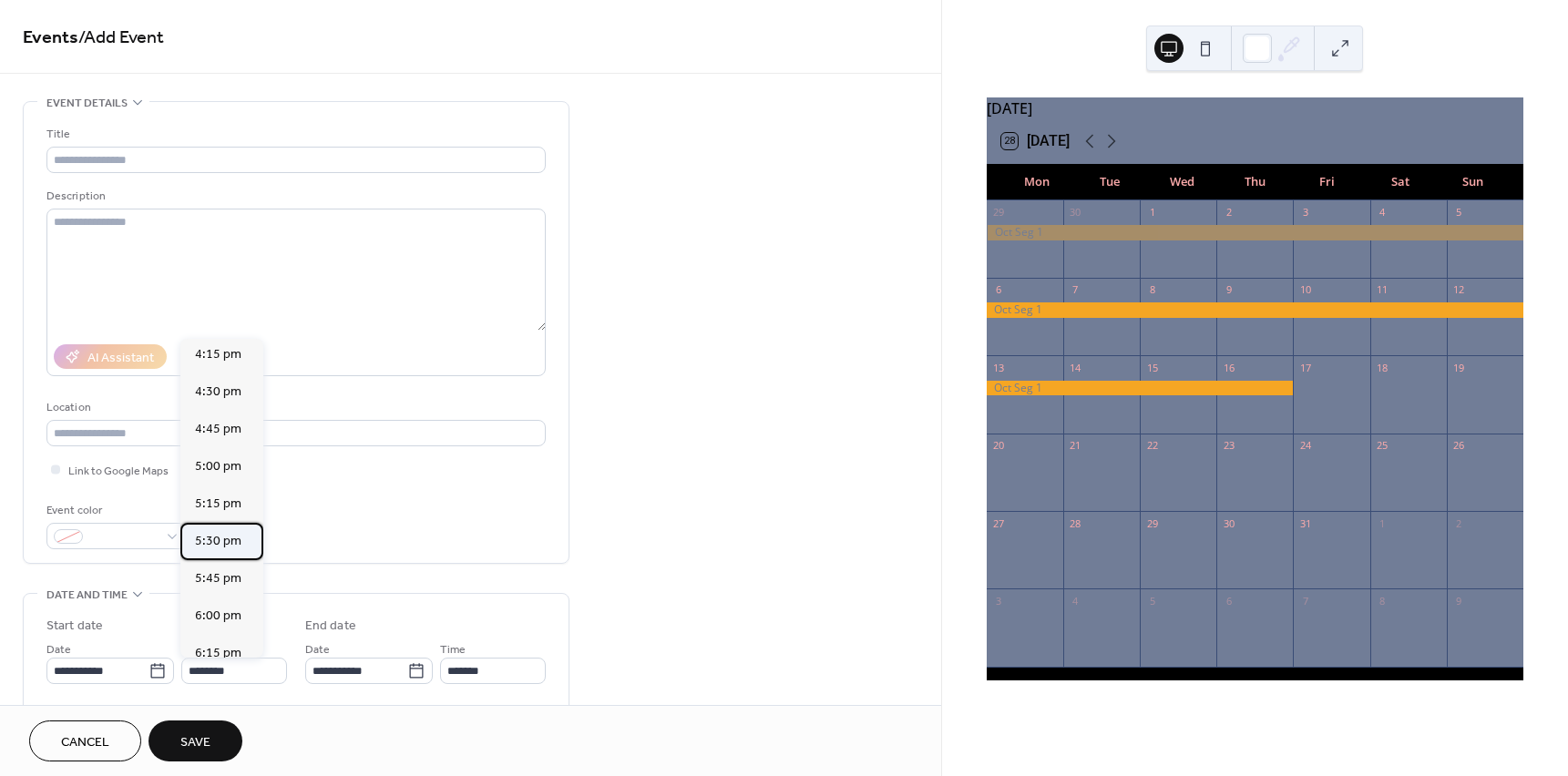 click on "5:30 pm" at bounding box center (218, 541) 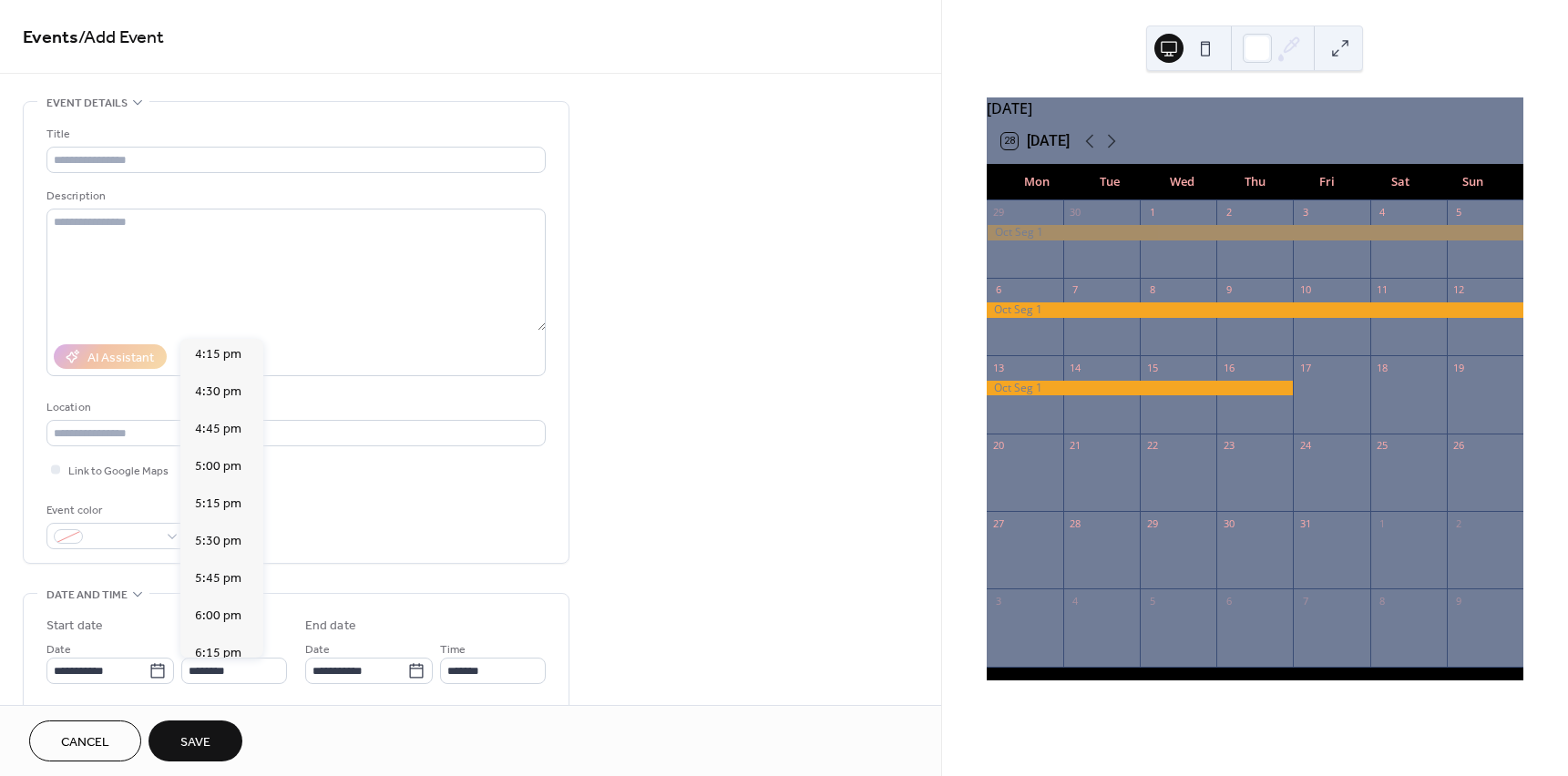 type on "*******" 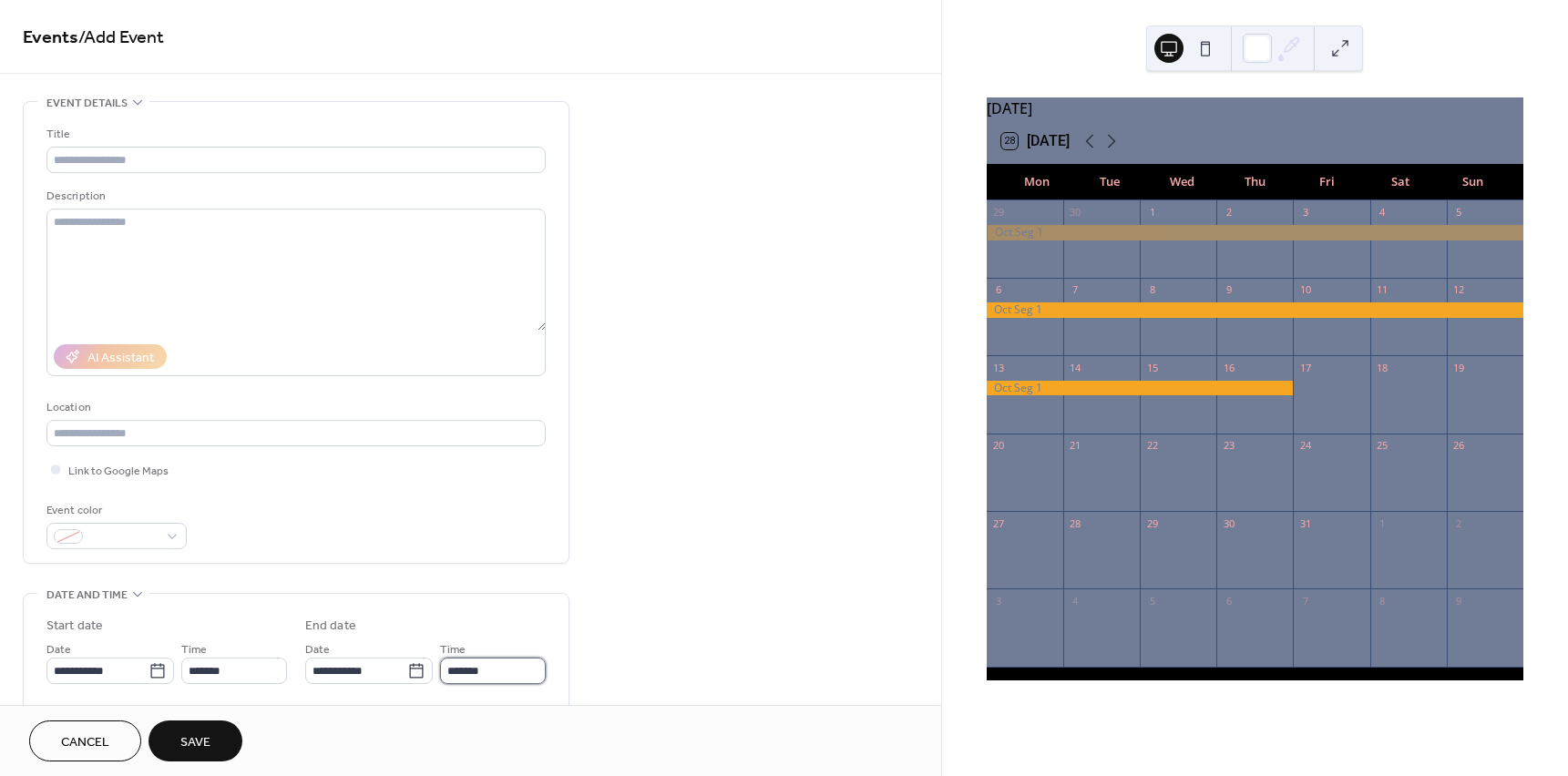 click on "*******" at bounding box center [493, 670] 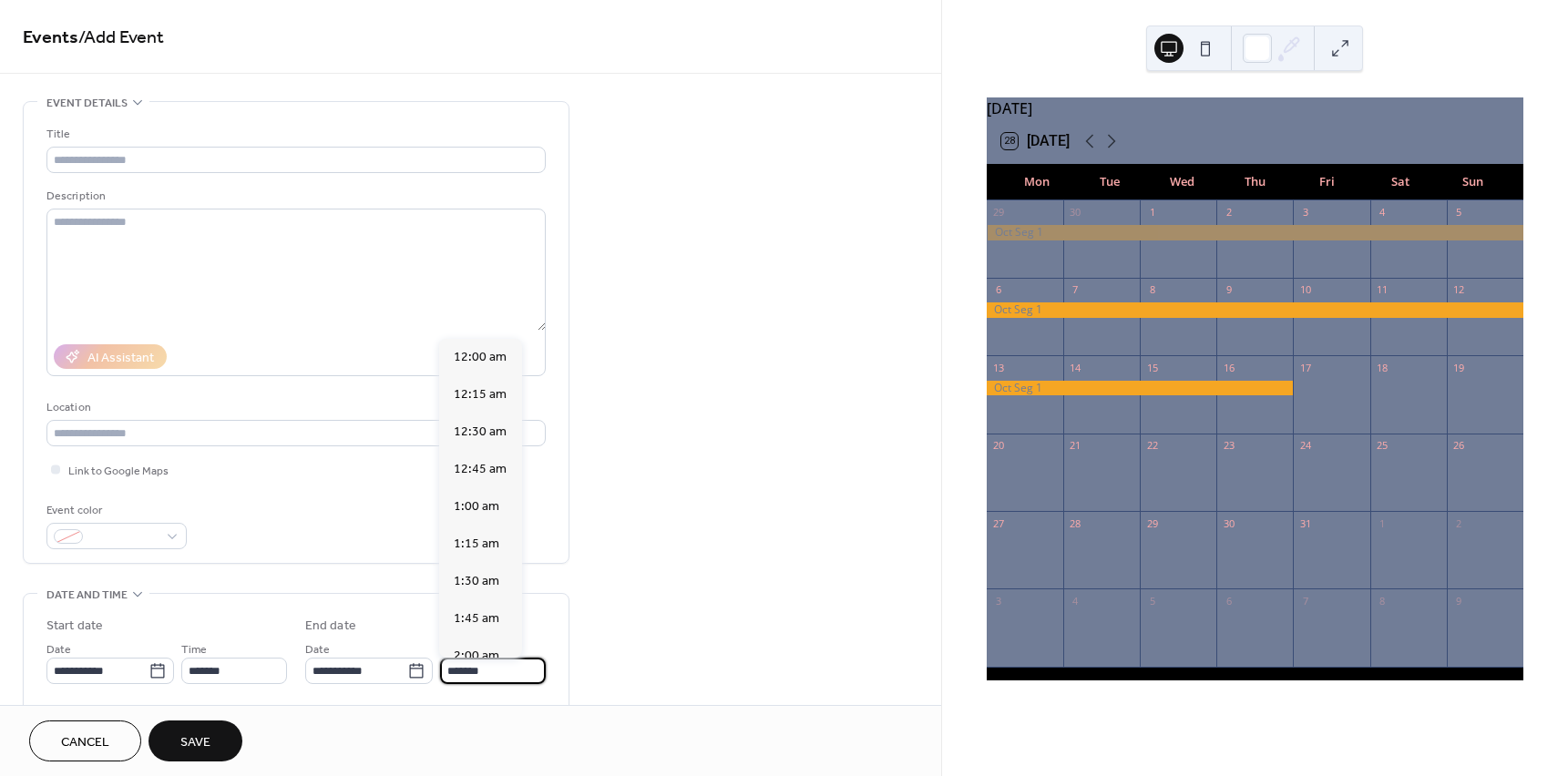 scroll, scrollTop: 2763, scrollLeft: 0, axis: vertical 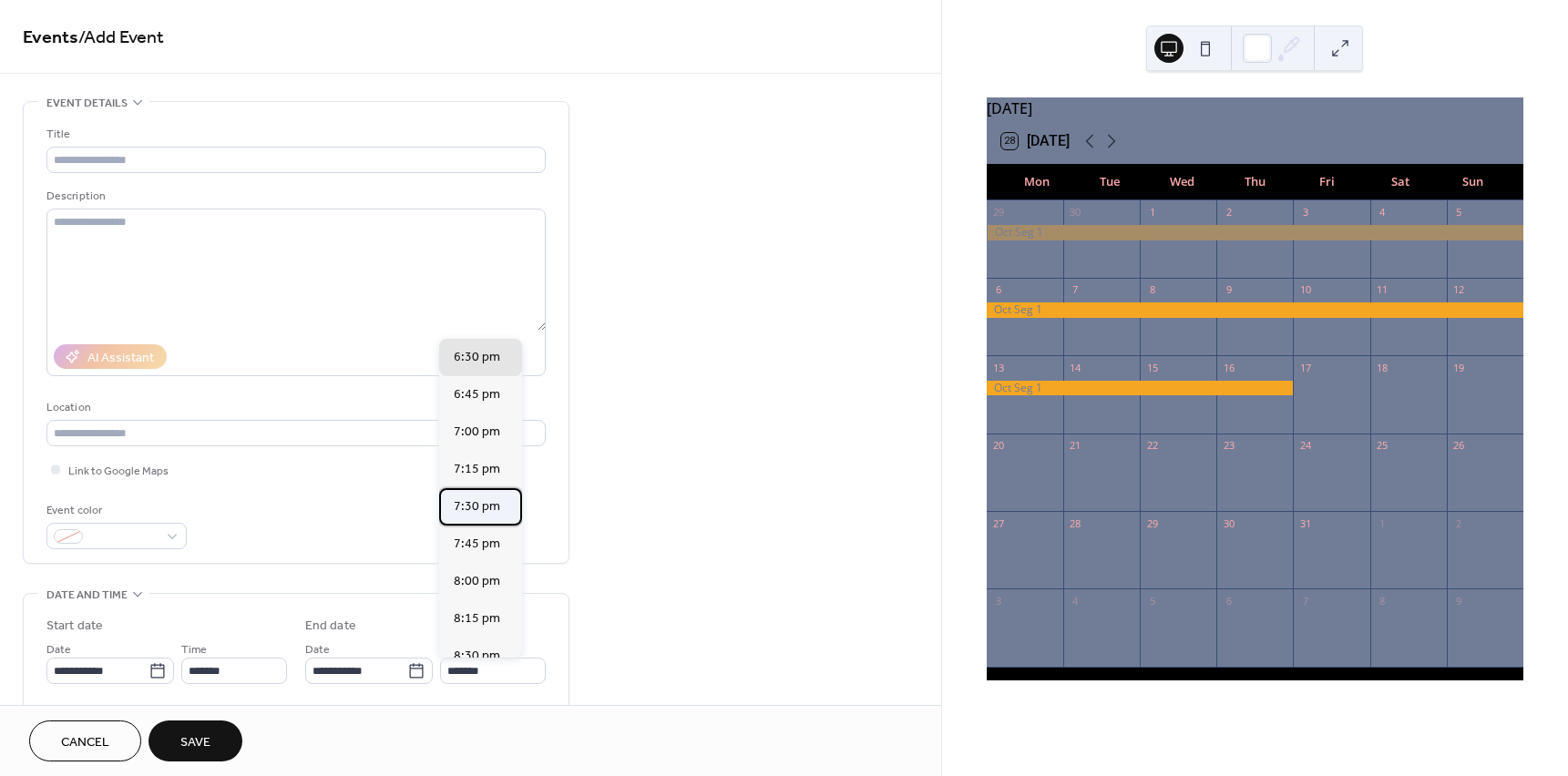 click on "7:30 pm" at bounding box center [477, 506] 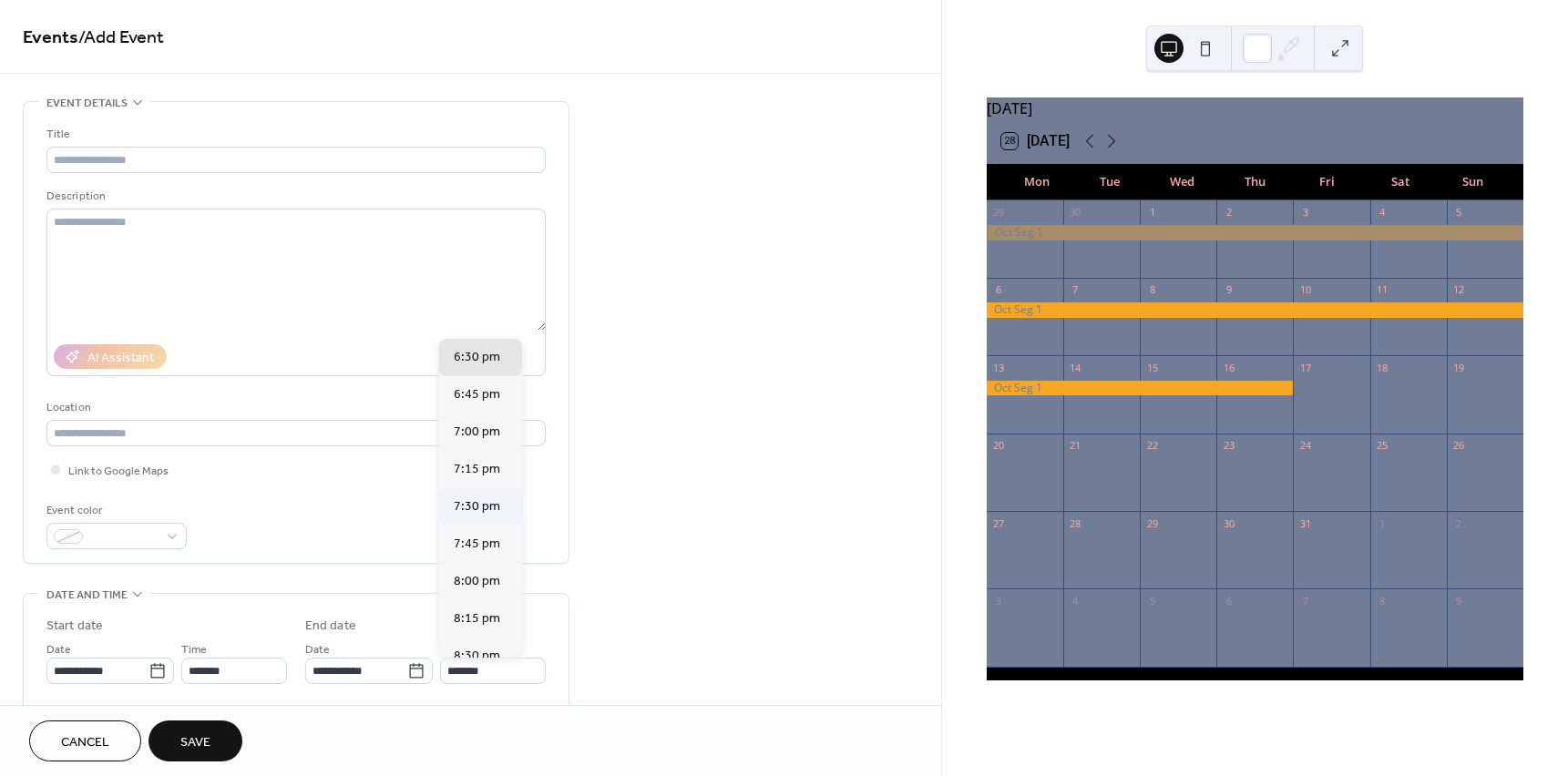 type on "*******" 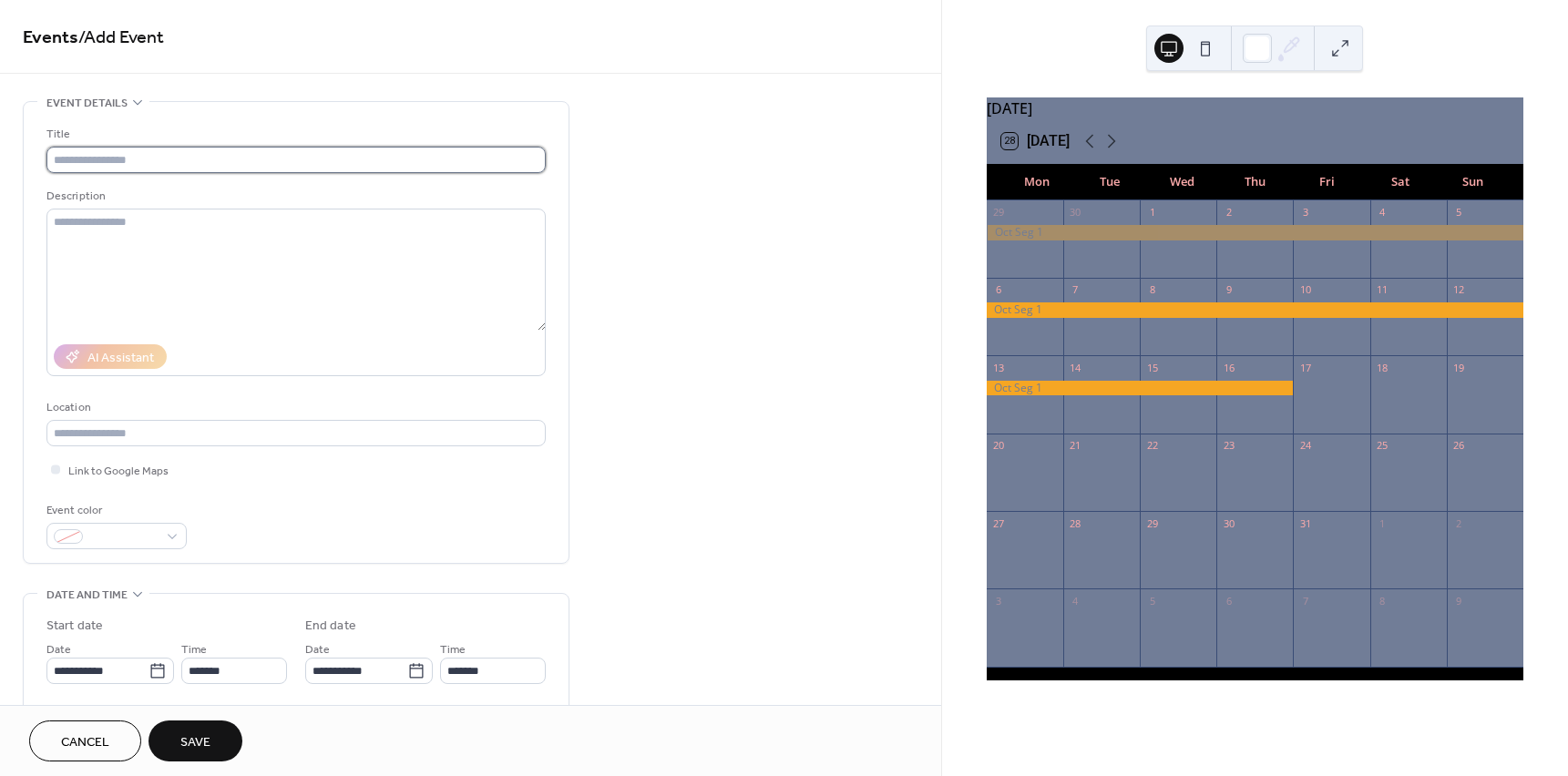 click at bounding box center (296, 159) 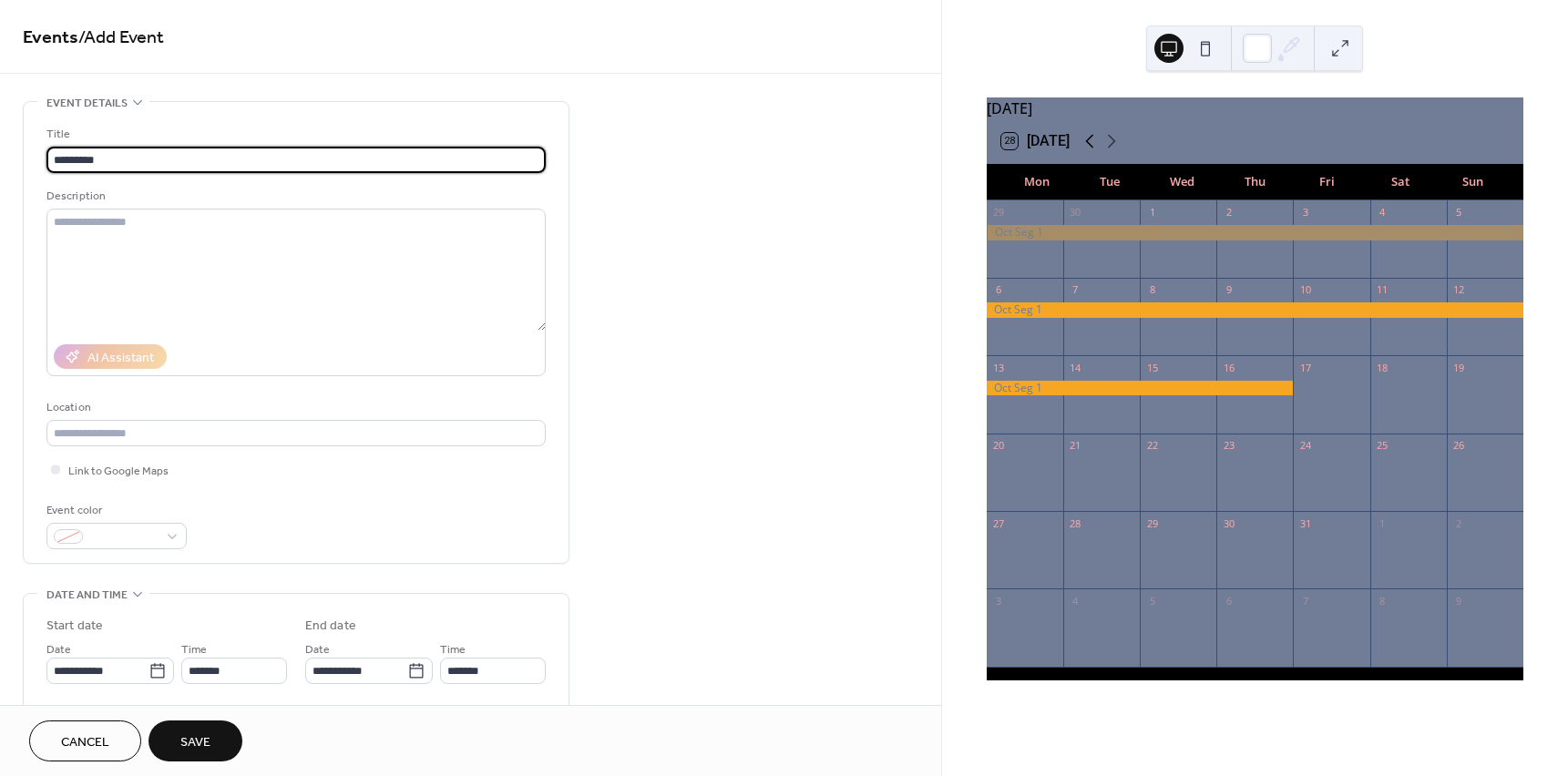 type on "*********" 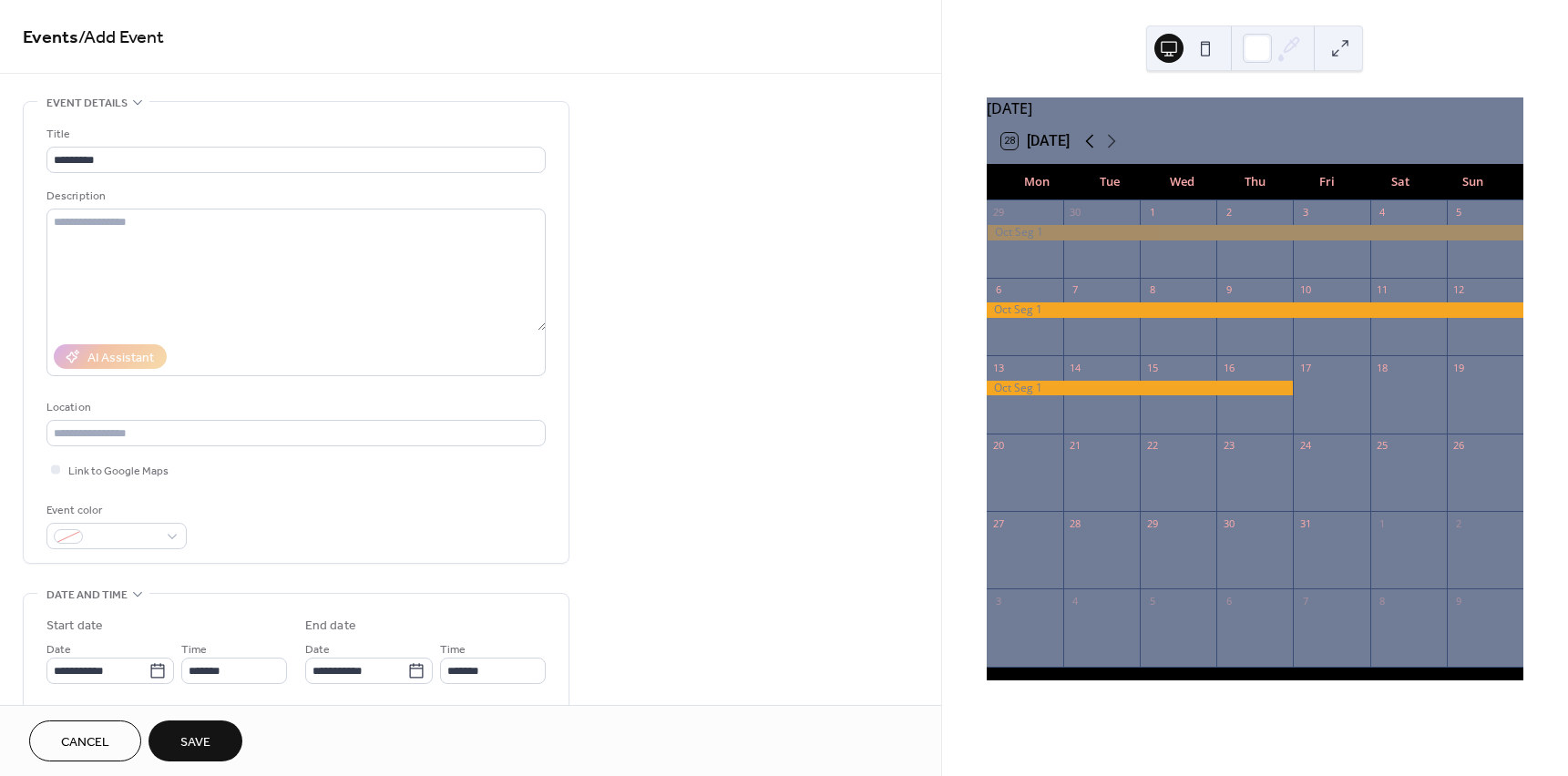 click 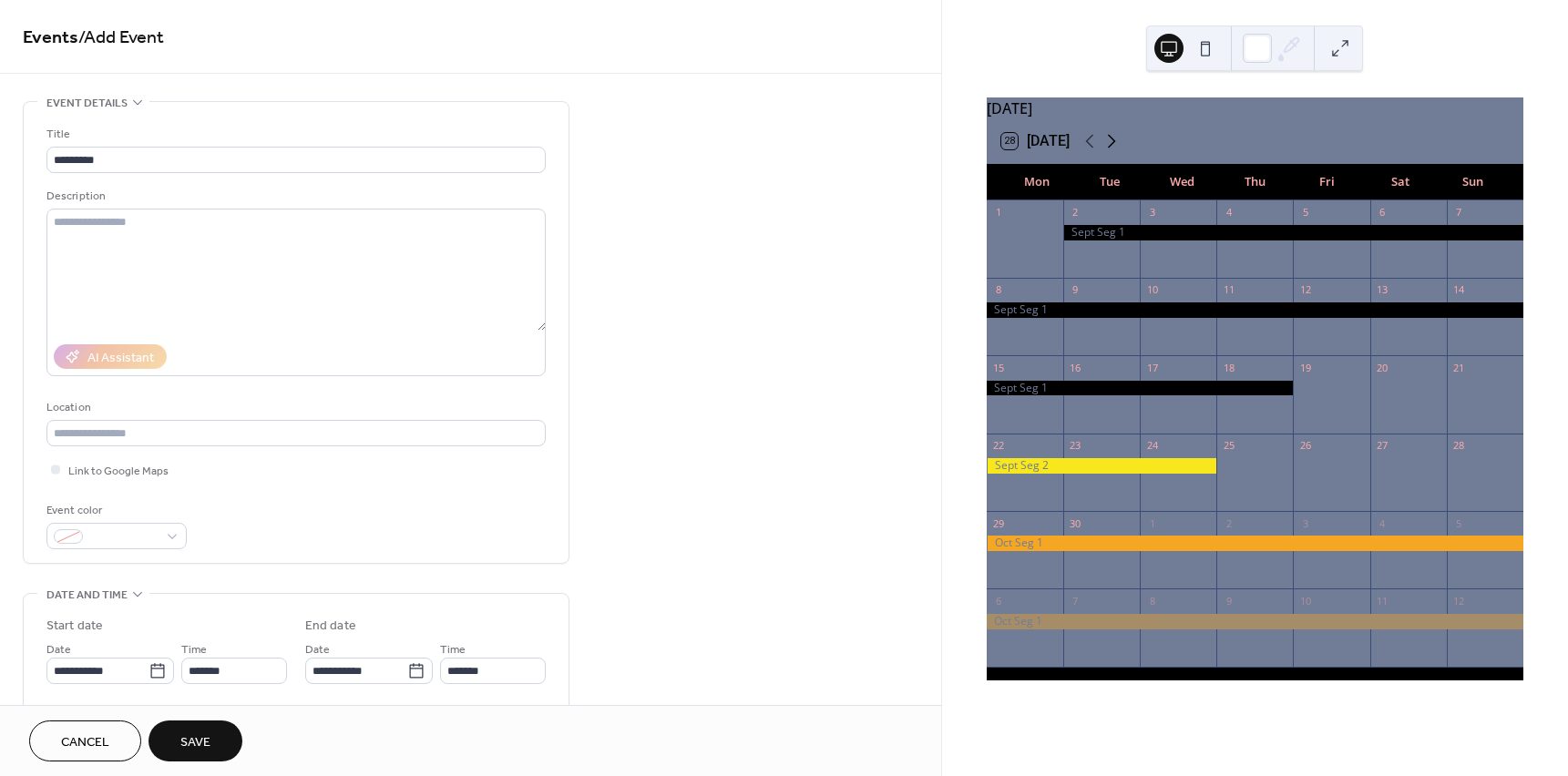 click 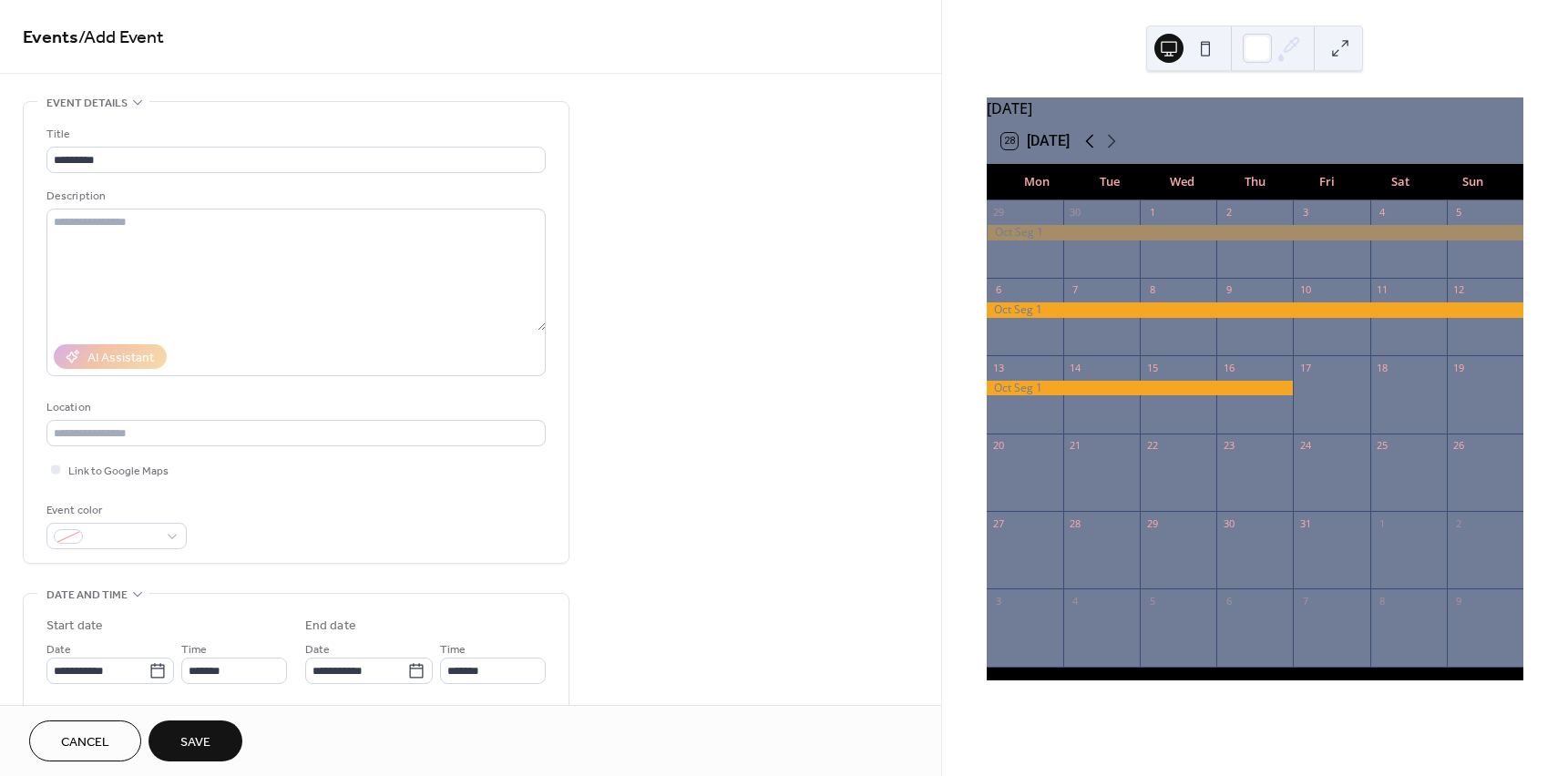 click 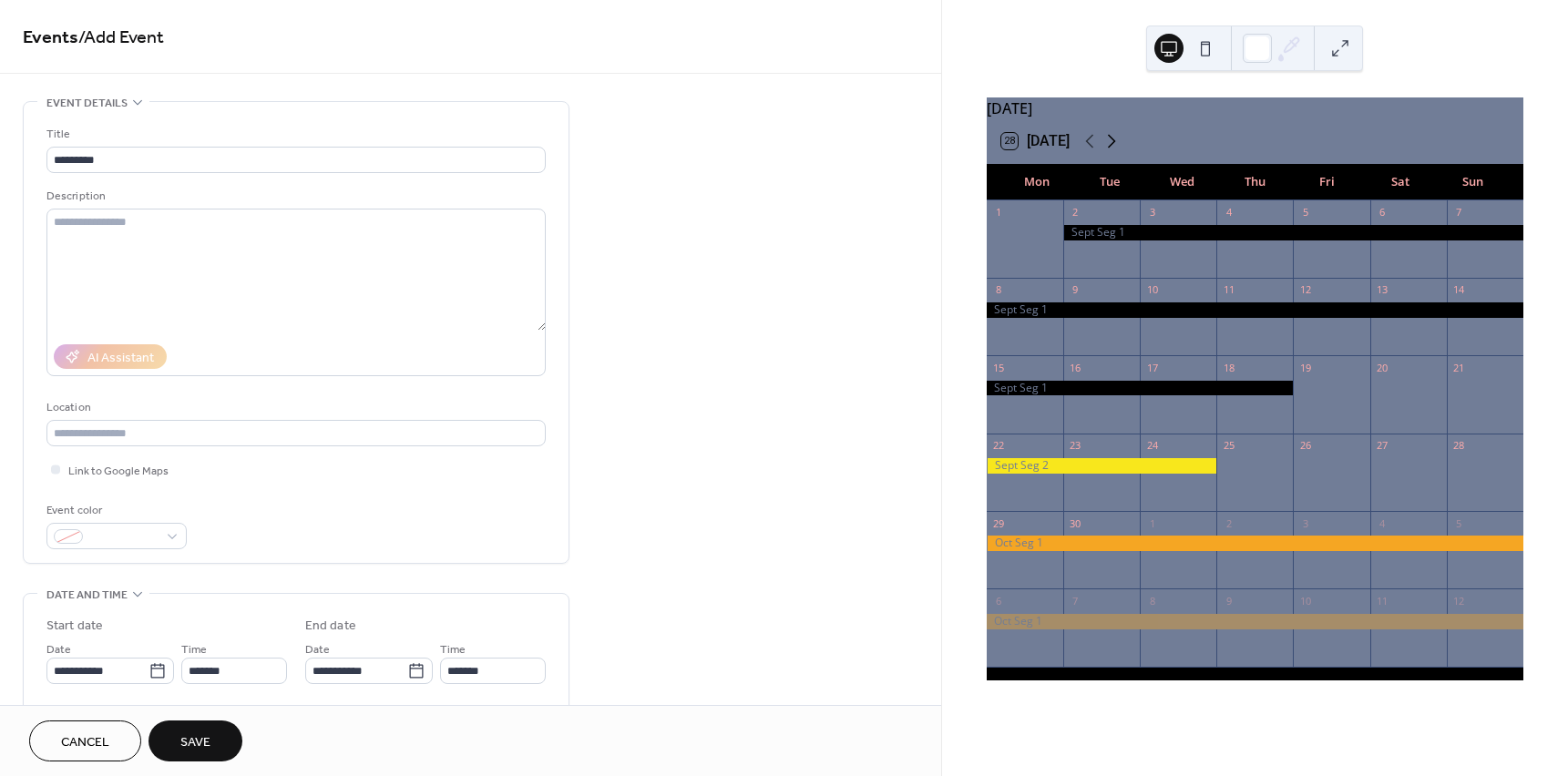 click 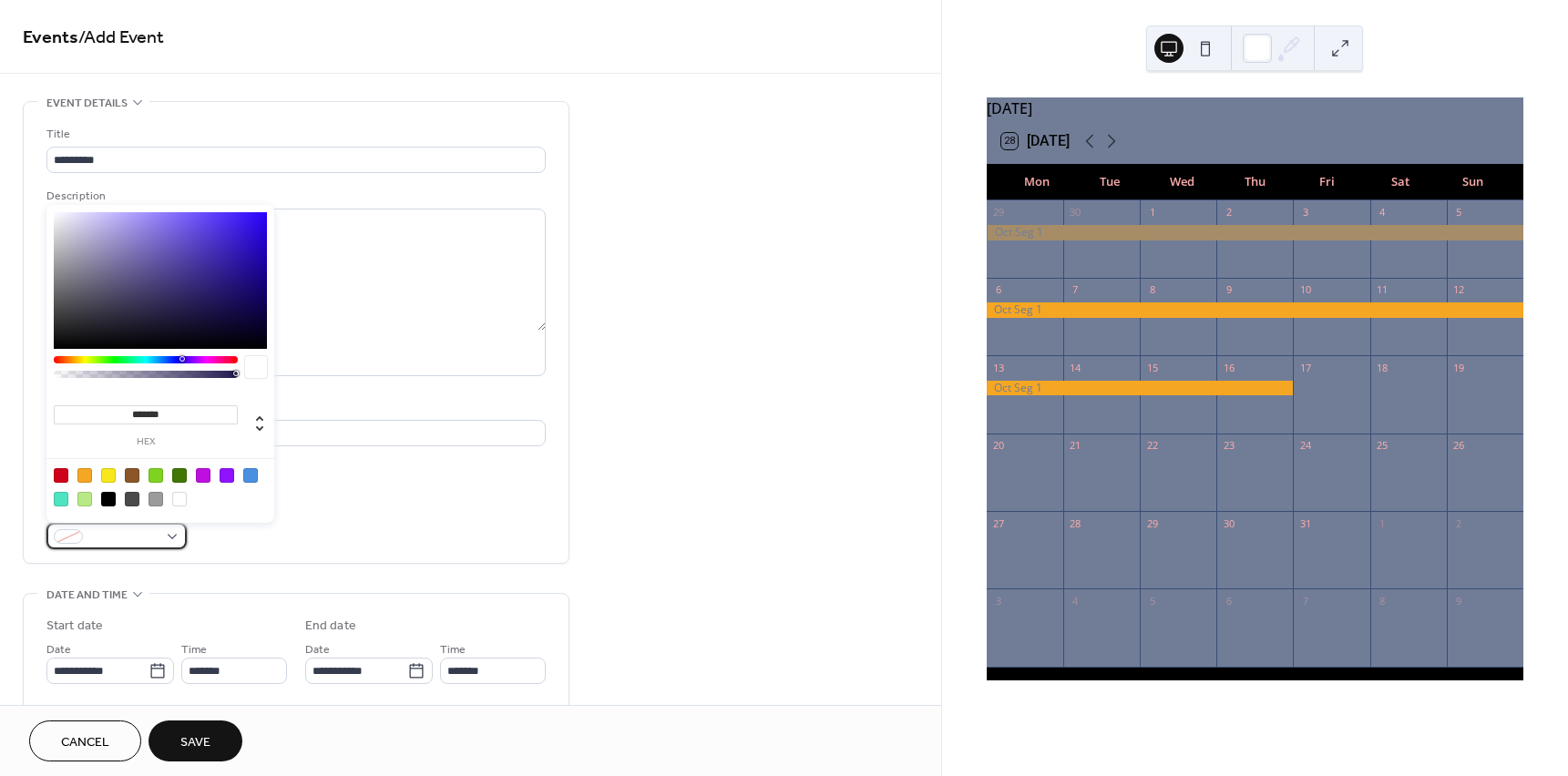click at bounding box center [117, 536] 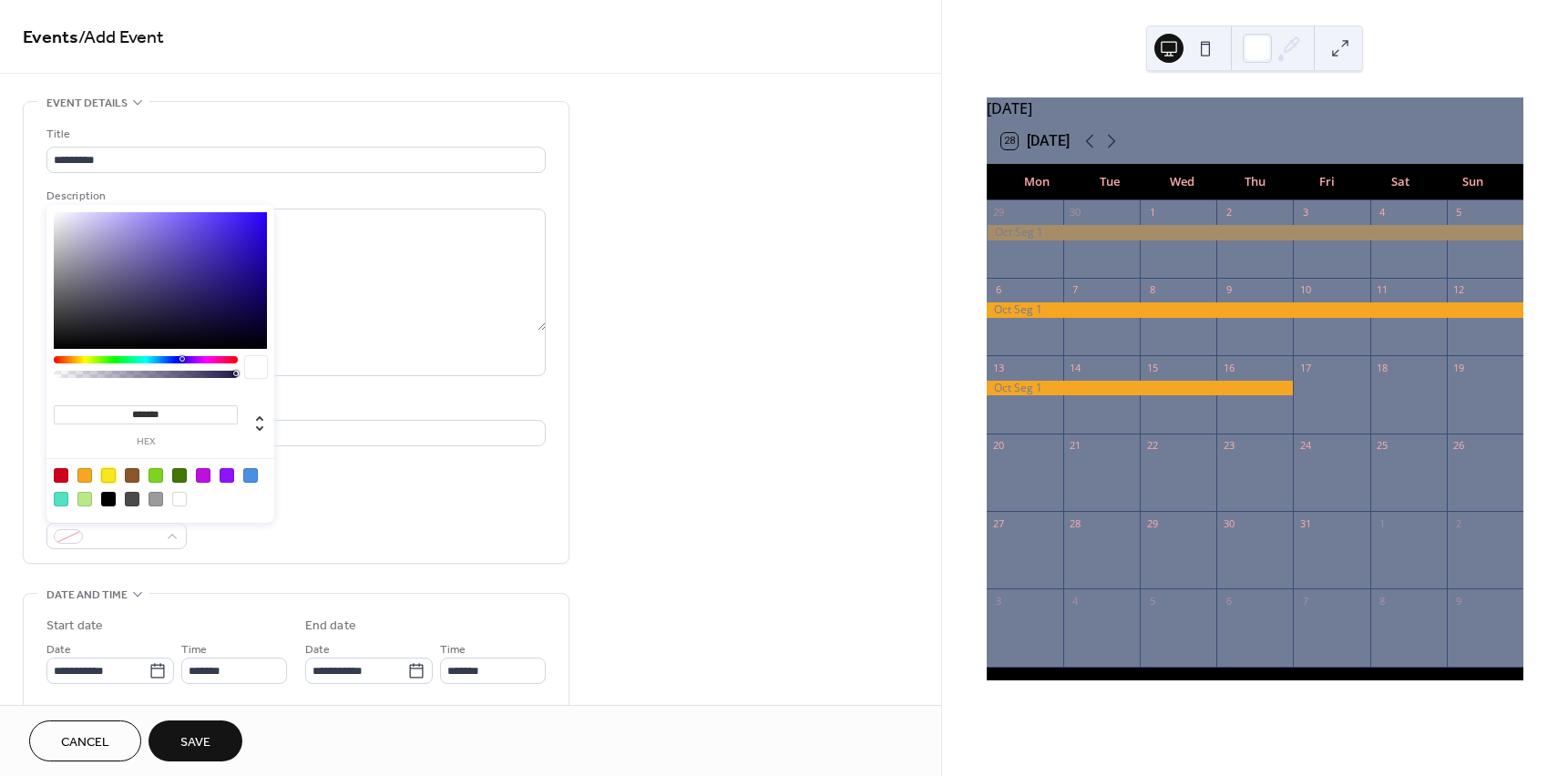 click at bounding box center [108, 475] 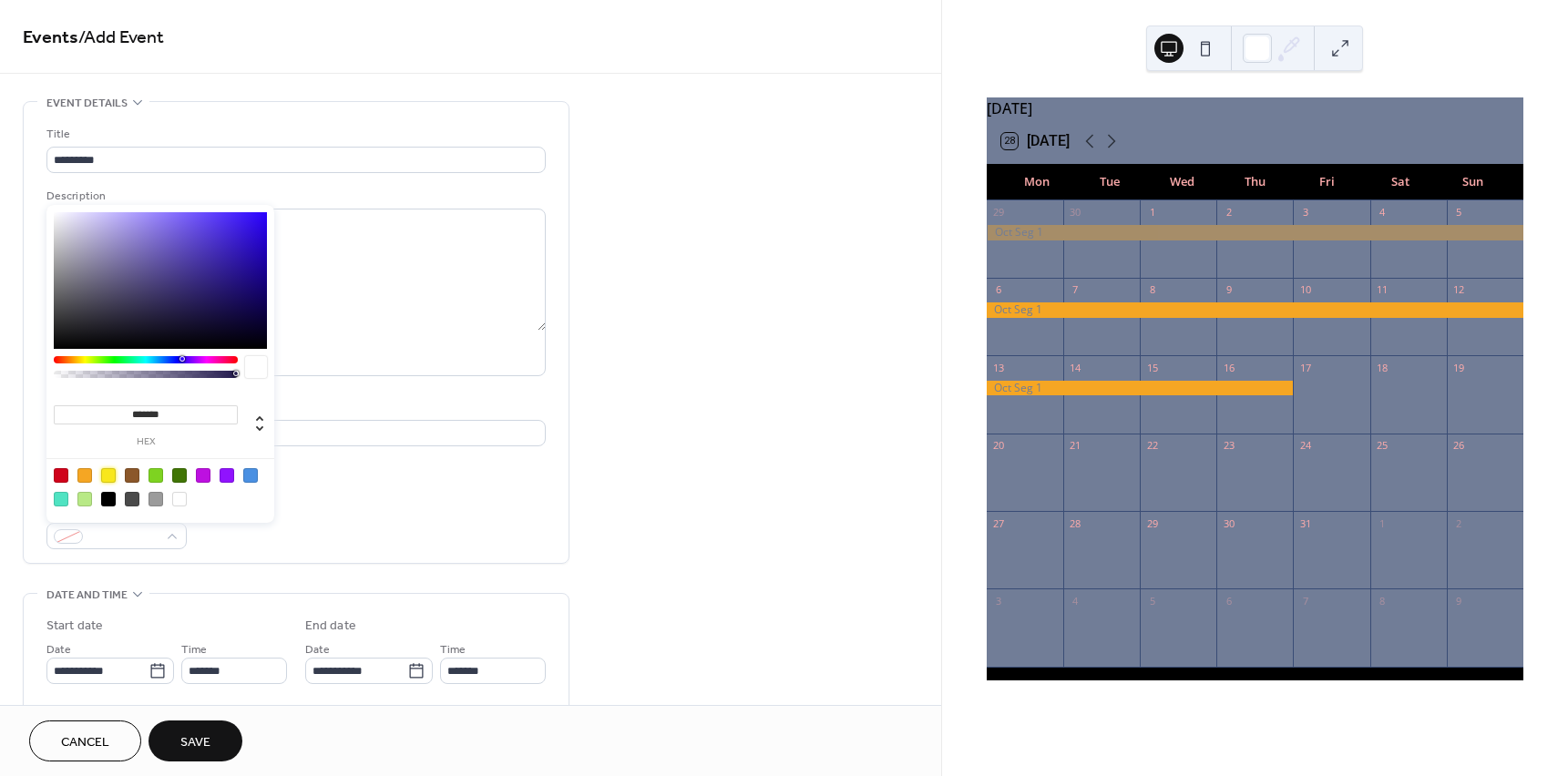 type on "*******" 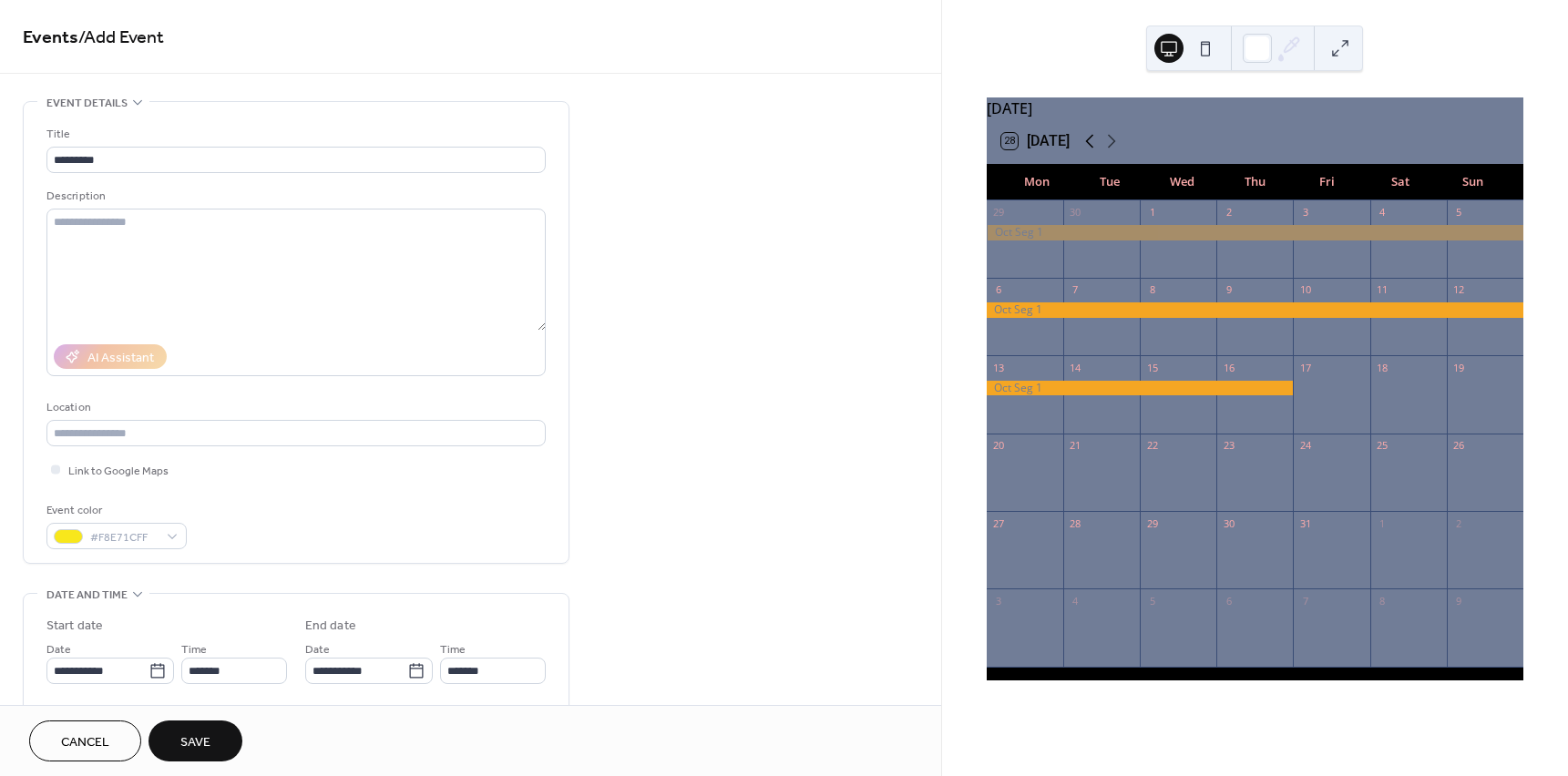 click 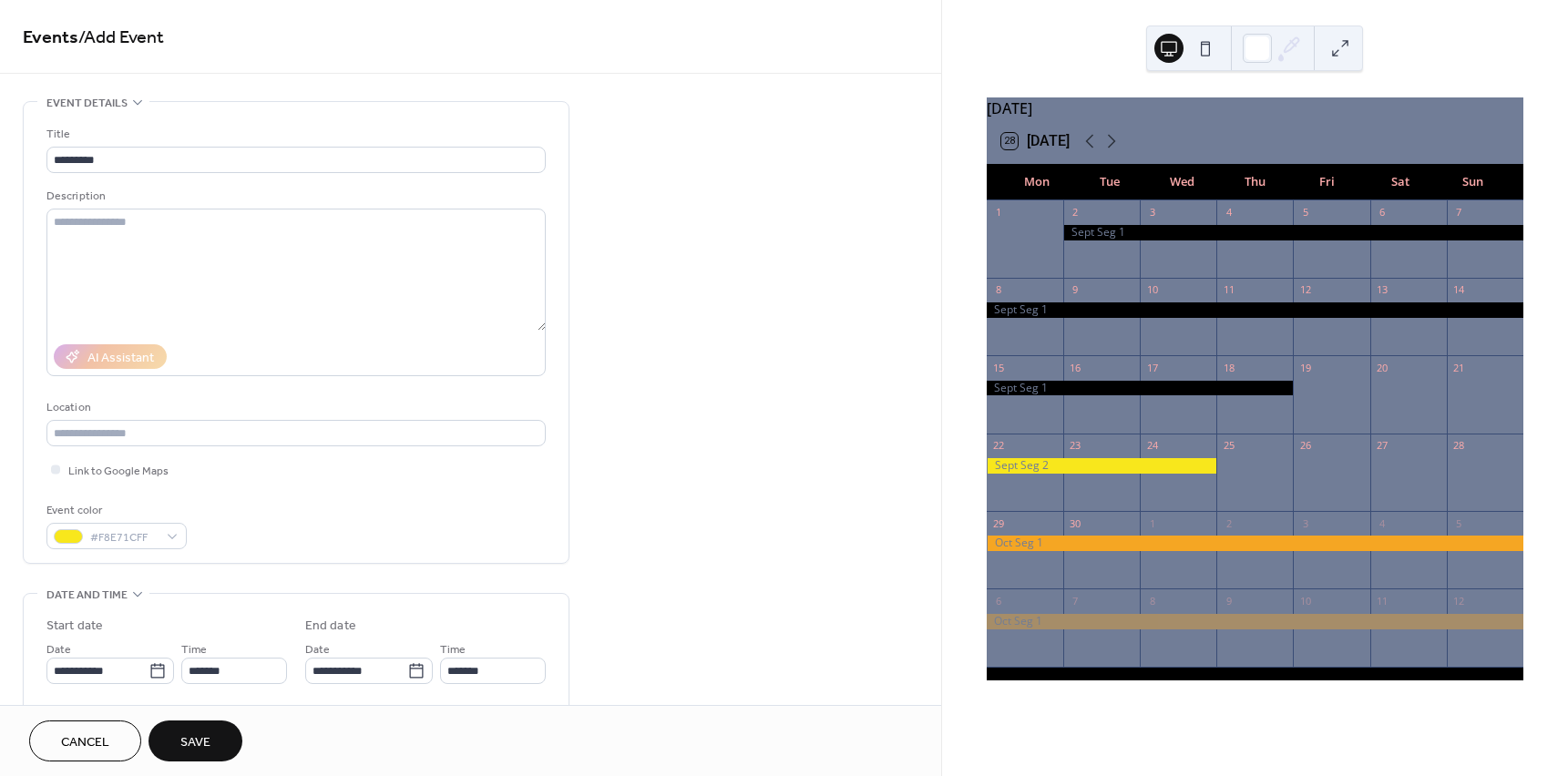click on "Save" at bounding box center (195, 742) 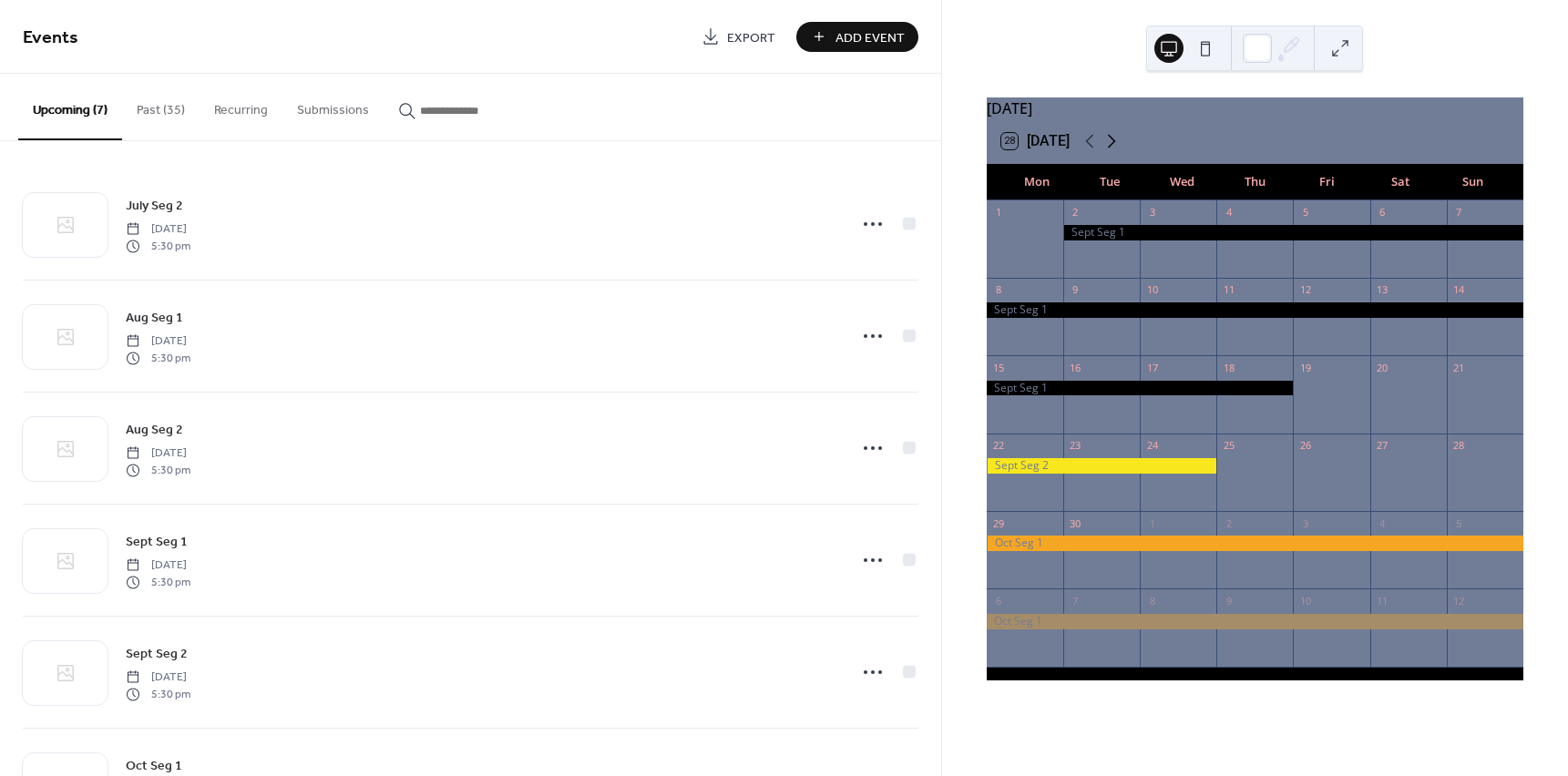 click 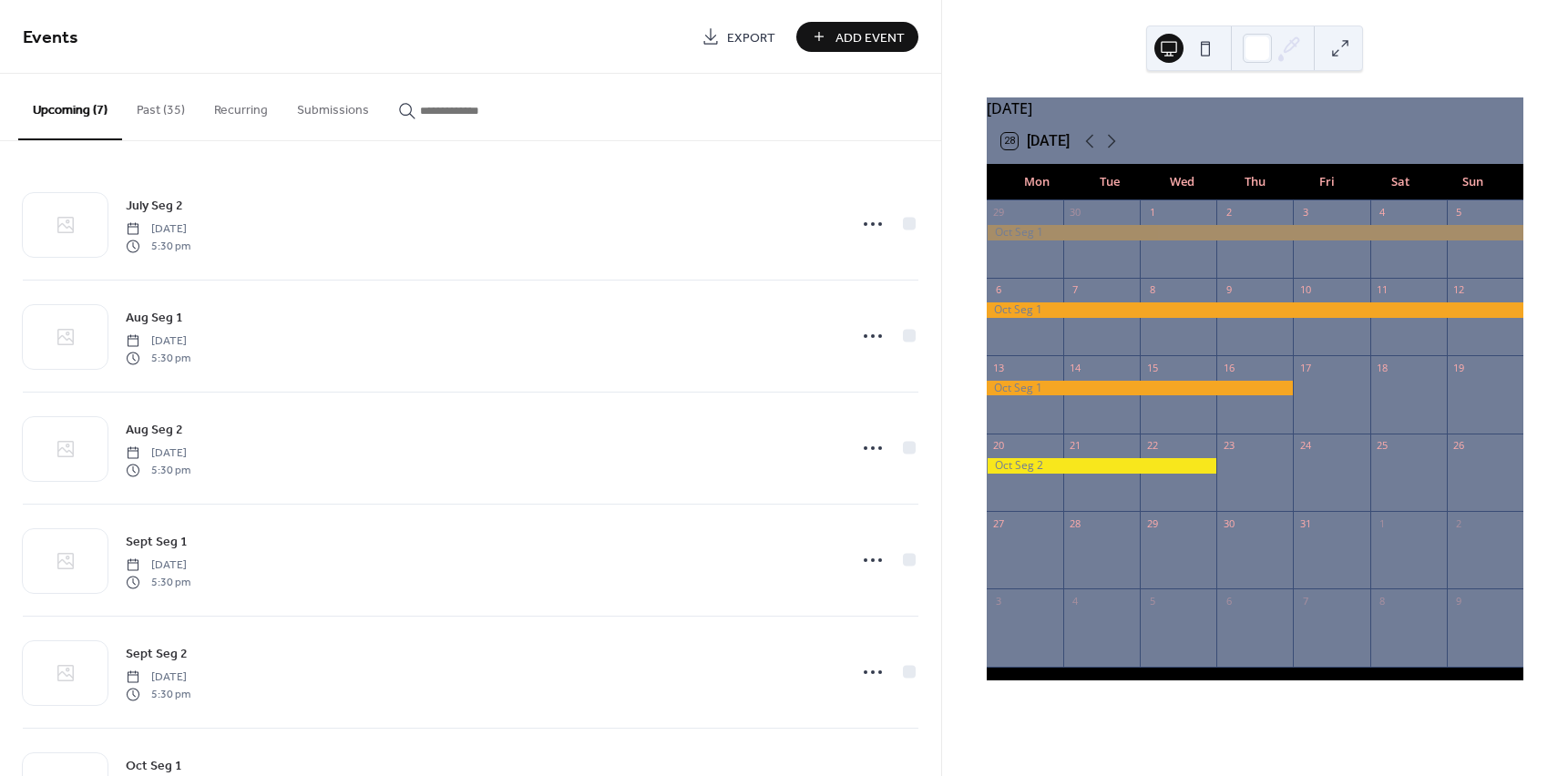 click on "Add Event" at bounding box center [870, 37] 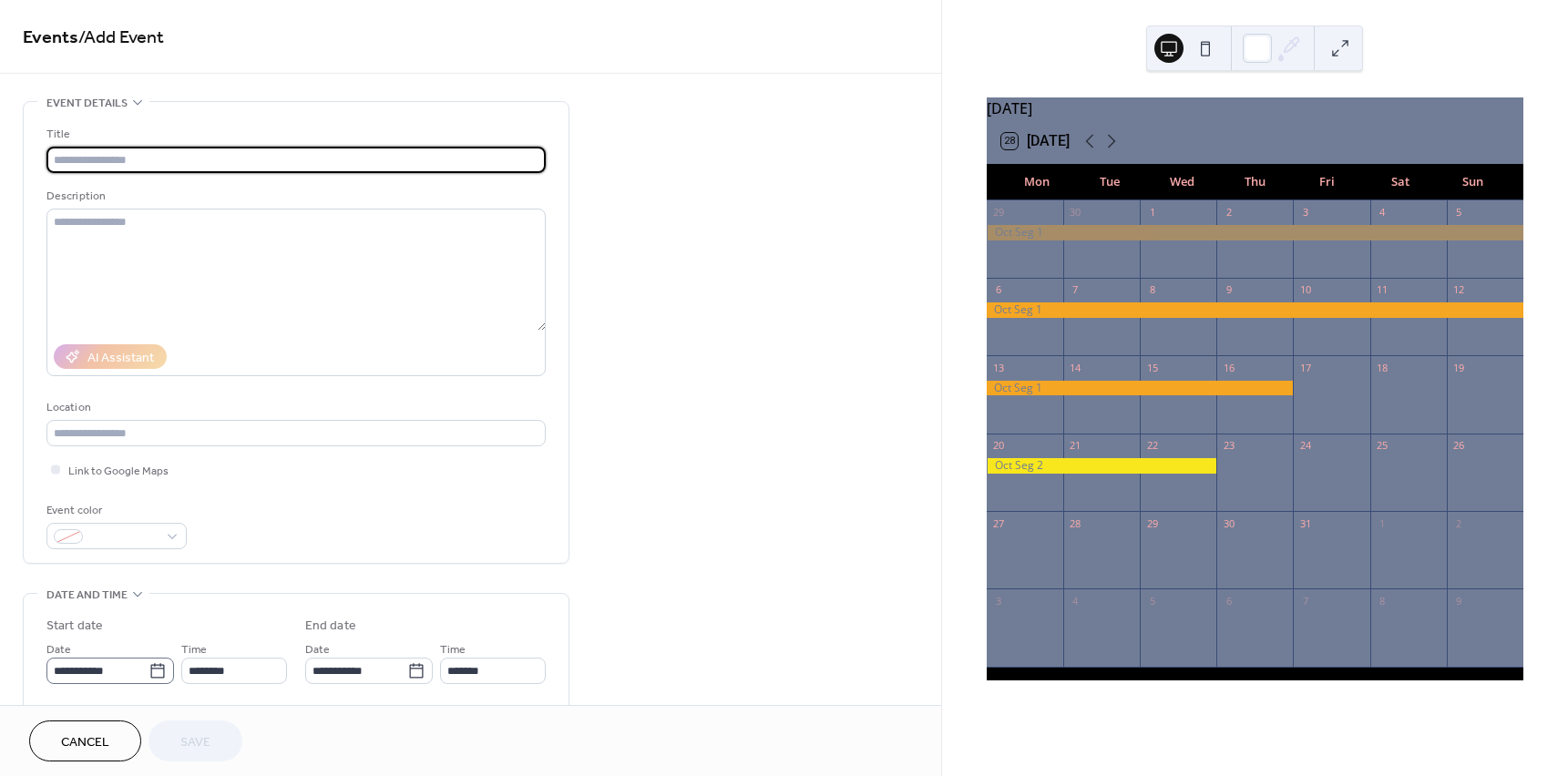click 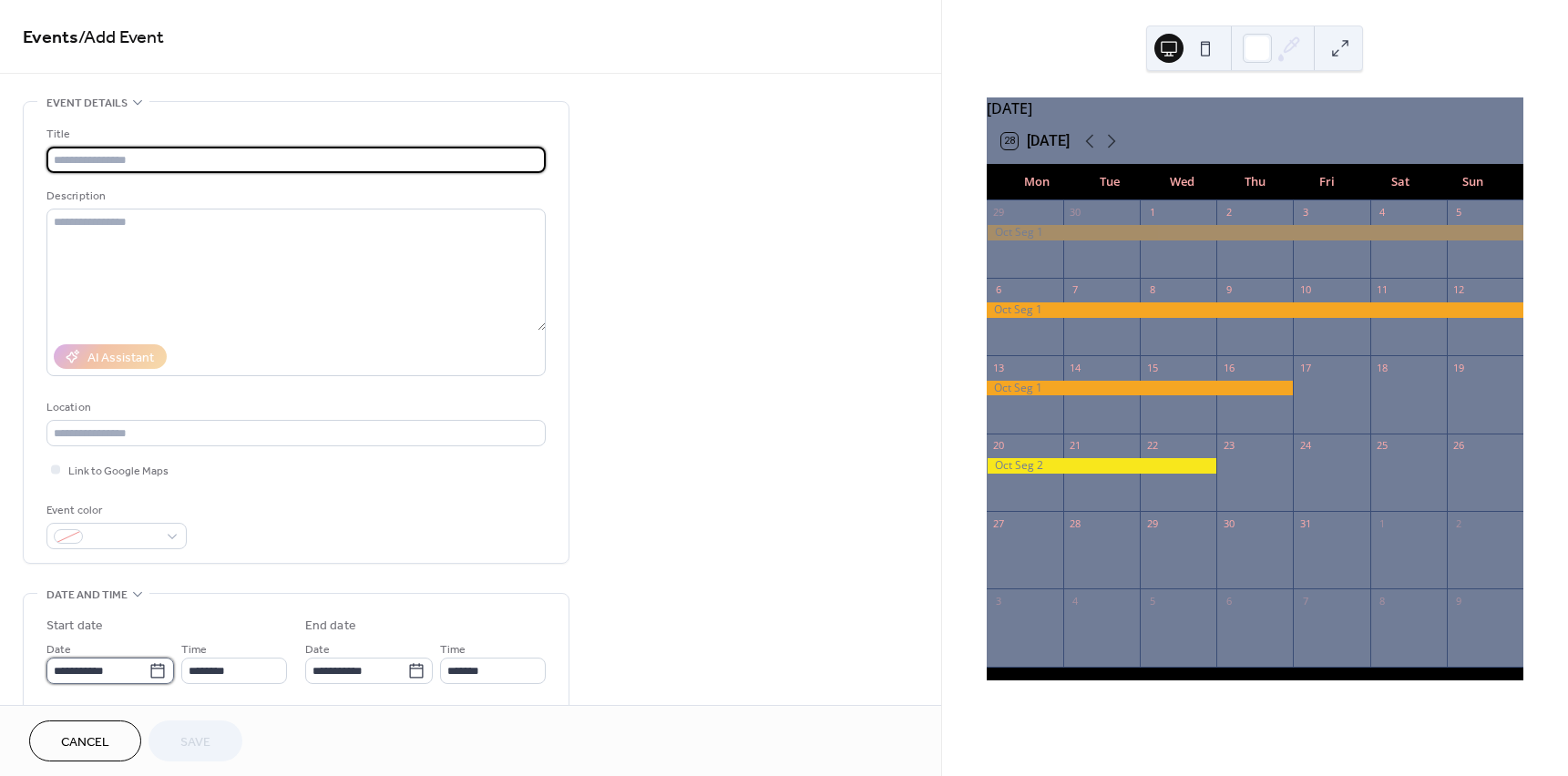 click on "**********" at bounding box center [97, 670] 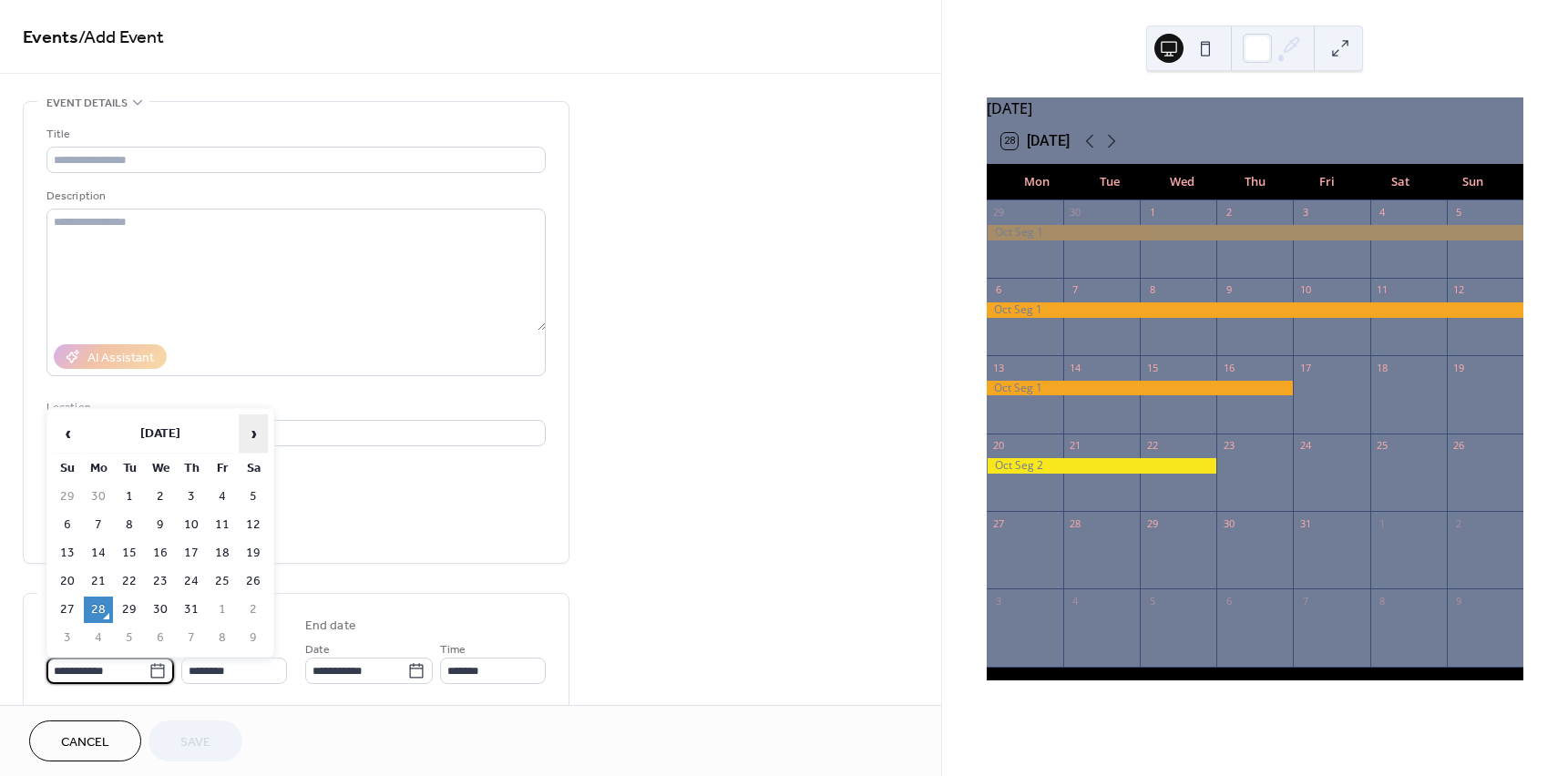 click on "›" at bounding box center (253, 434) 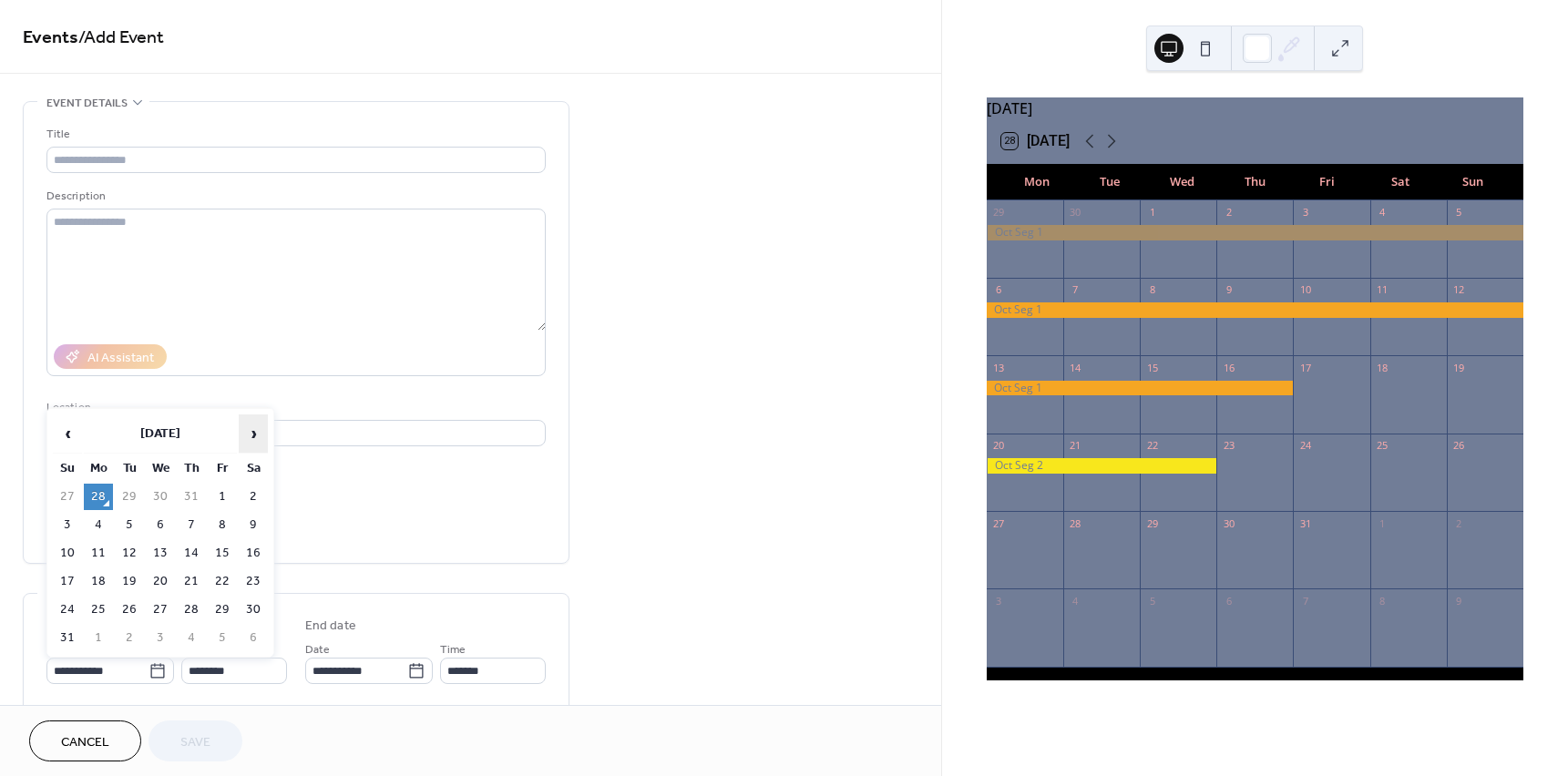 click on "›" at bounding box center (253, 434) 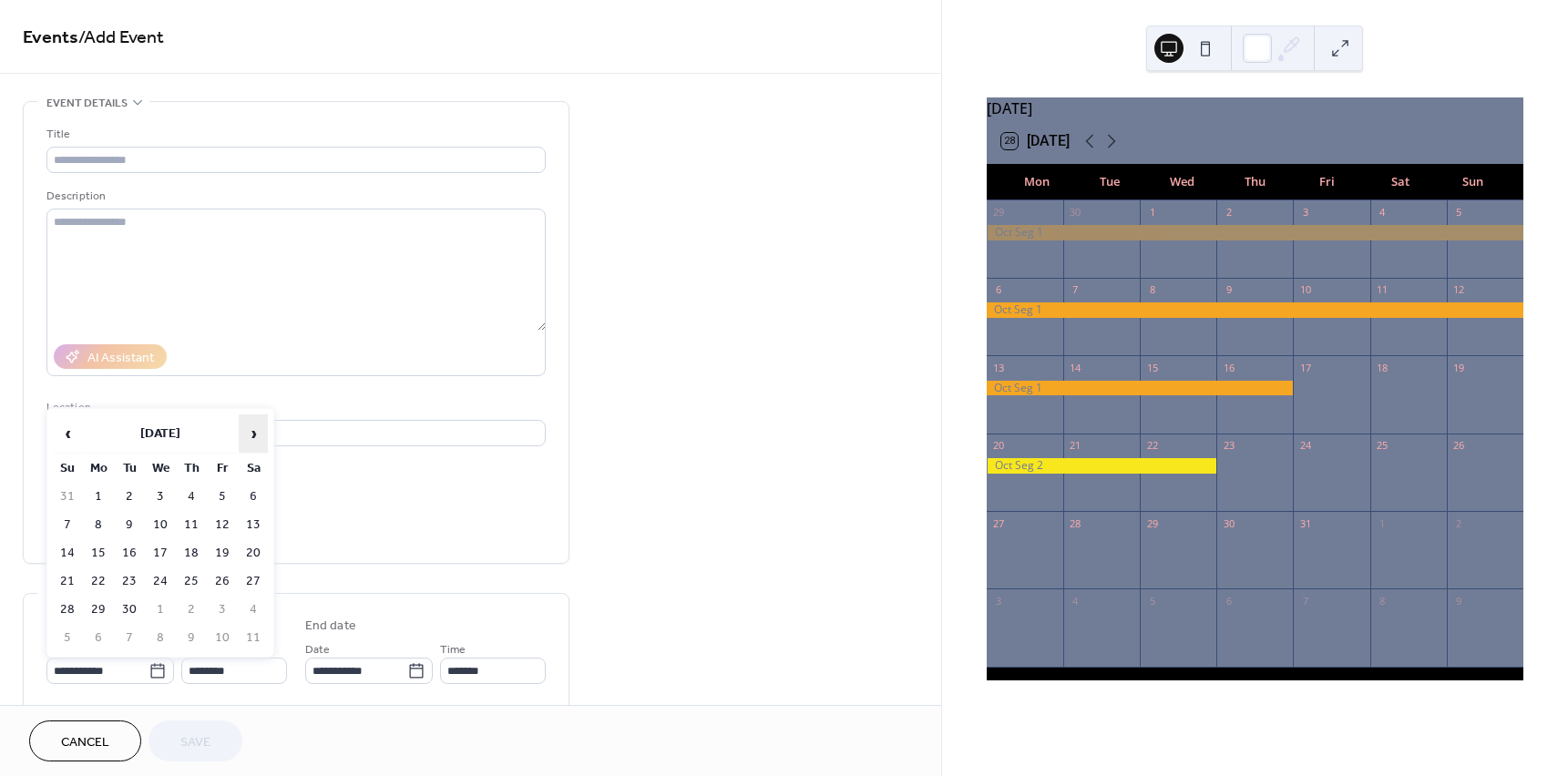 click on "›" at bounding box center (253, 434) 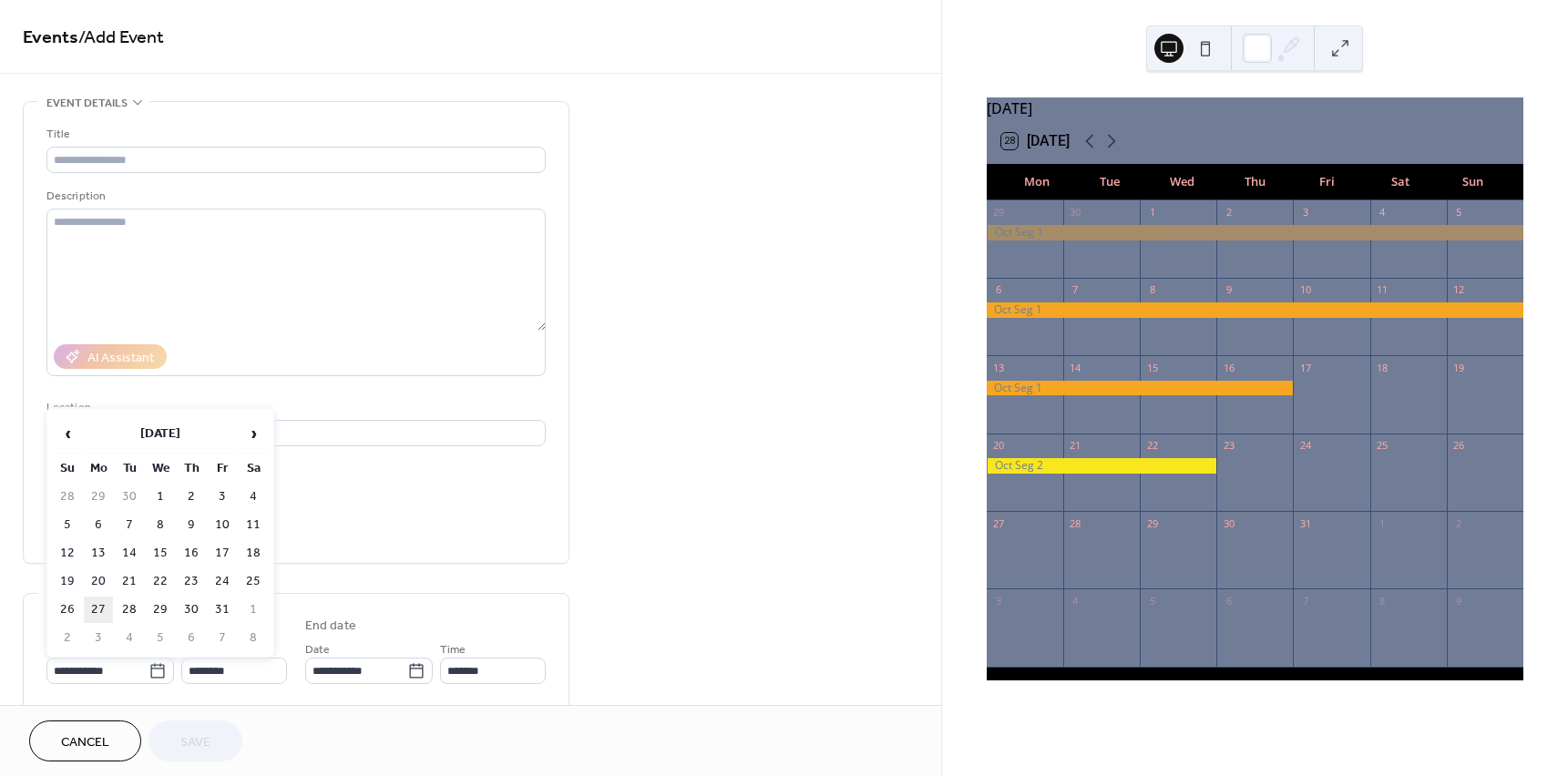 click on "27" at bounding box center [98, 609] 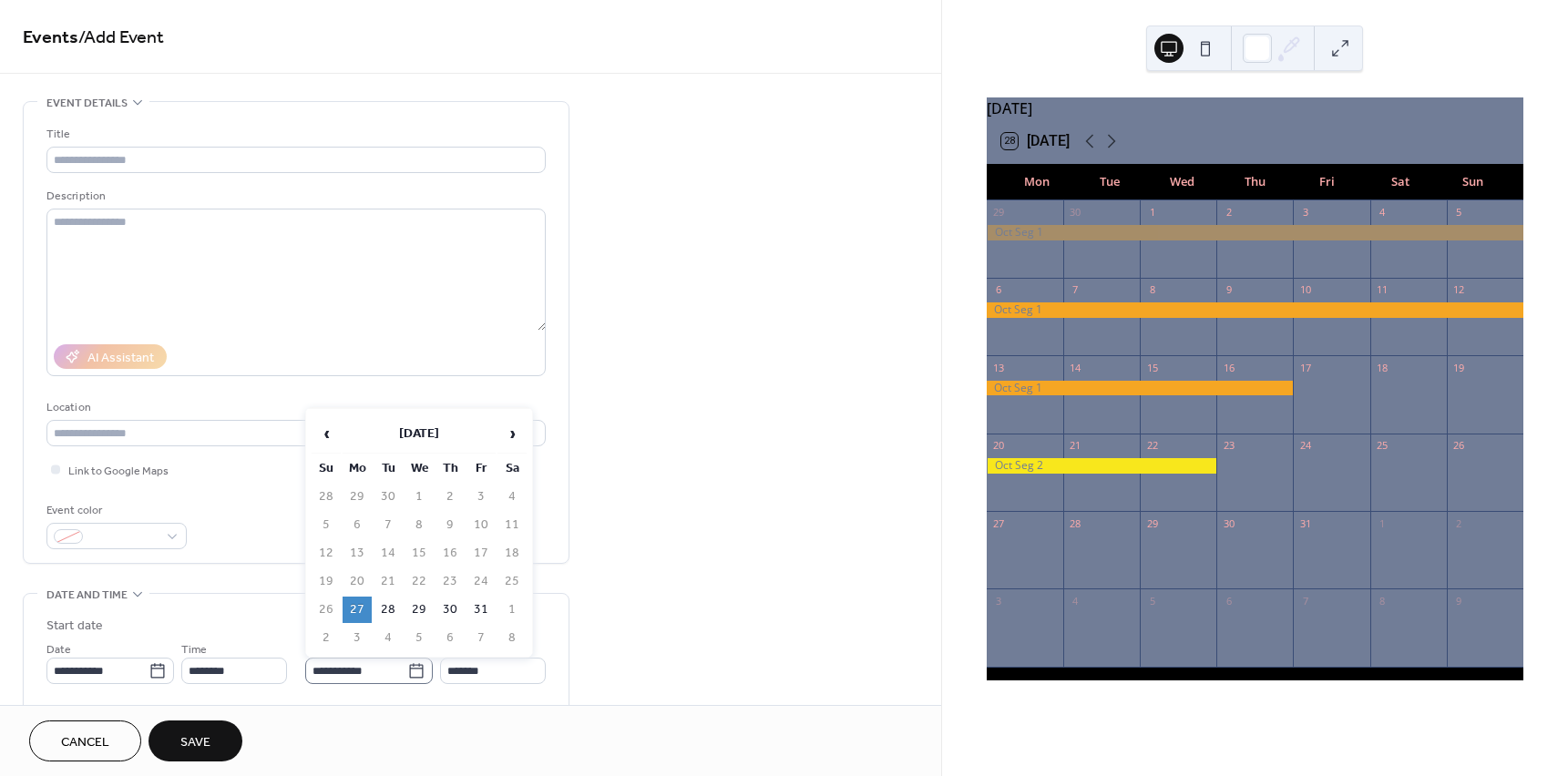 click 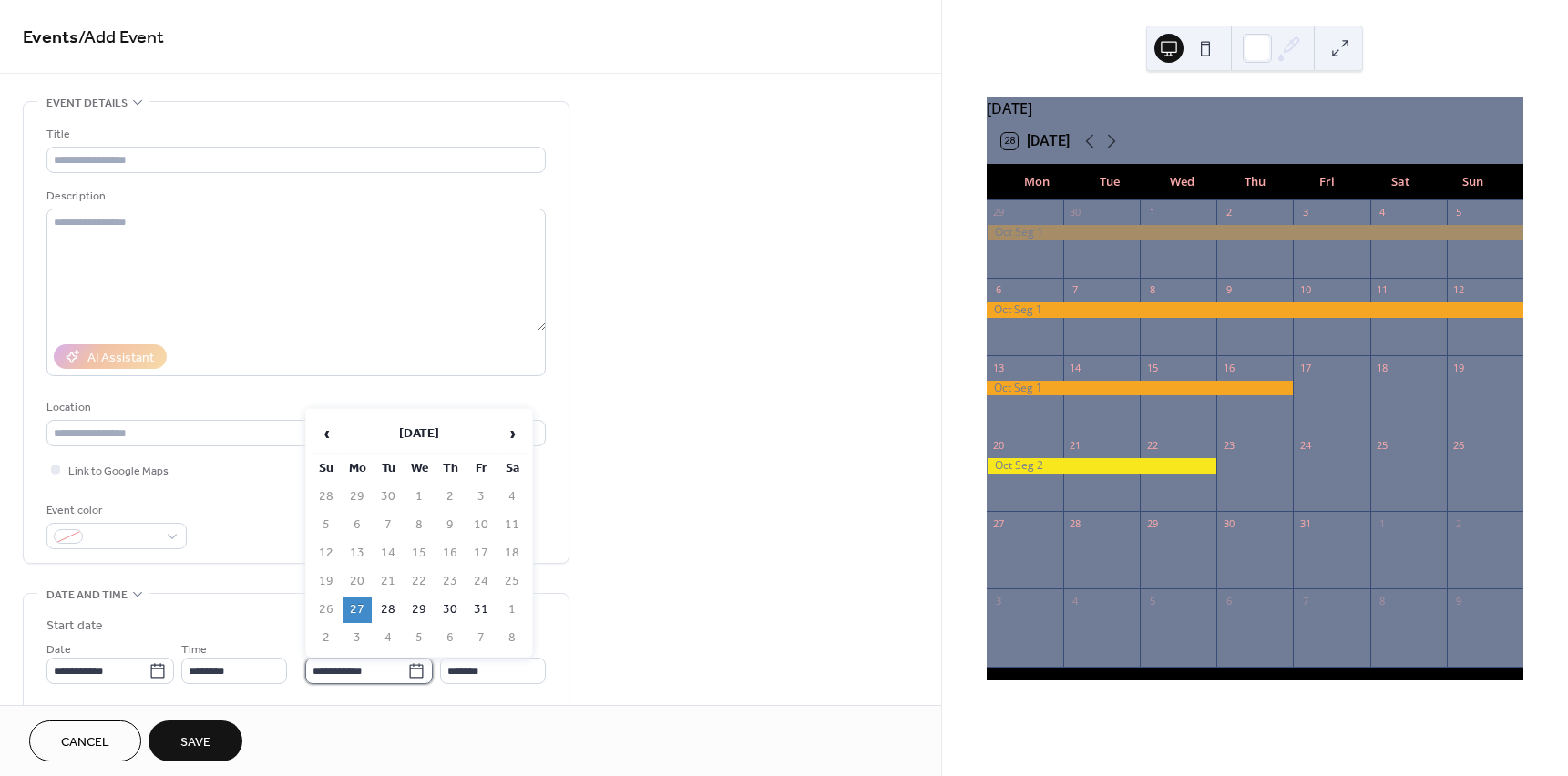 click on "**********" at bounding box center (356, 670) 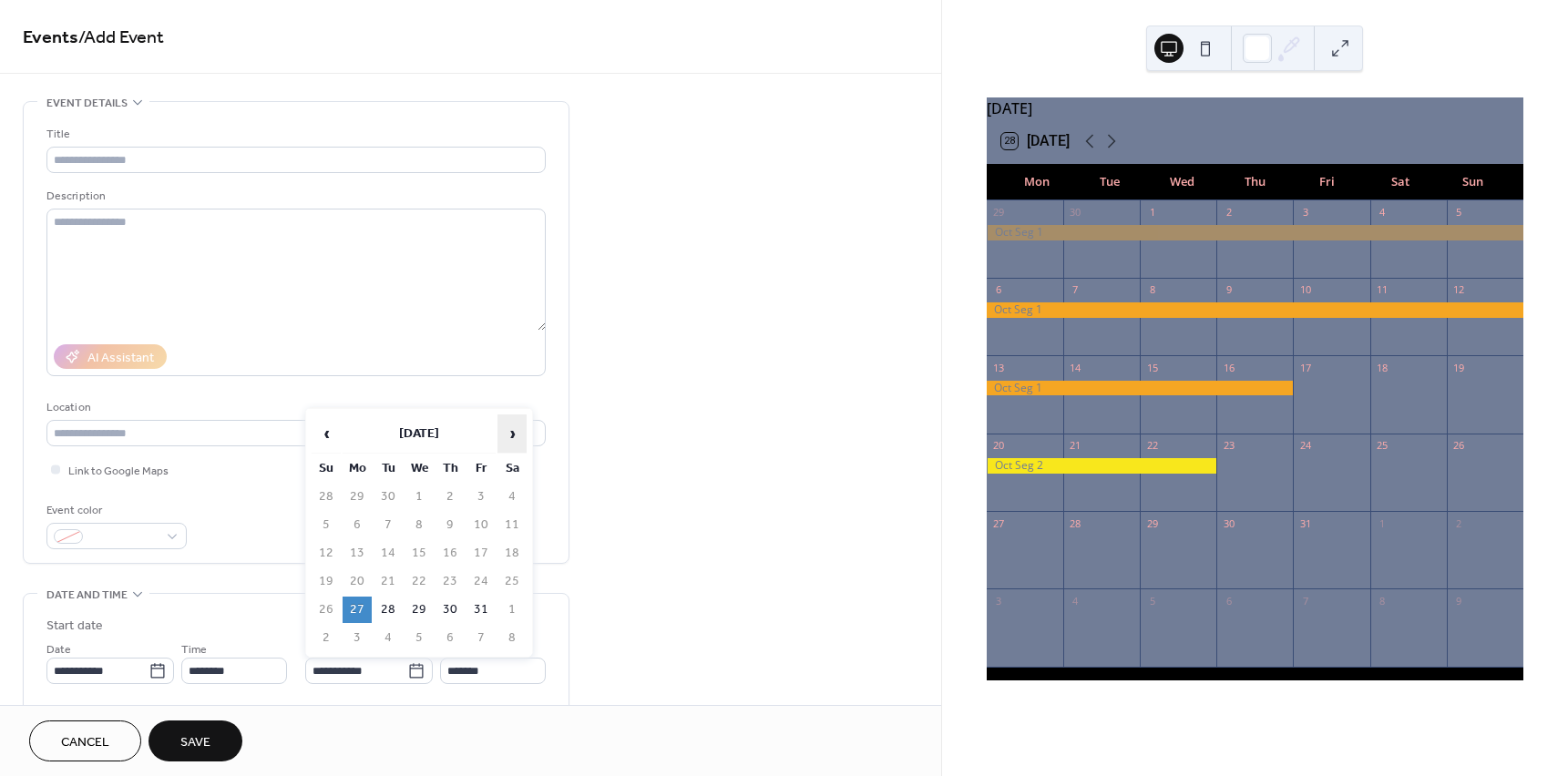 click on "›" at bounding box center [512, 434] 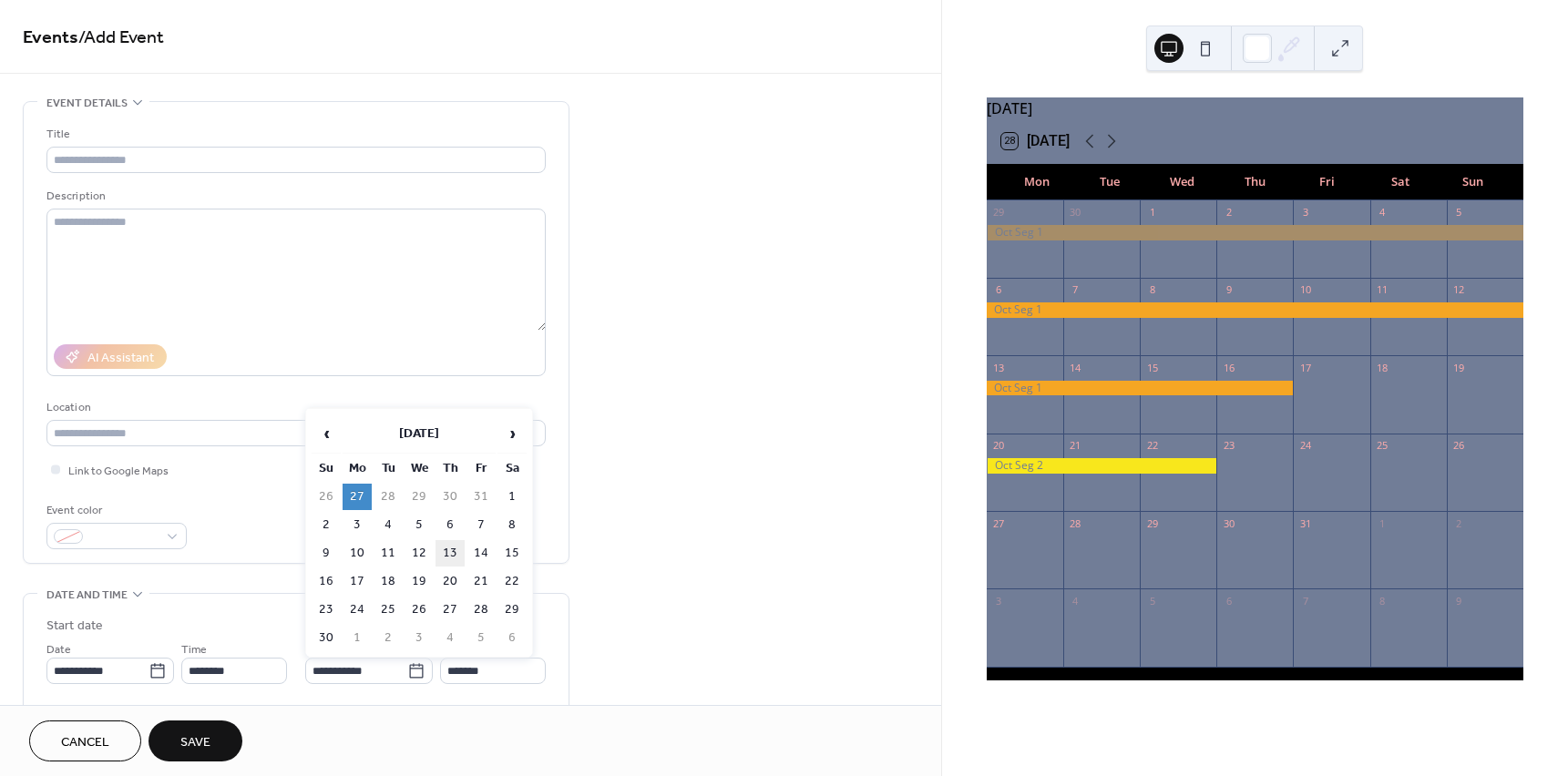 click on "13" at bounding box center [450, 553] 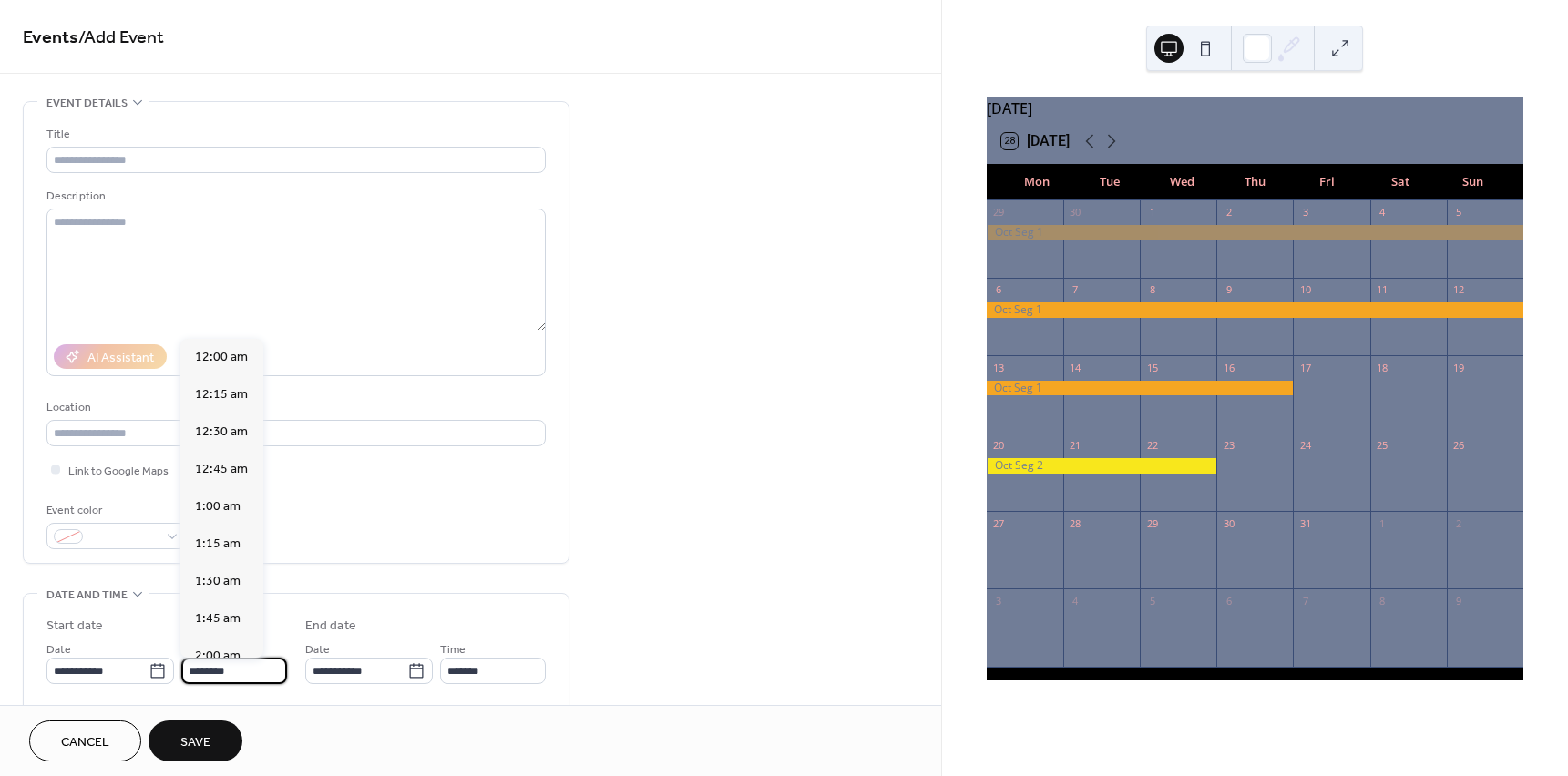 scroll, scrollTop: 1792, scrollLeft: 0, axis: vertical 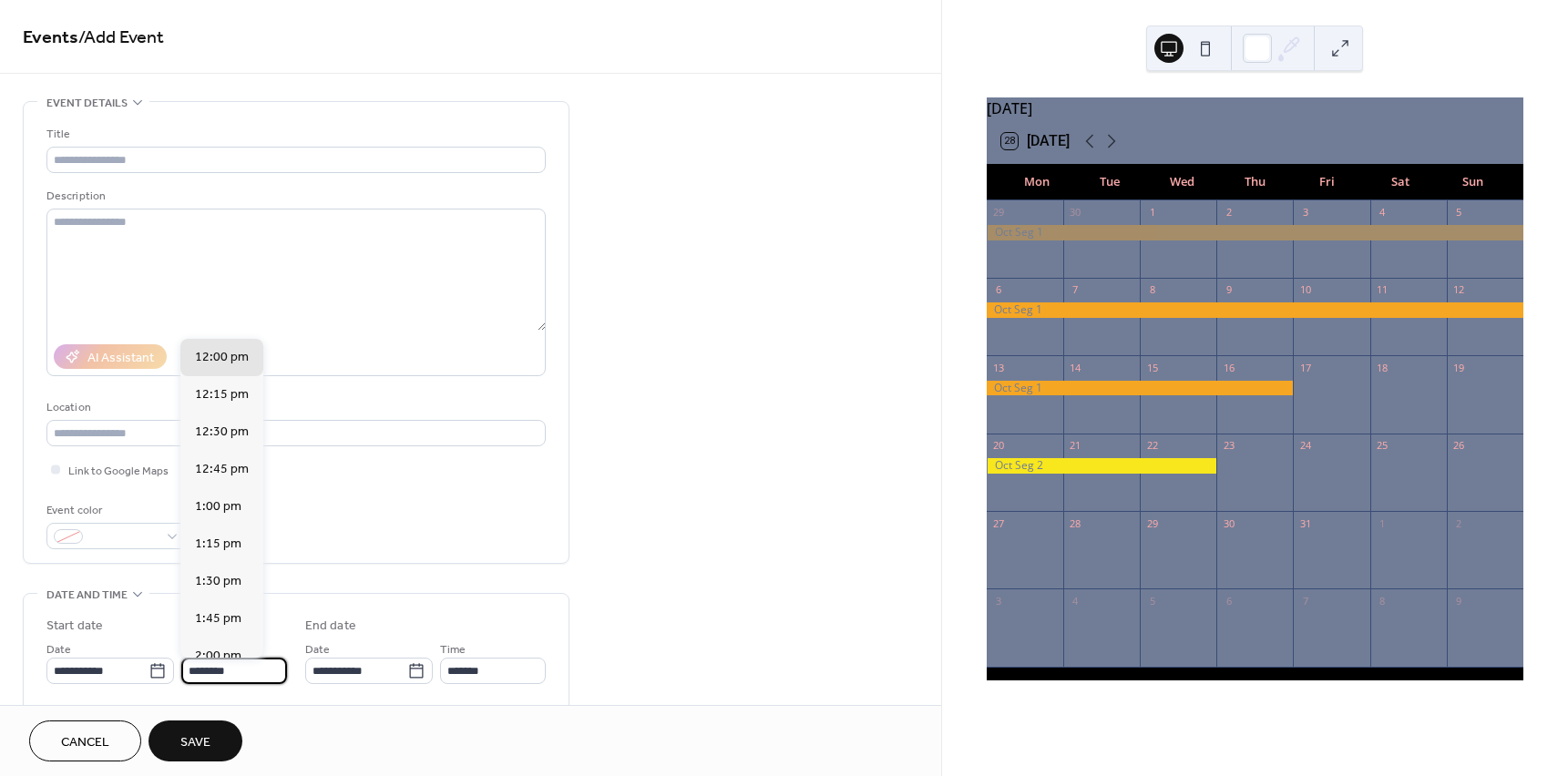 click on "********" at bounding box center (234, 670) 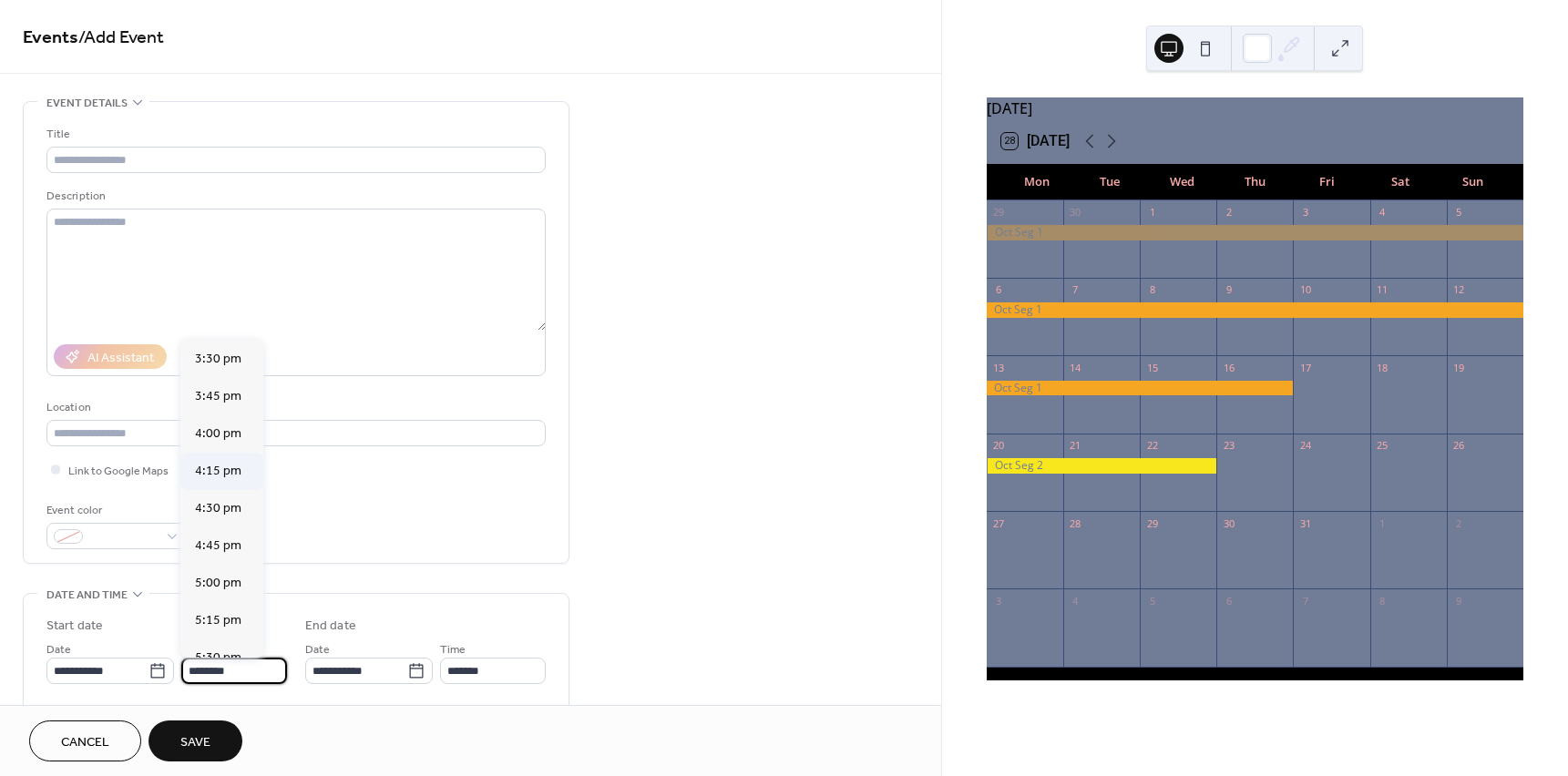 scroll, scrollTop: 2430, scrollLeft: 0, axis: vertical 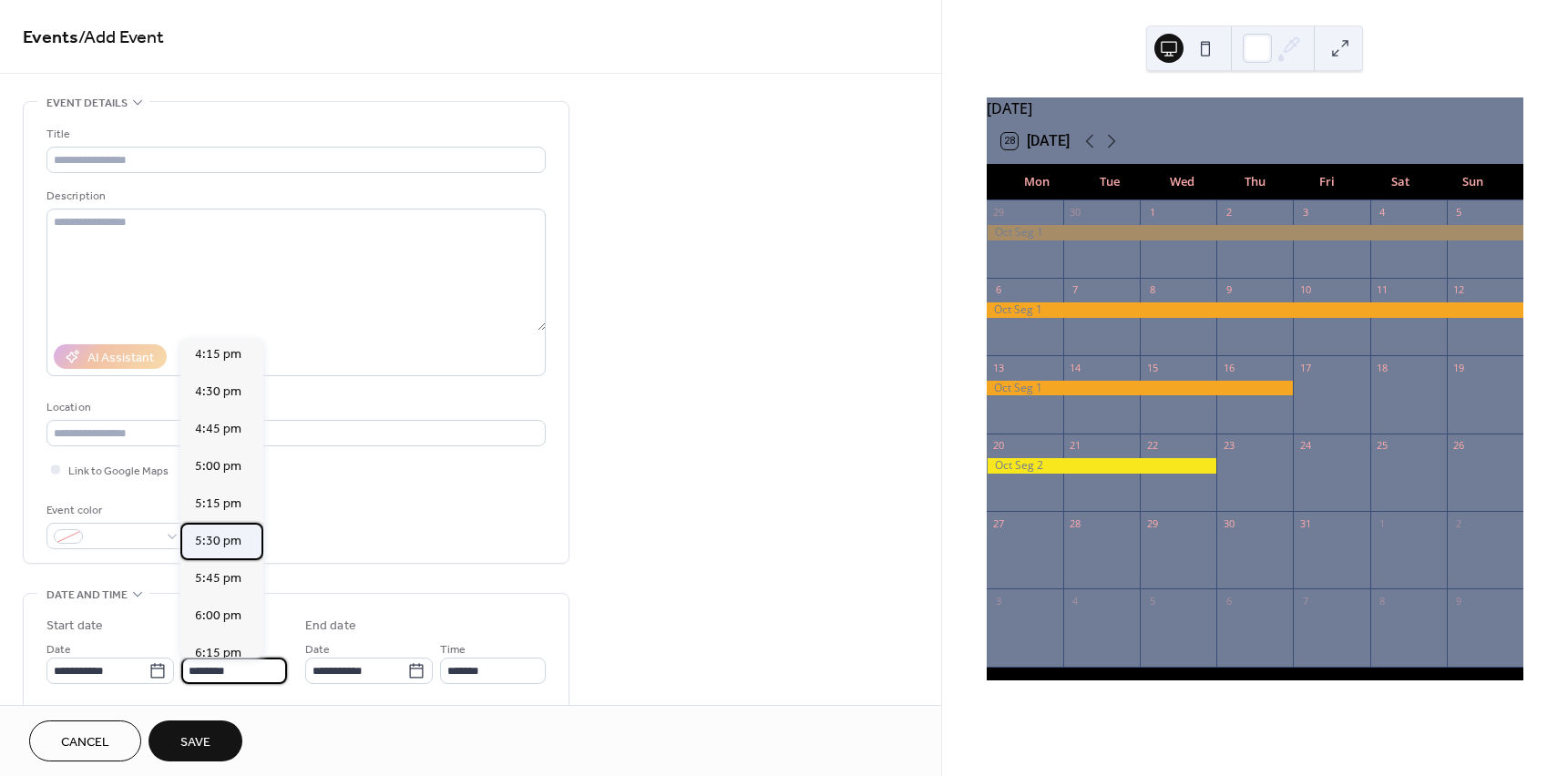click on "5:30 pm" at bounding box center [218, 541] 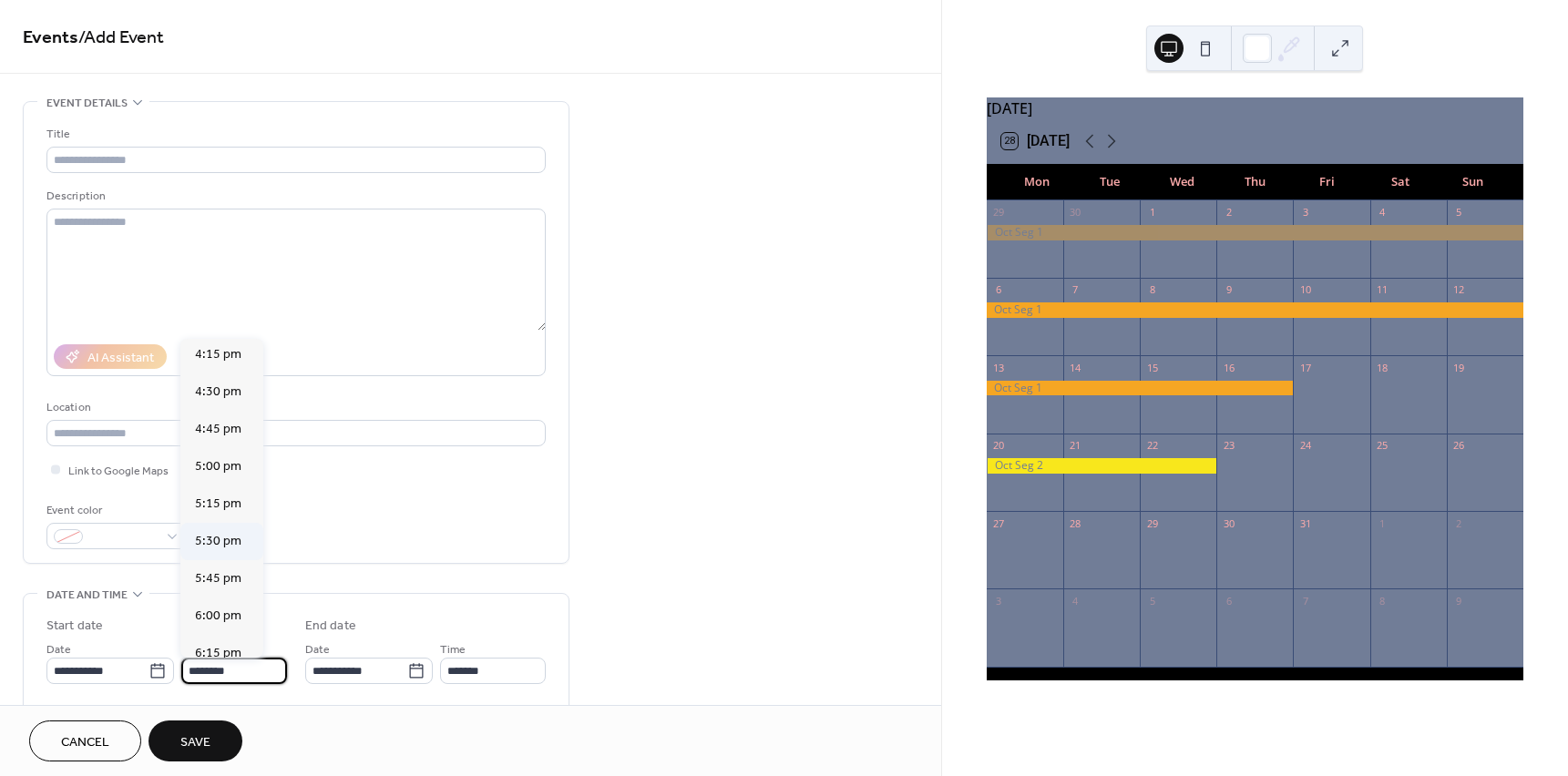 type on "*******" 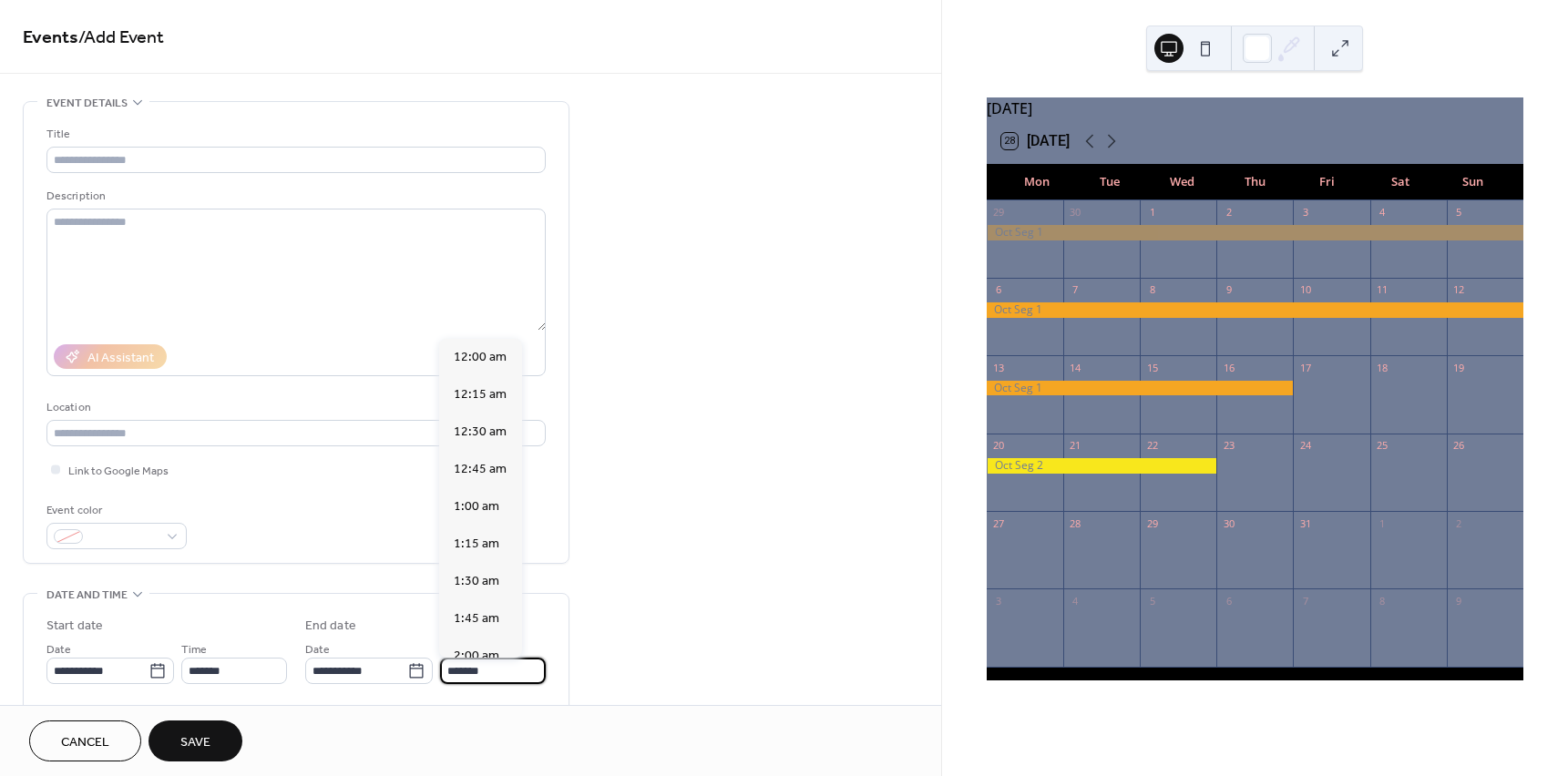 click on "*******" at bounding box center (493, 670) 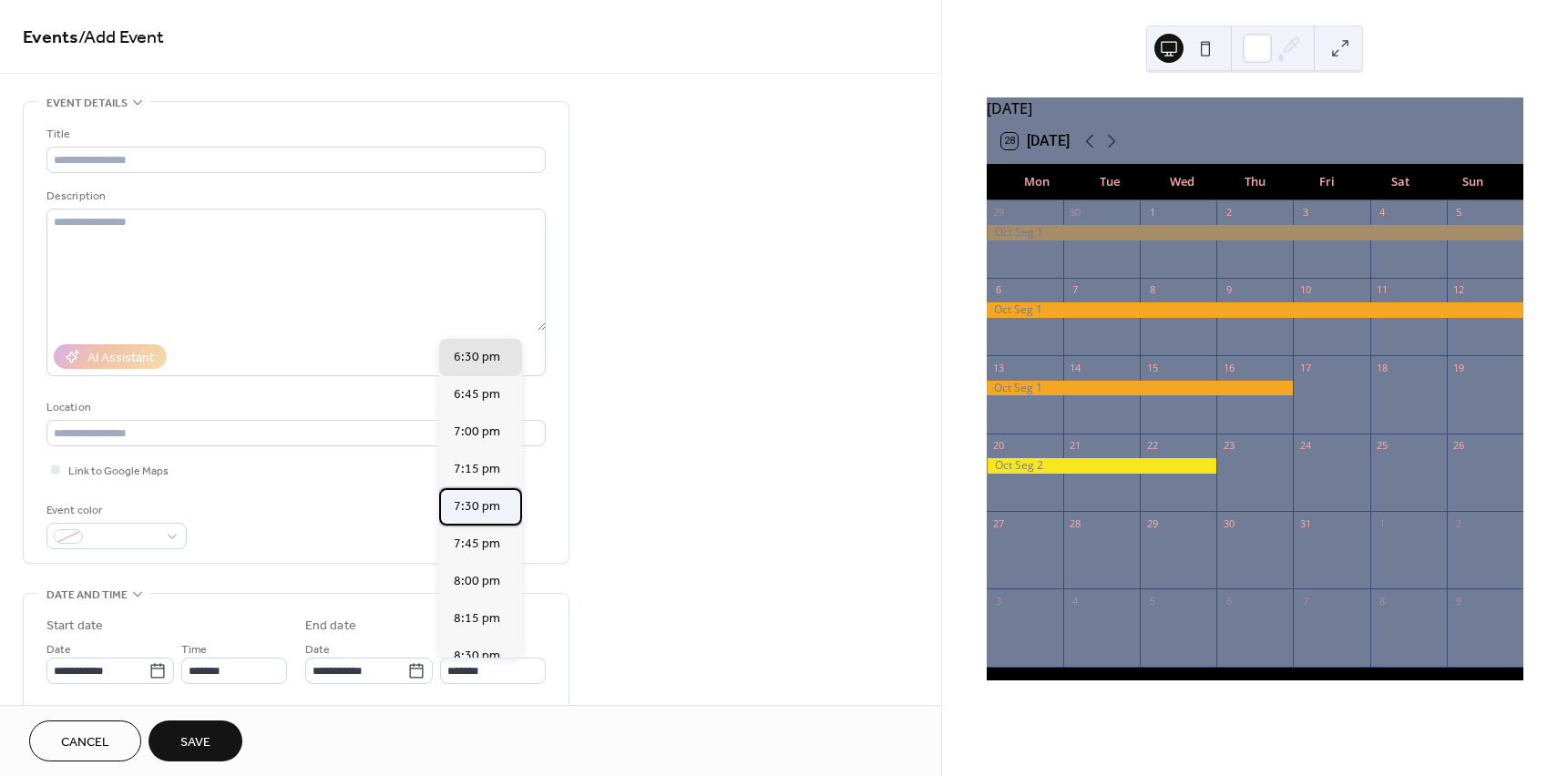 click on "7:30 pm" at bounding box center (477, 506) 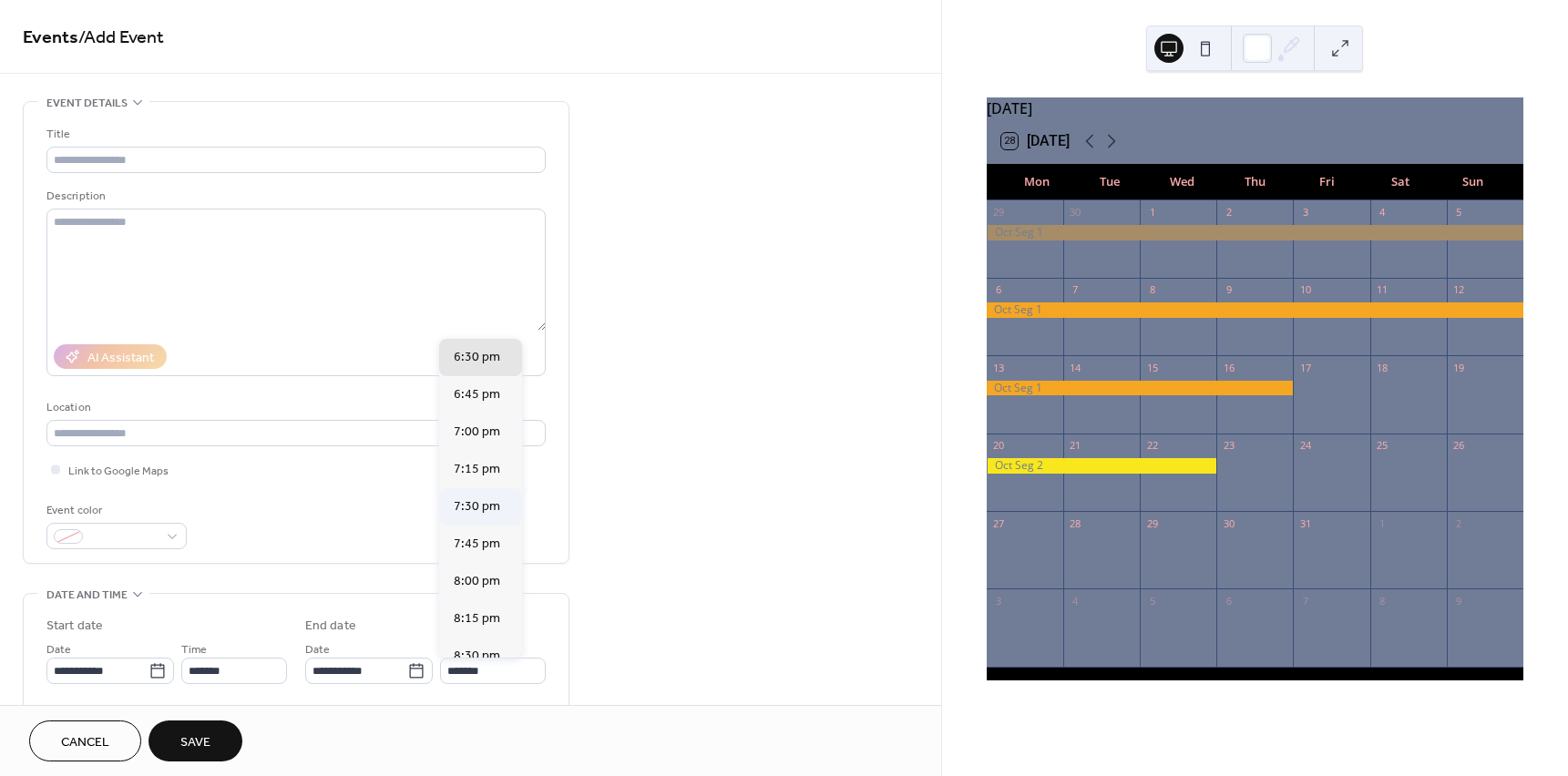 type on "*******" 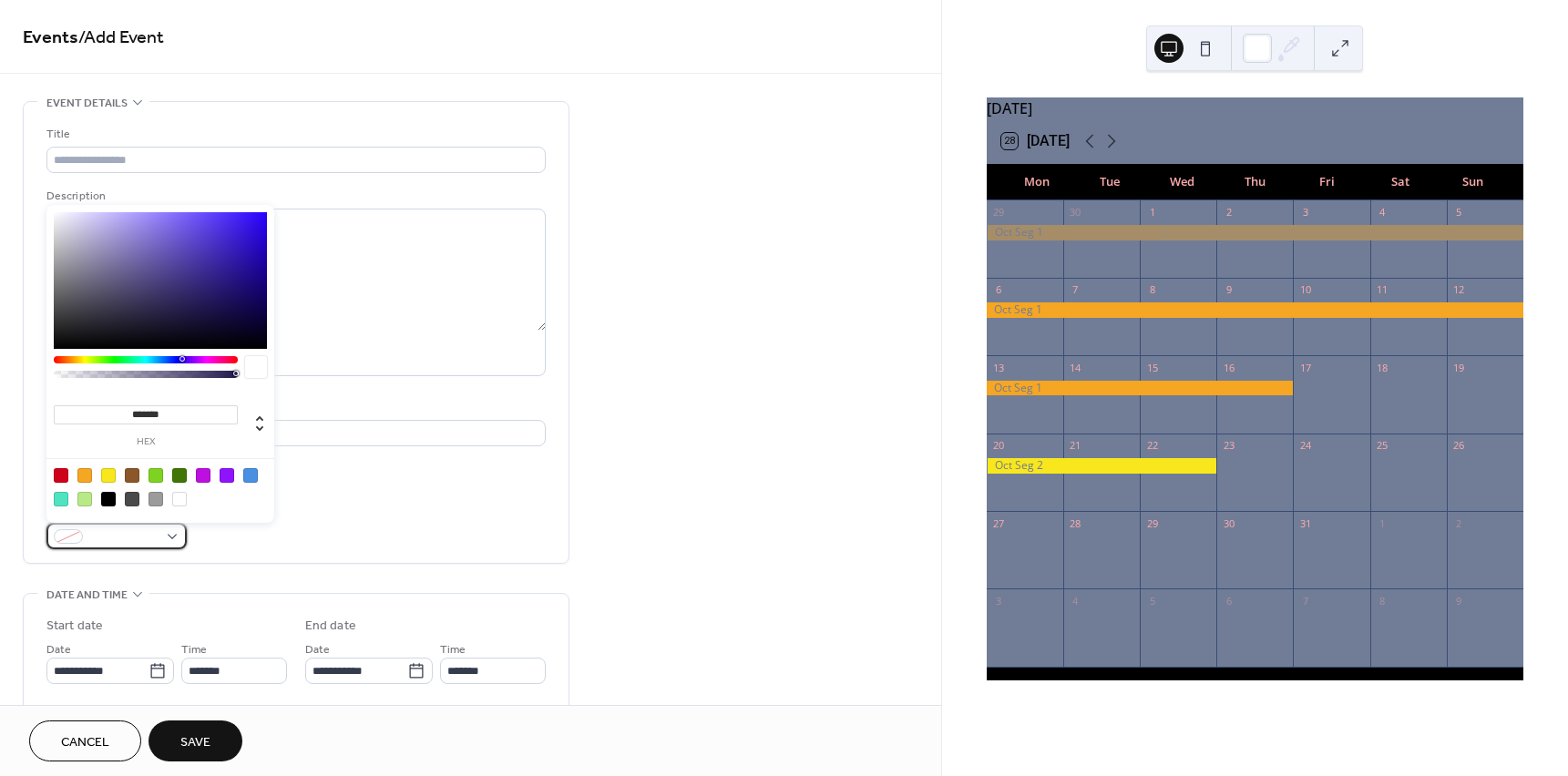 click at bounding box center (117, 536) 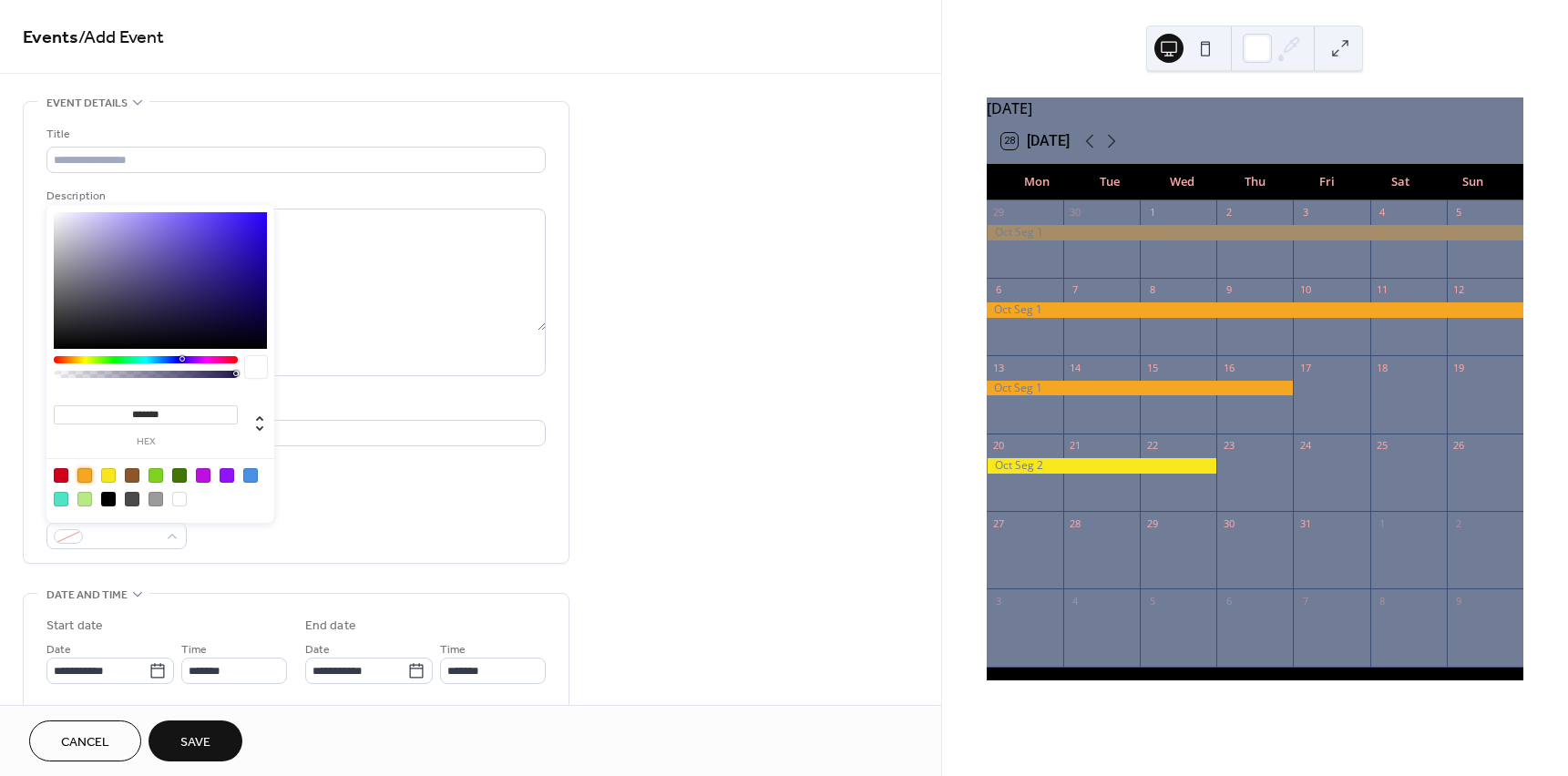 click at bounding box center (85, 475) 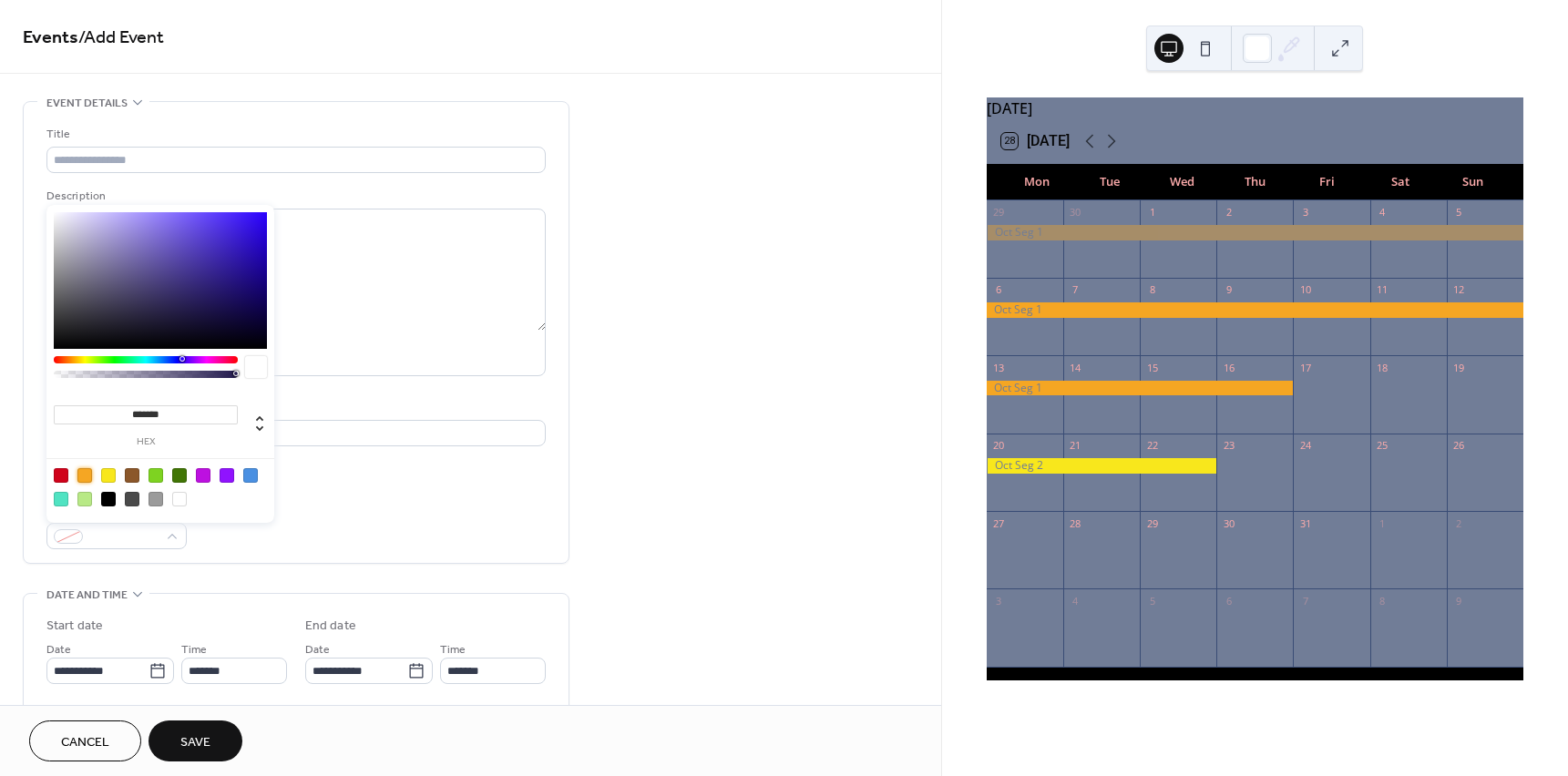 type on "*******" 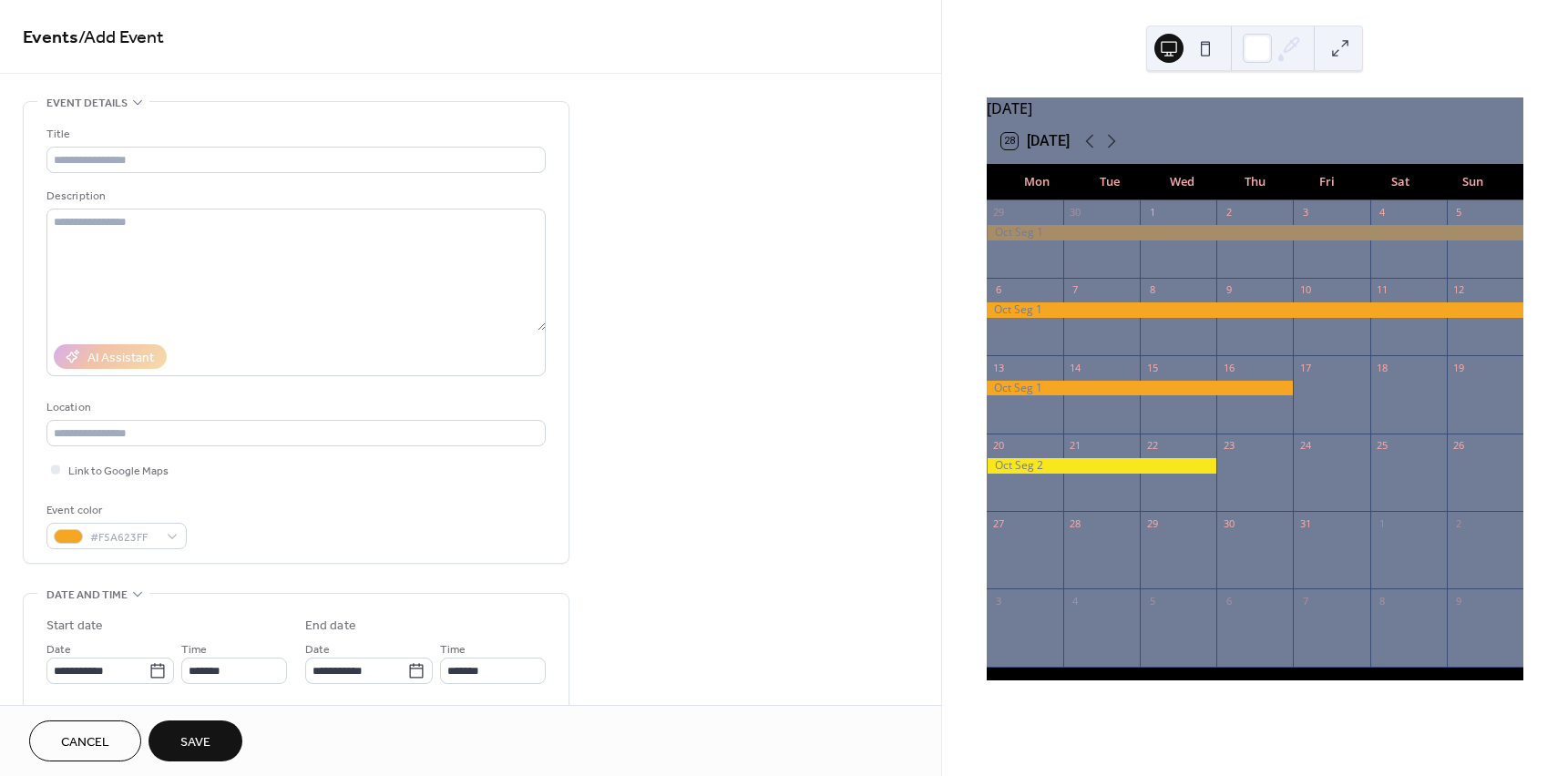 click on "Save" at bounding box center [195, 742] 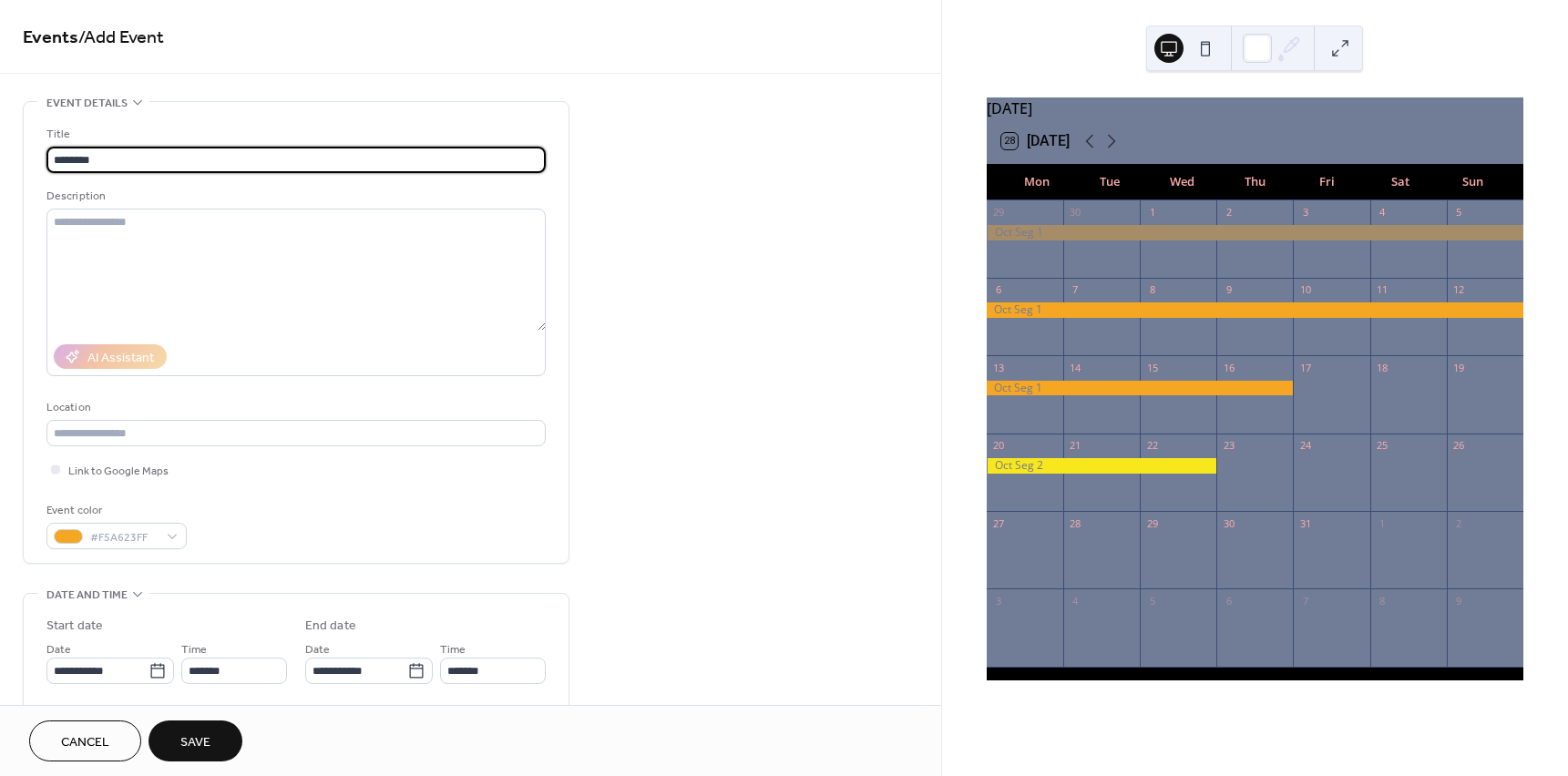 type on "********" 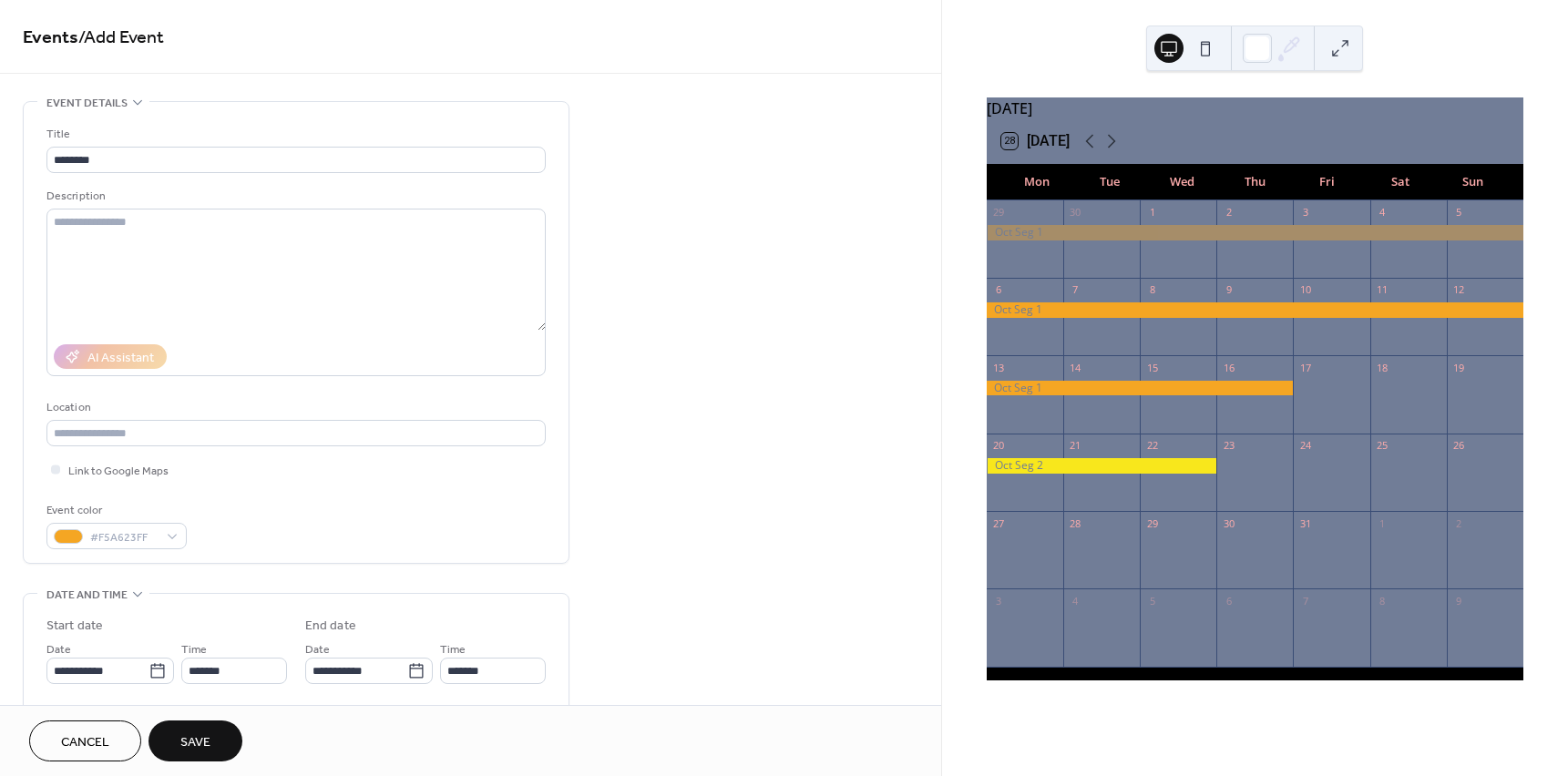 click on "Save" at bounding box center (195, 740) 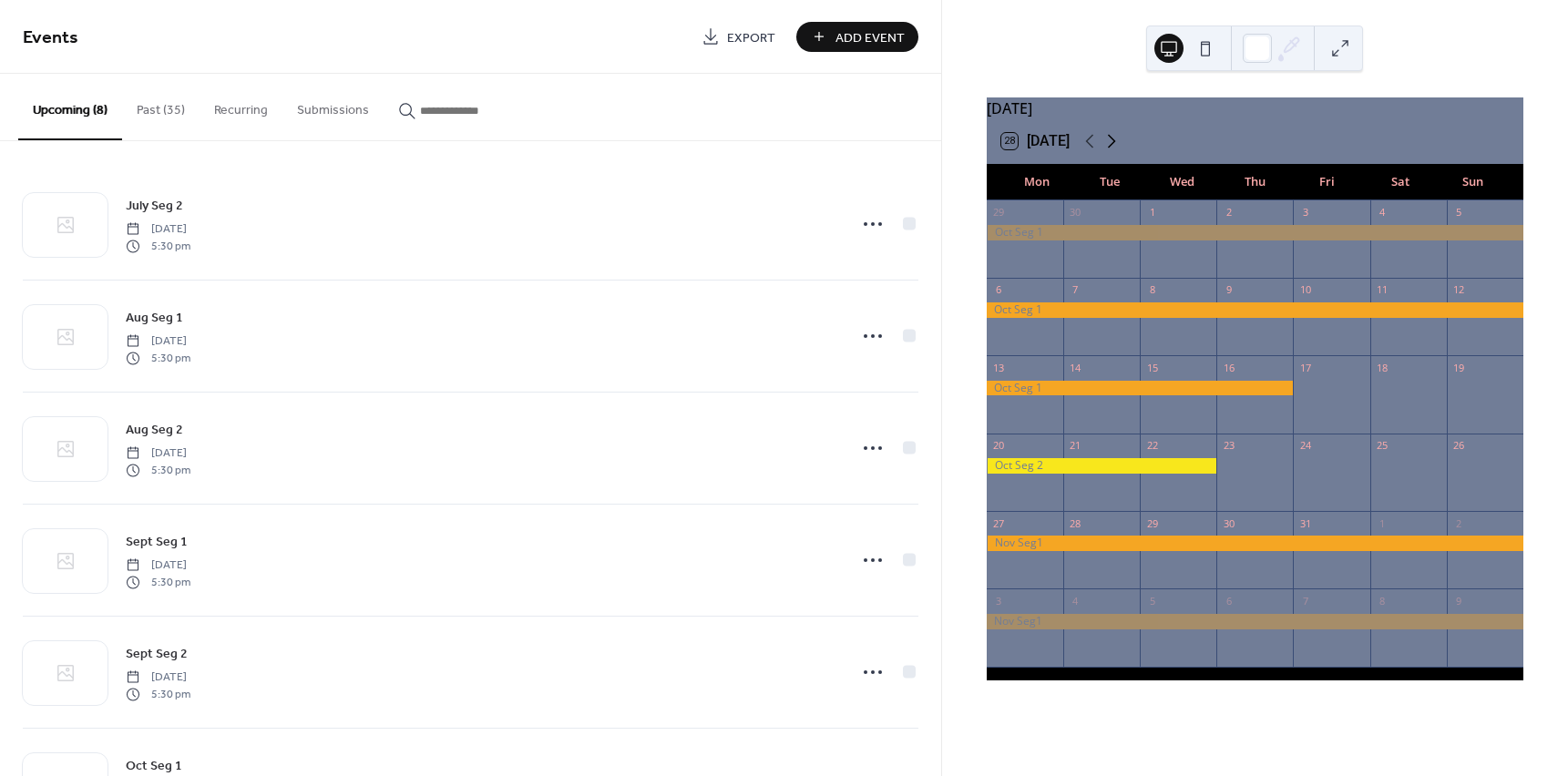 click 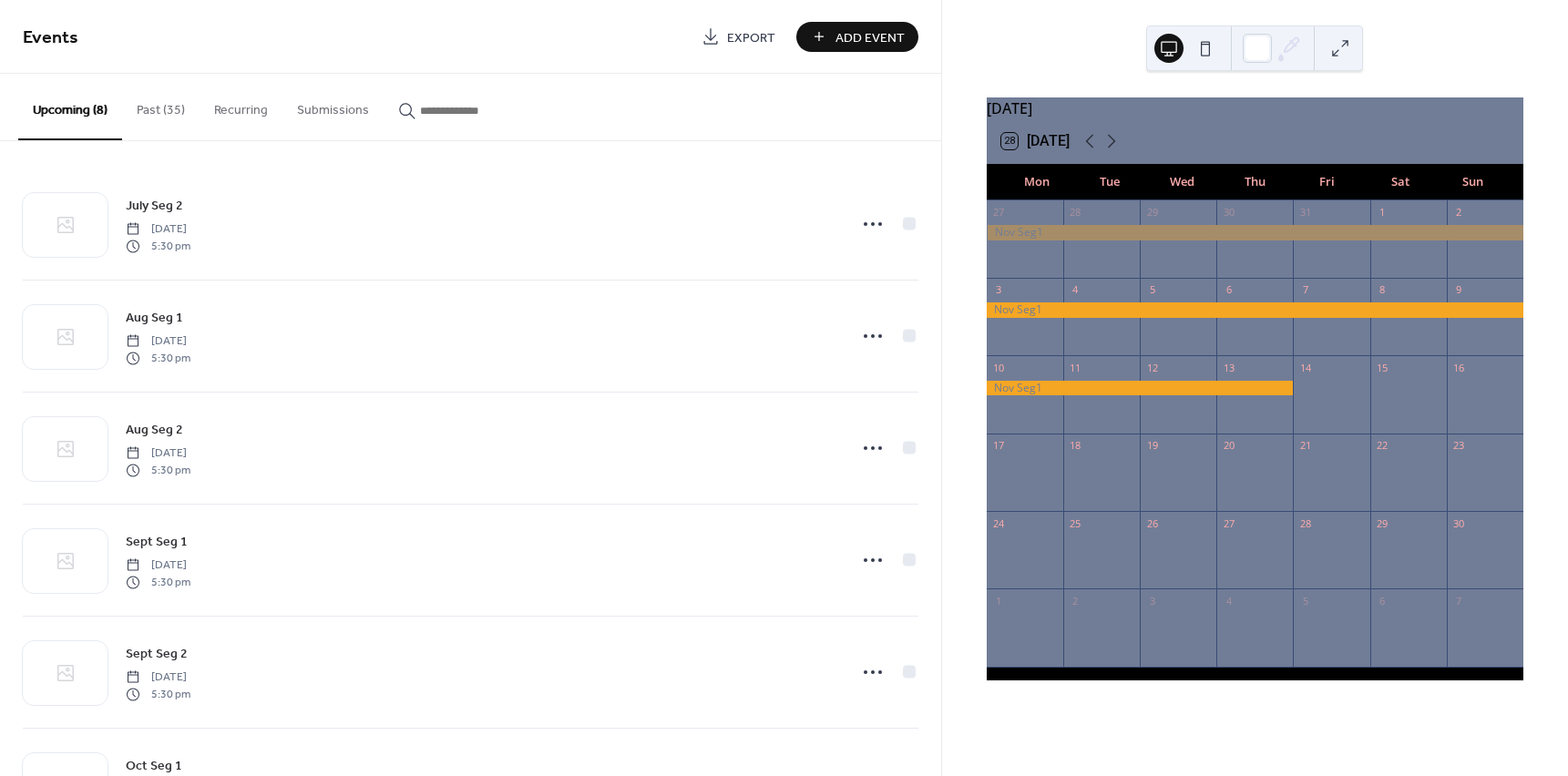 click on "Add Event" at bounding box center (870, 37) 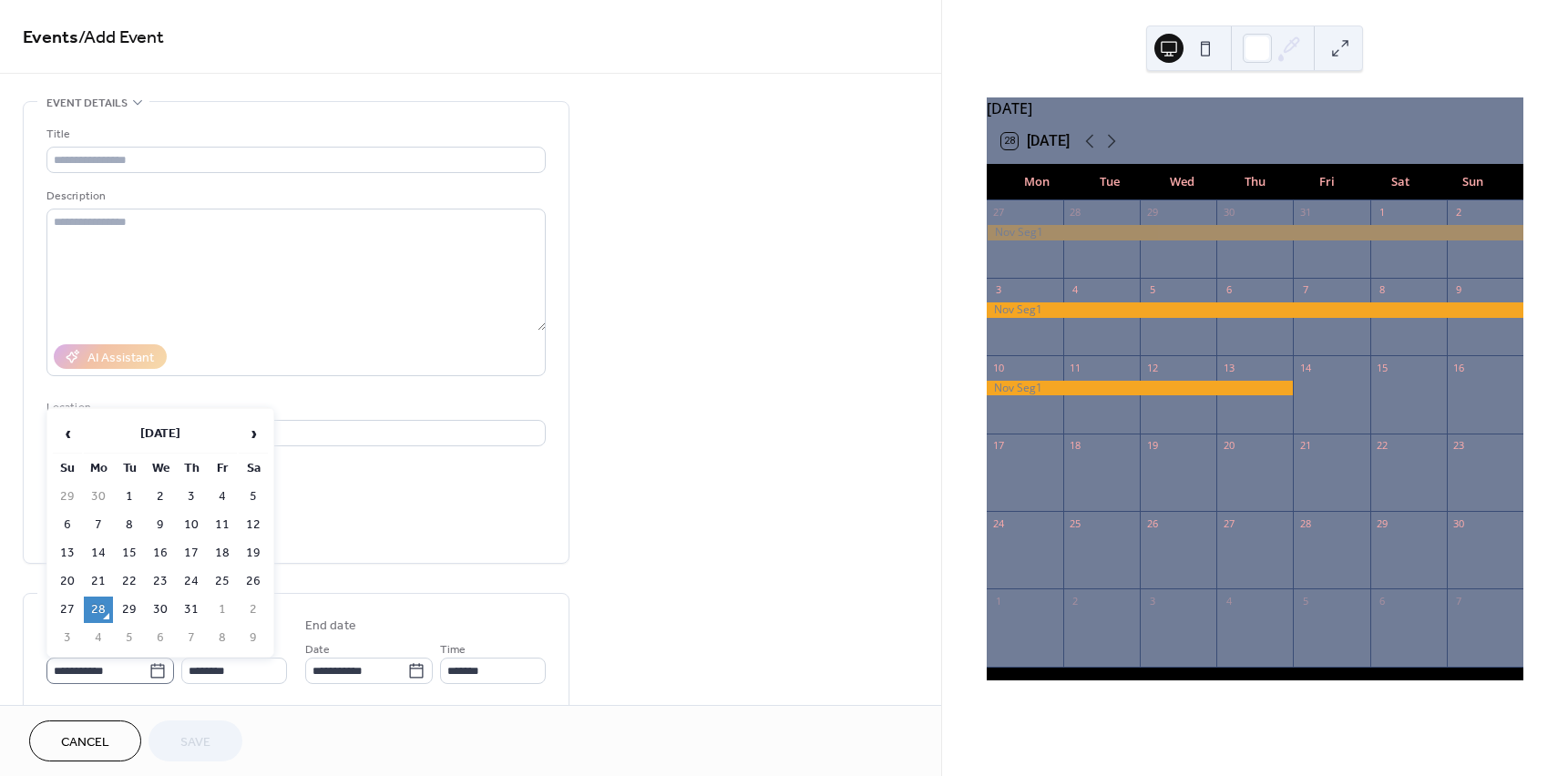 click 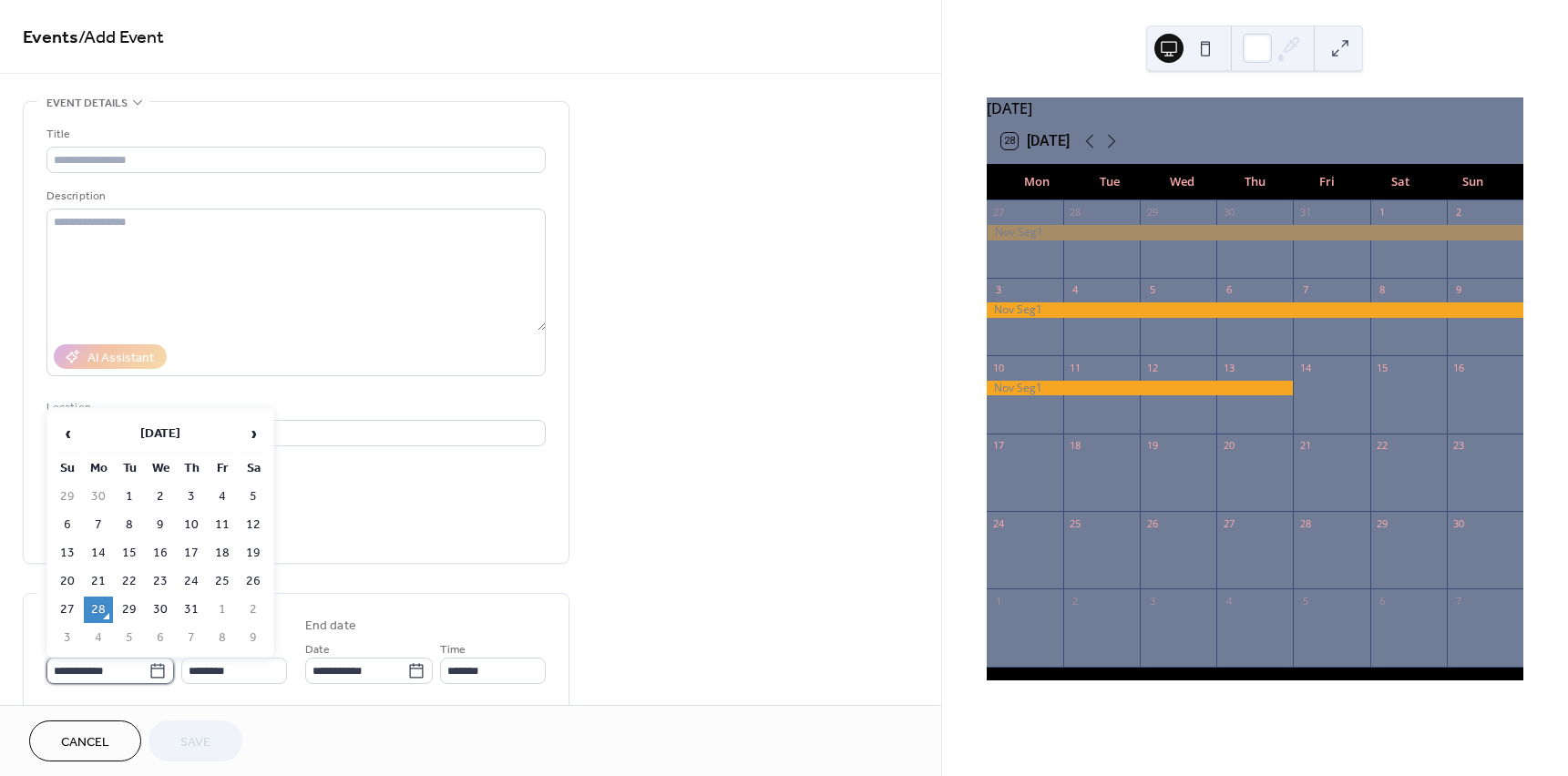 click on "**********" at bounding box center (97, 670) 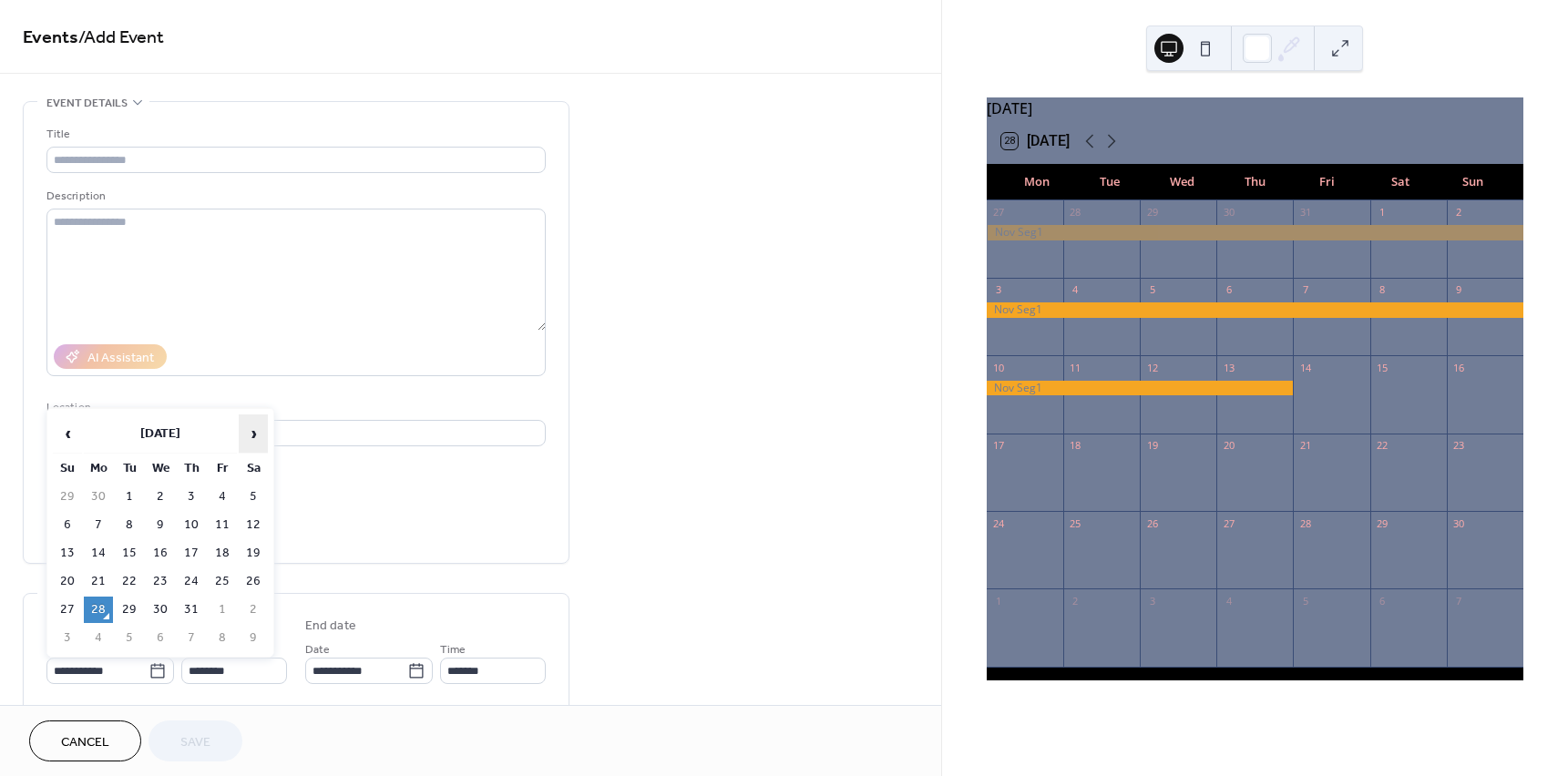 click on "›" at bounding box center (253, 434) 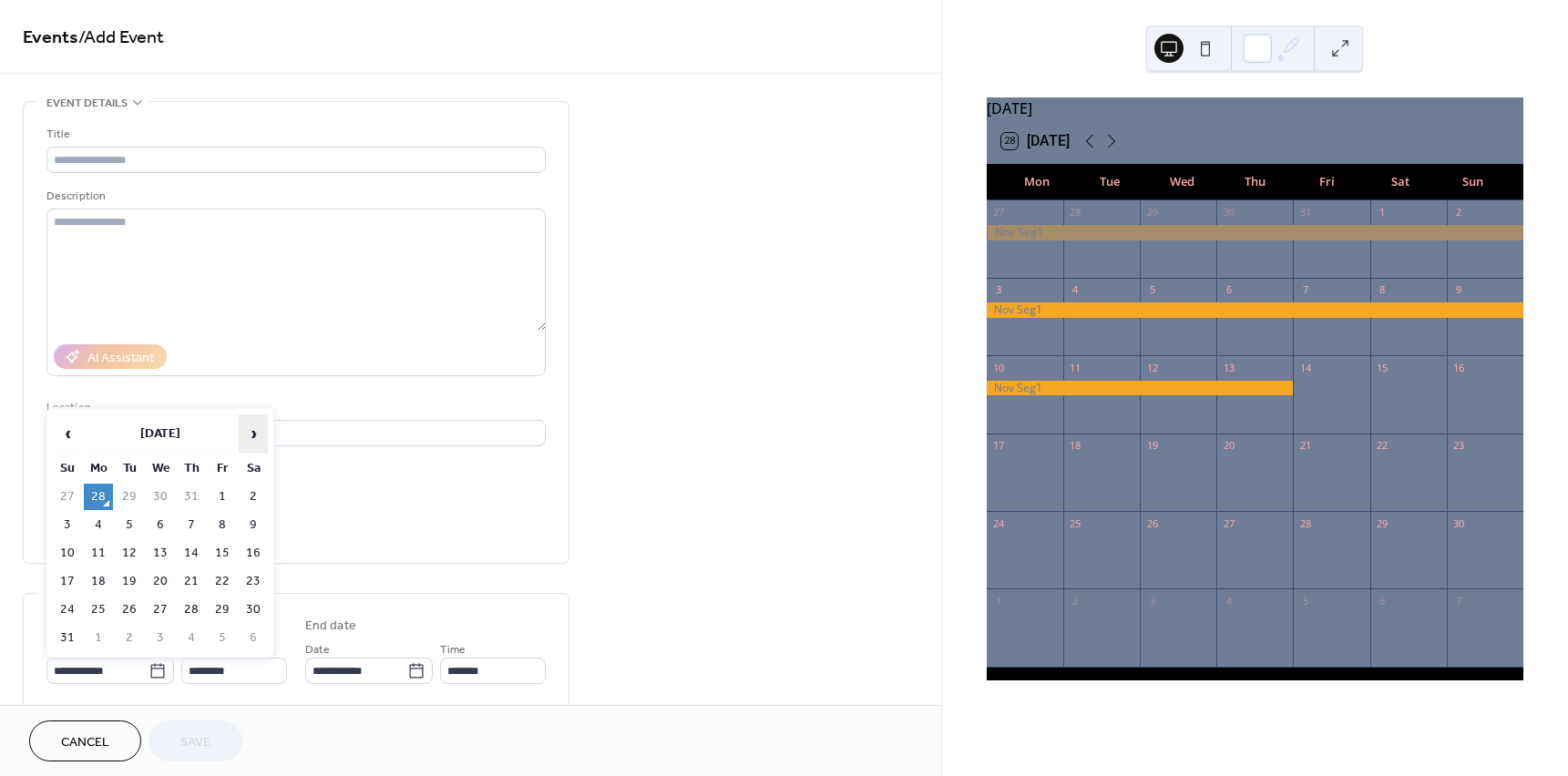 click on "›" at bounding box center [253, 434] 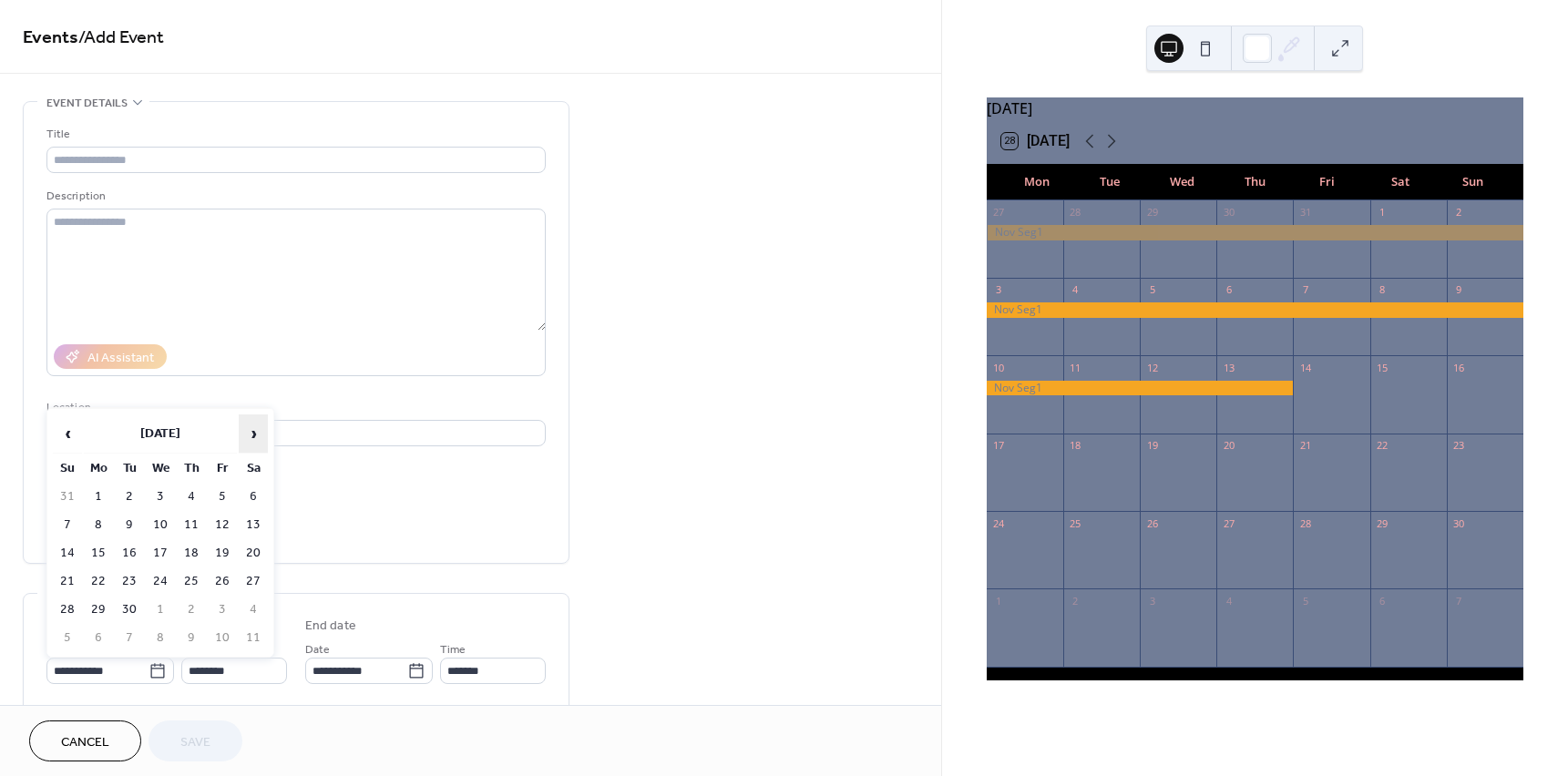 click on "›" at bounding box center [253, 434] 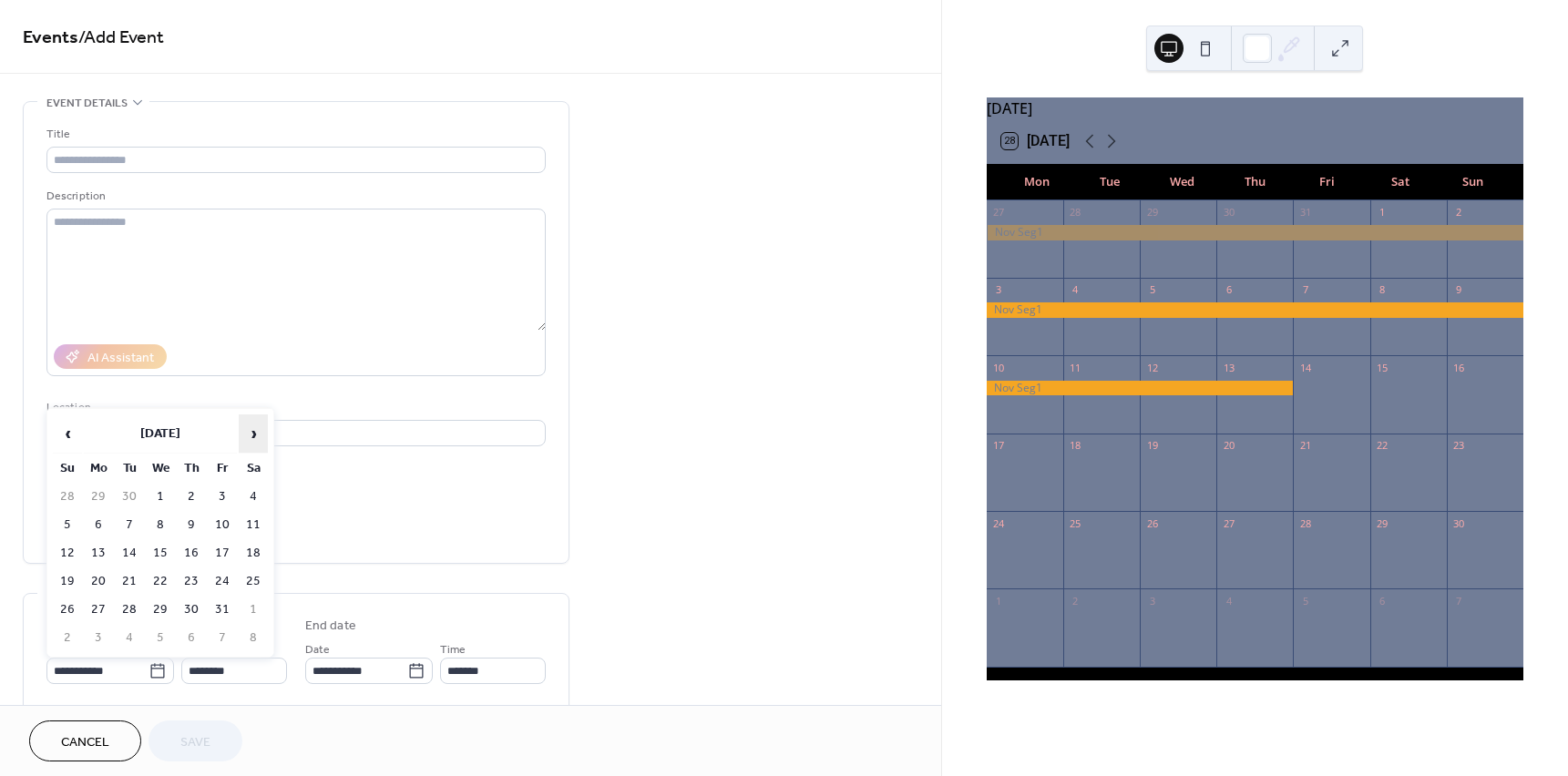 click on "›" at bounding box center (253, 434) 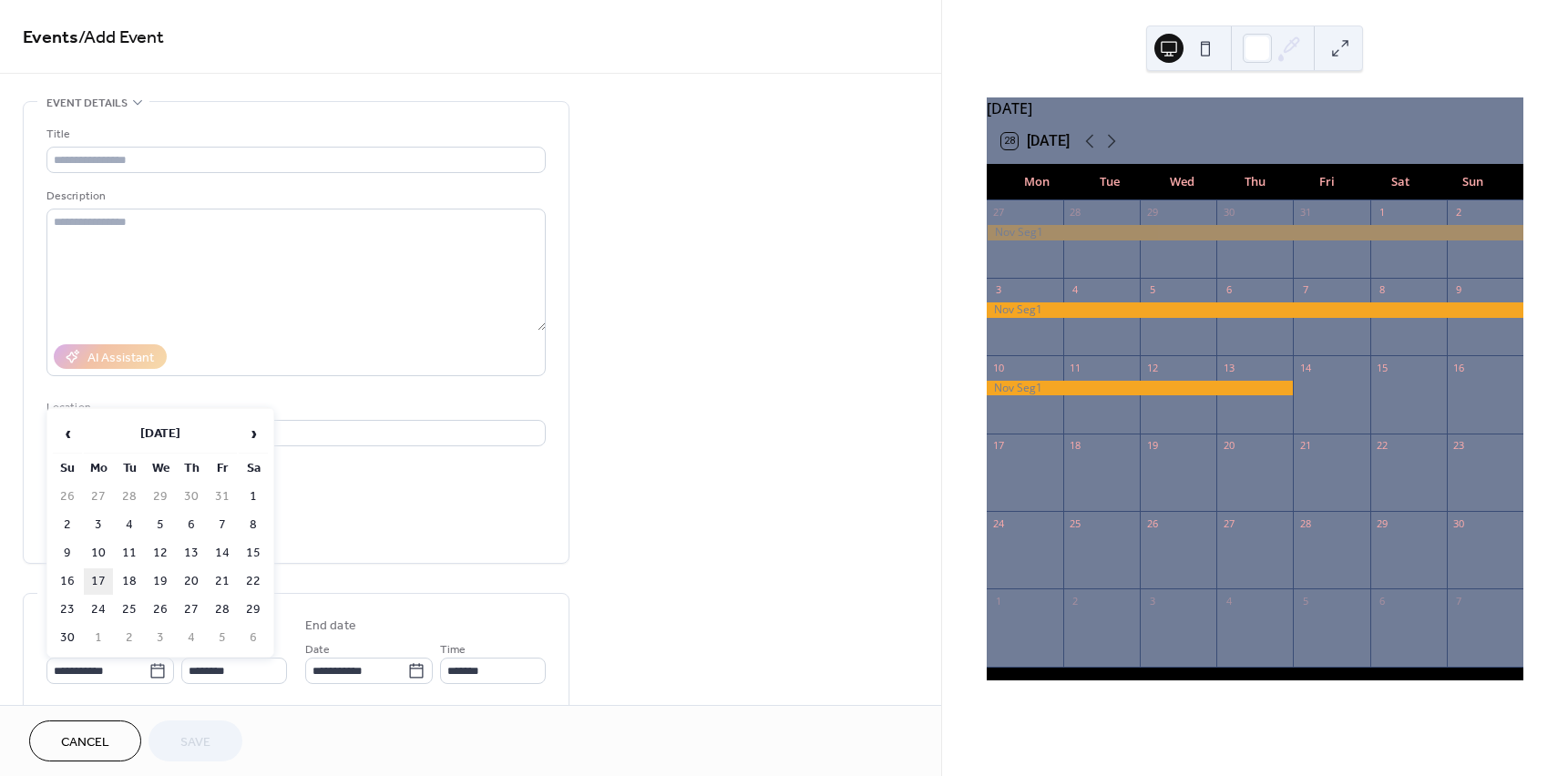 click on "17" at bounding box center (98, 581) 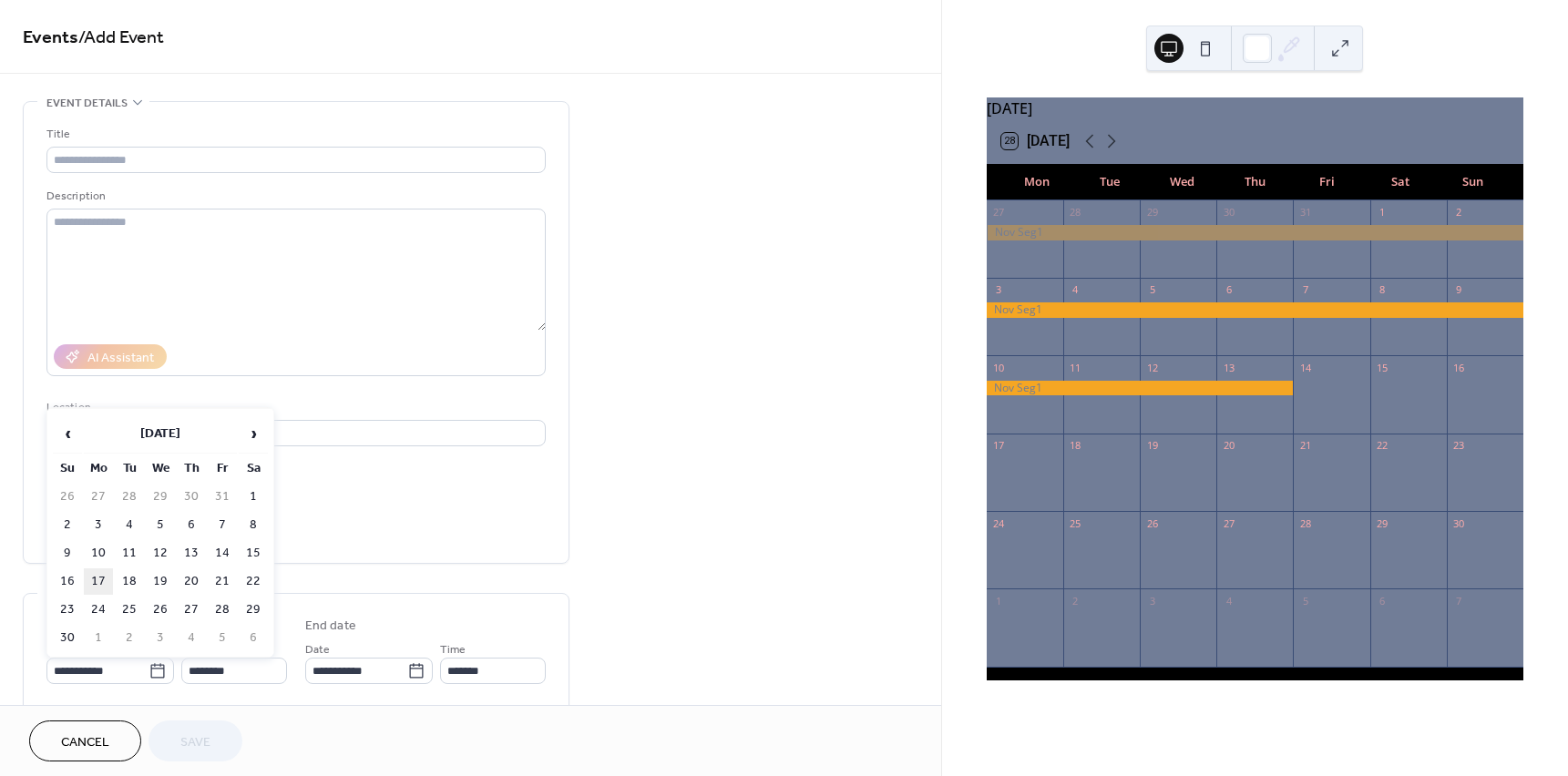 type on "**********" 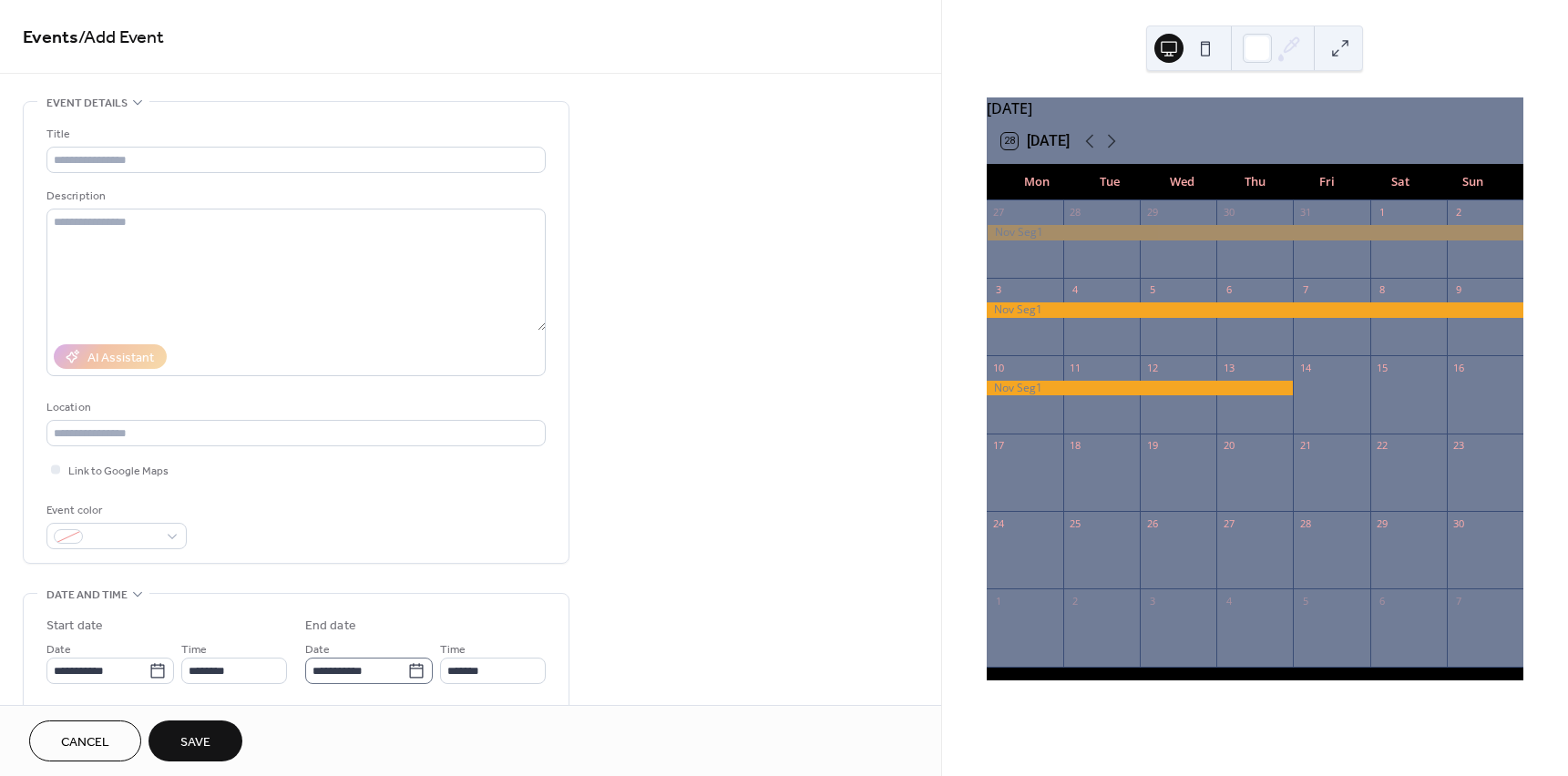 click 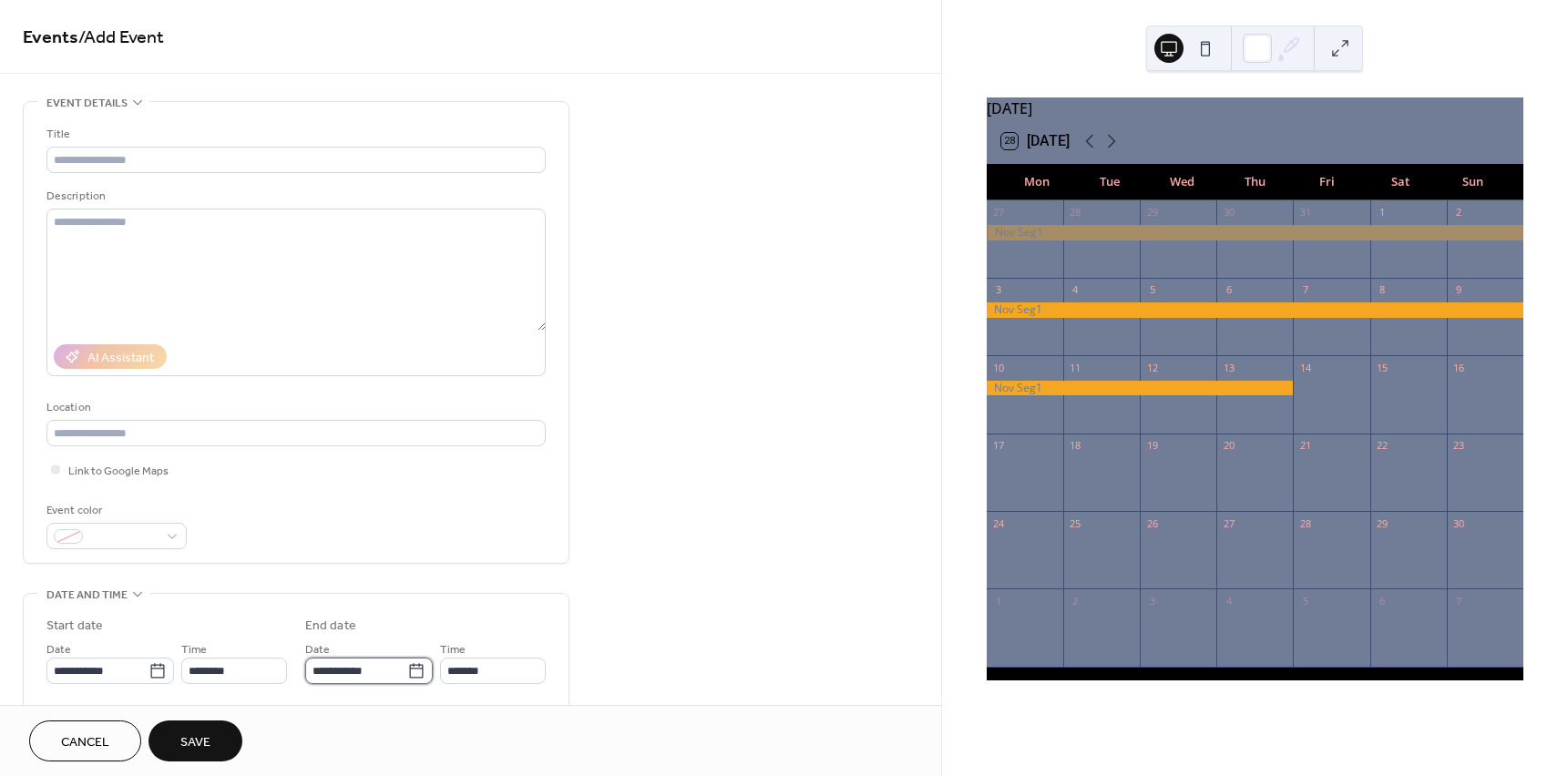 click on "**********" at bounding box center (356, 670) 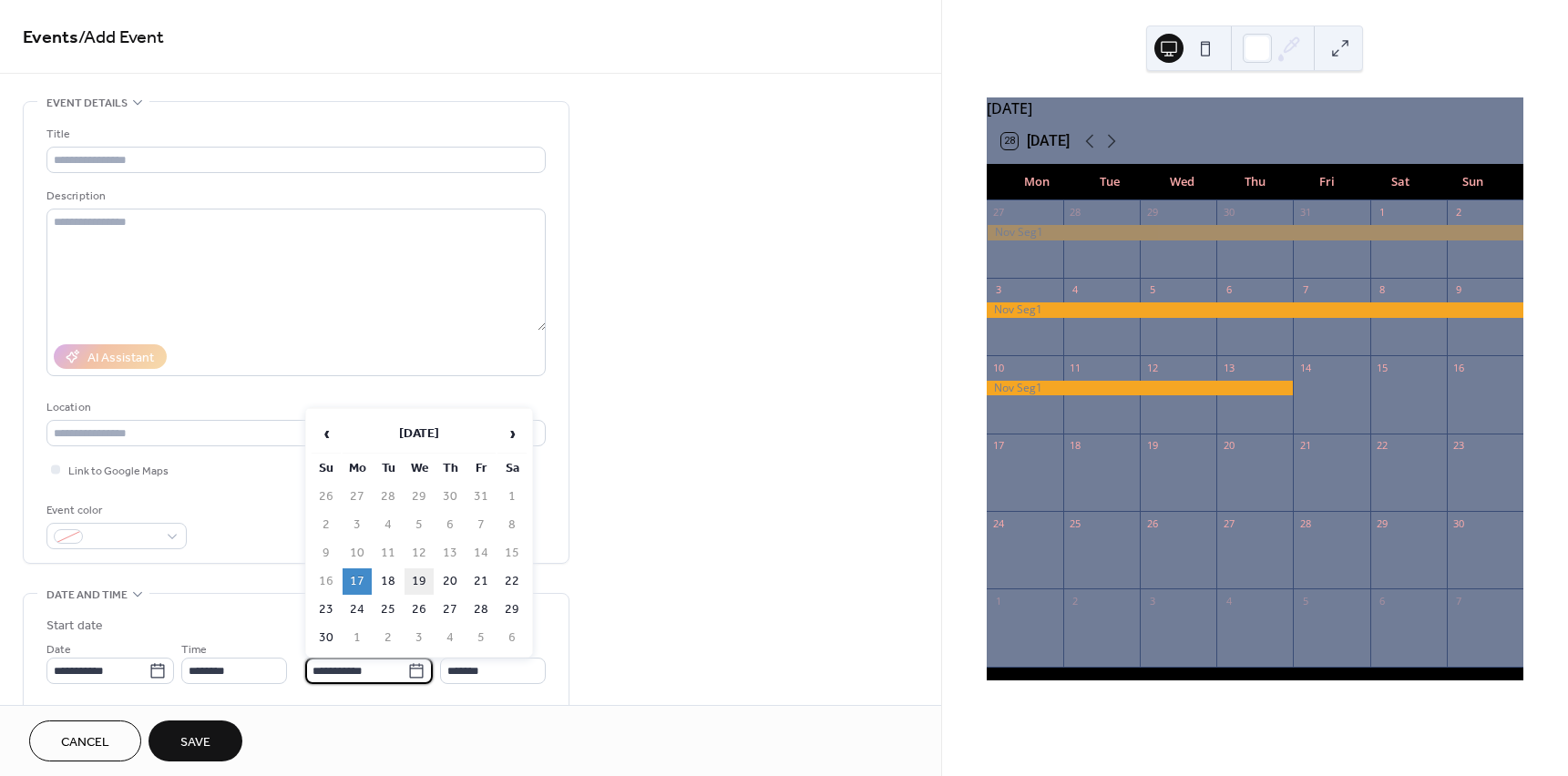 click on "19" at bounding box center [419, 581] 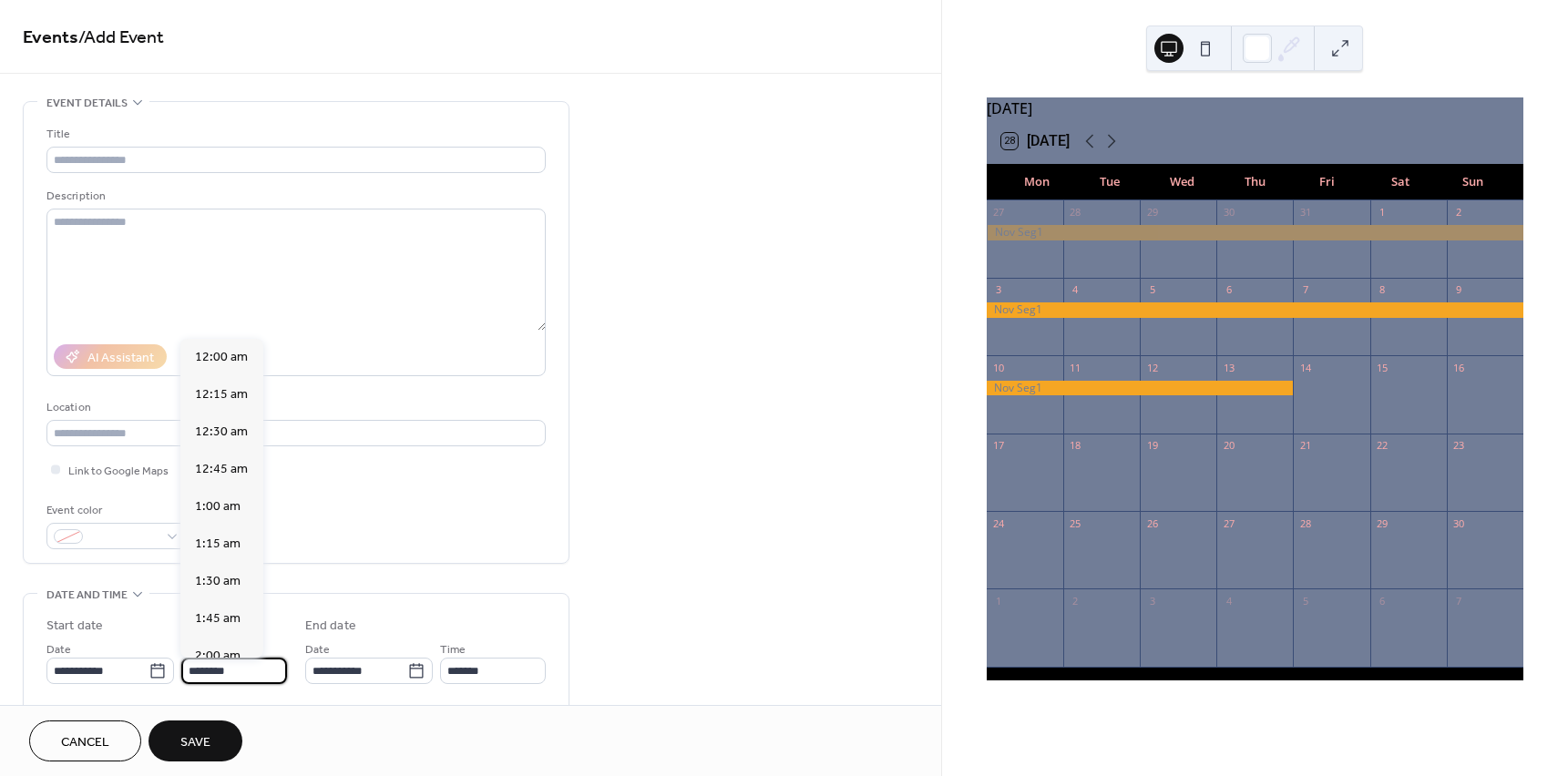 click on "********" at bounding box center [234, 670] 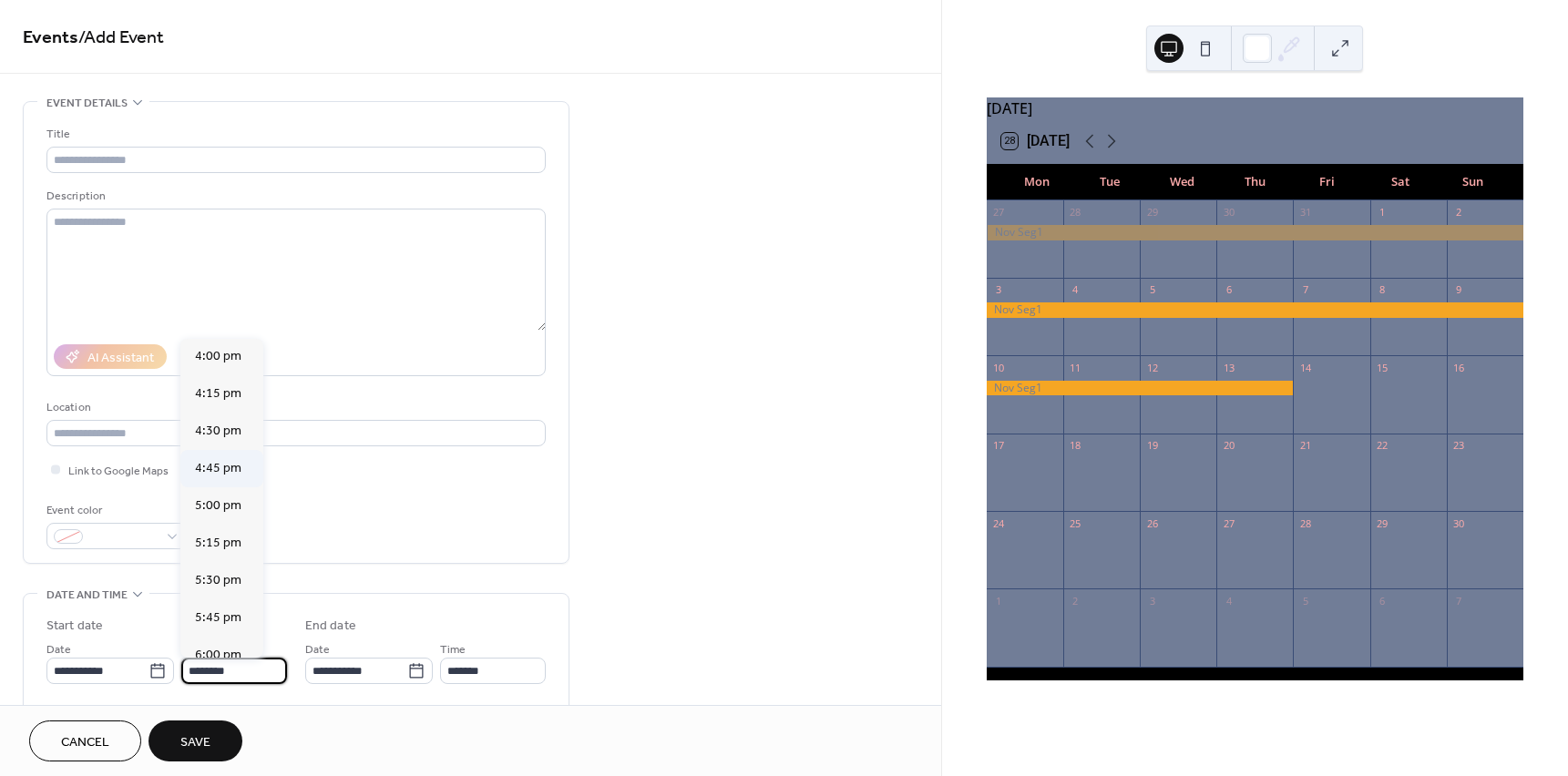 scroll, scrollTop: 2430, scrollLeft: 0, axis: vertical 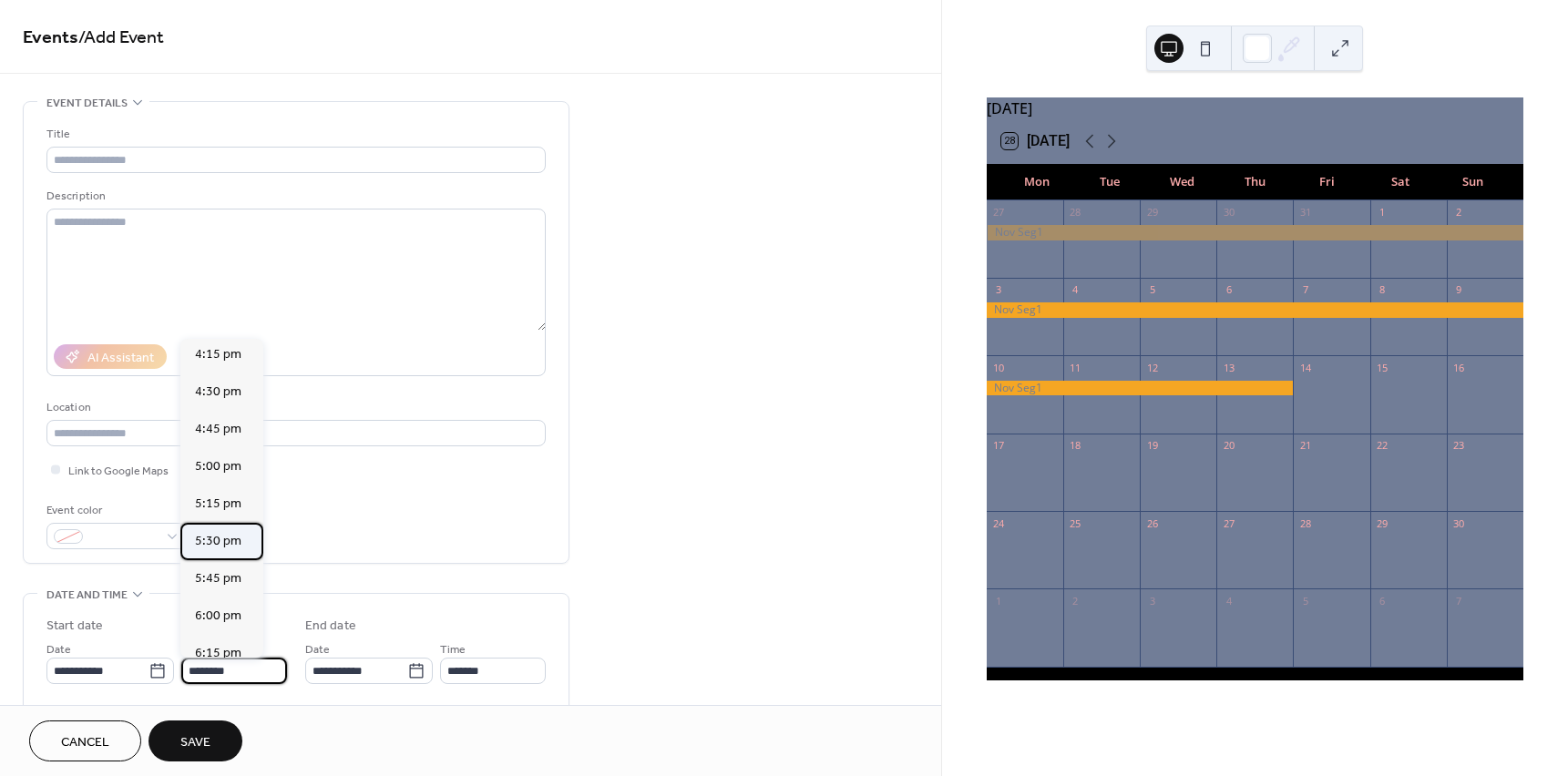 click on "5:30 pm" at bounding box center (218, 541) 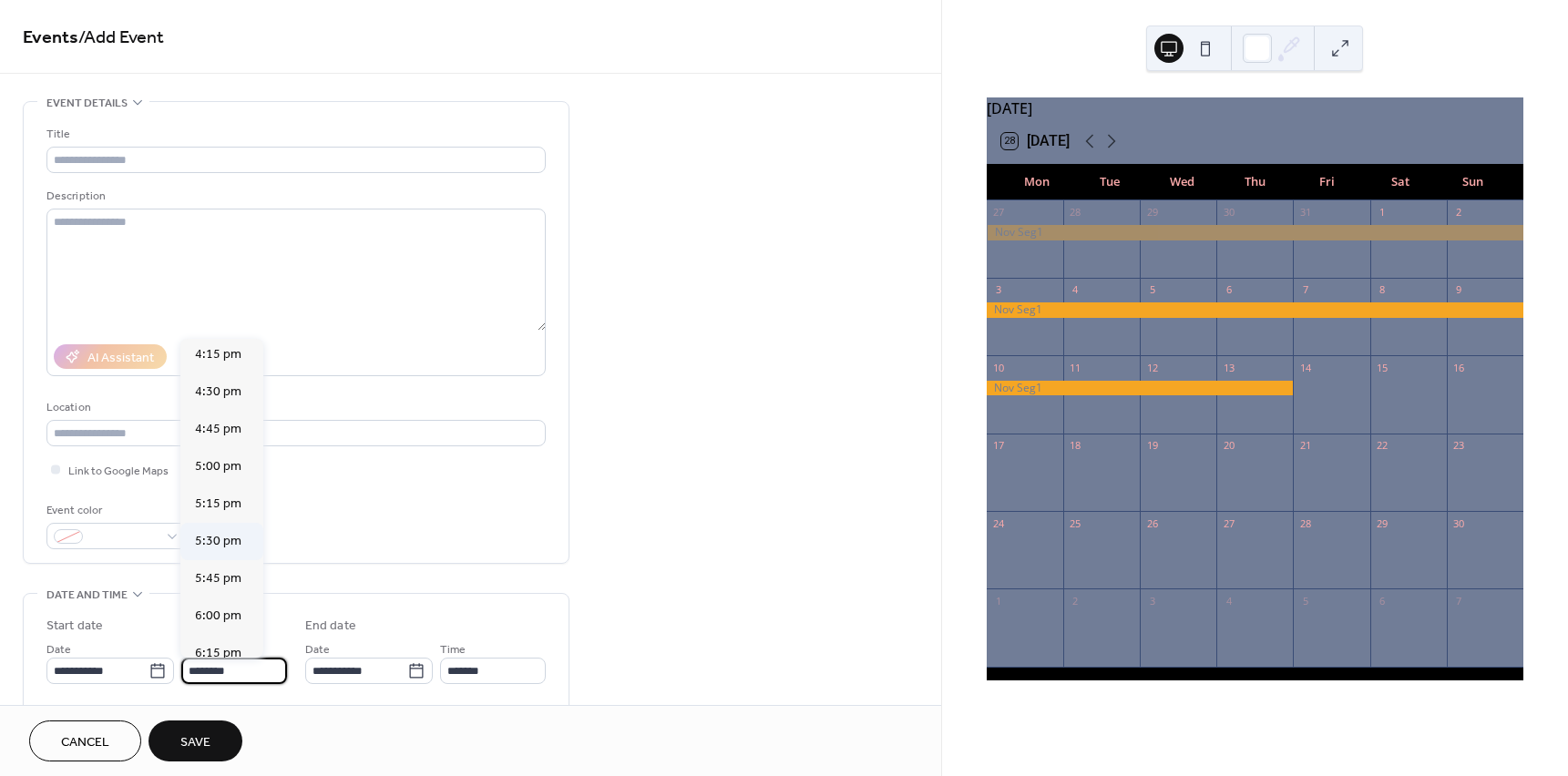 type on "*******" 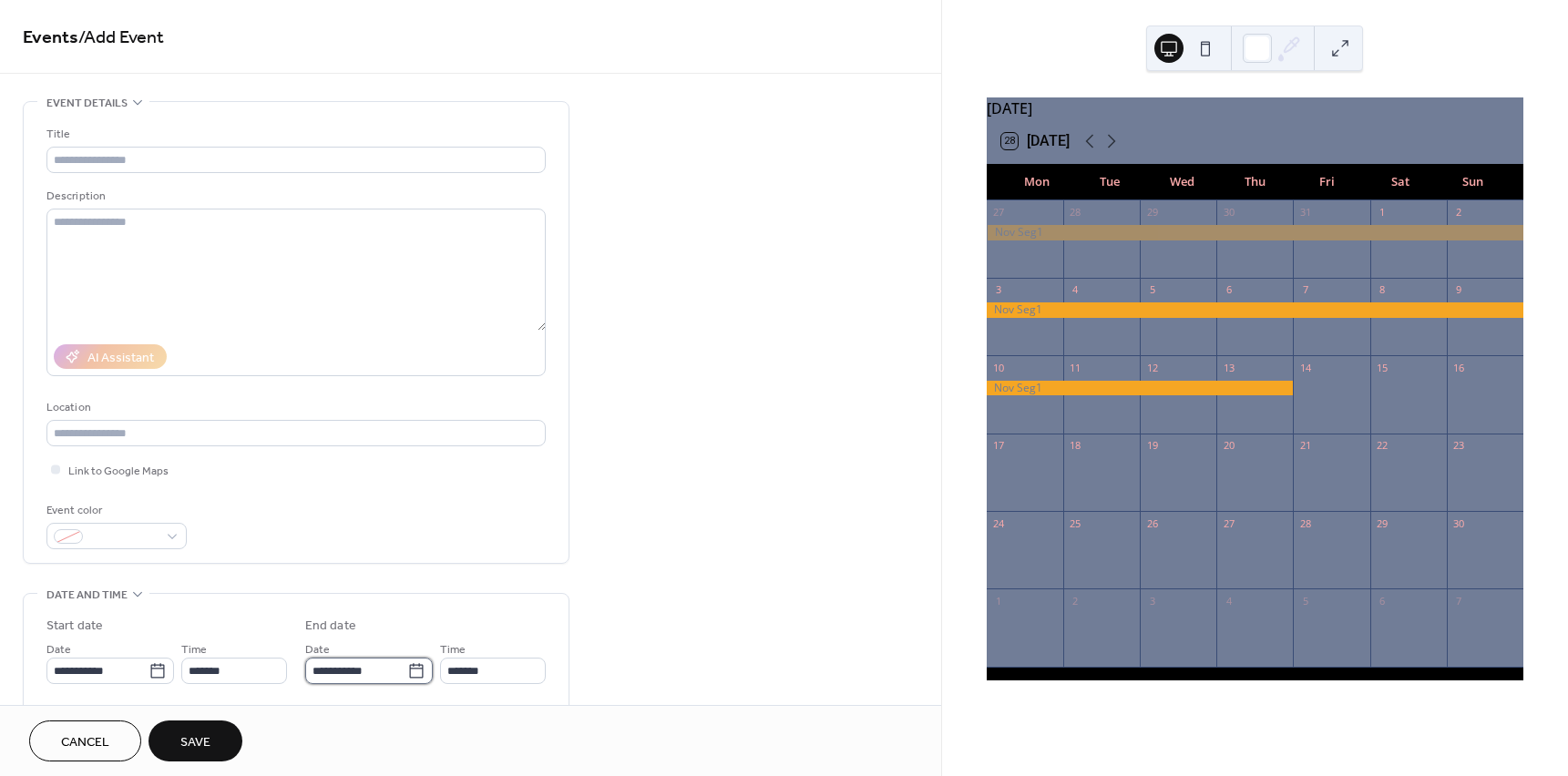 click on "**********" at bounding box center (356, 670) 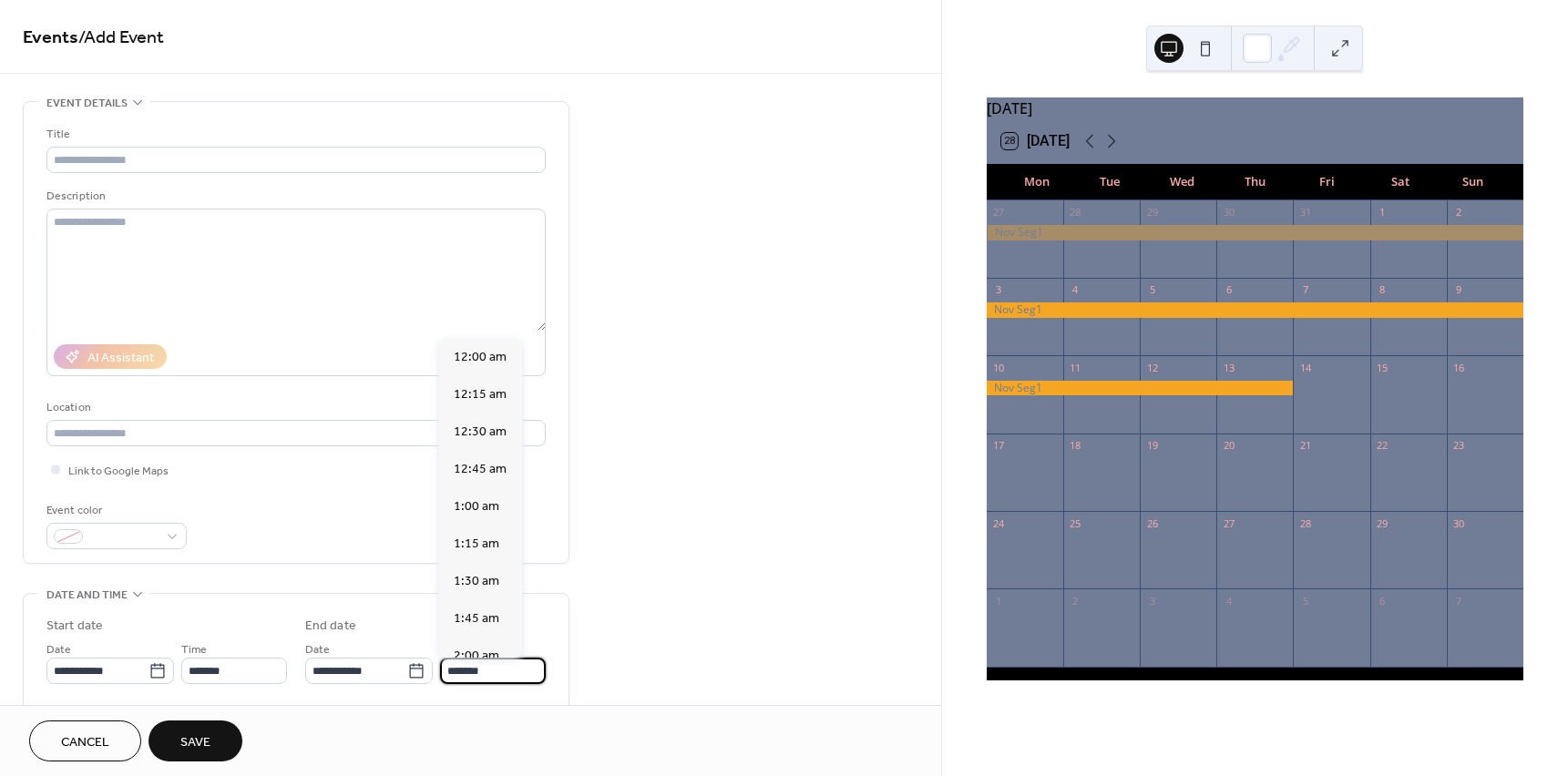 click on "*******" at bounding box center (493, 670) 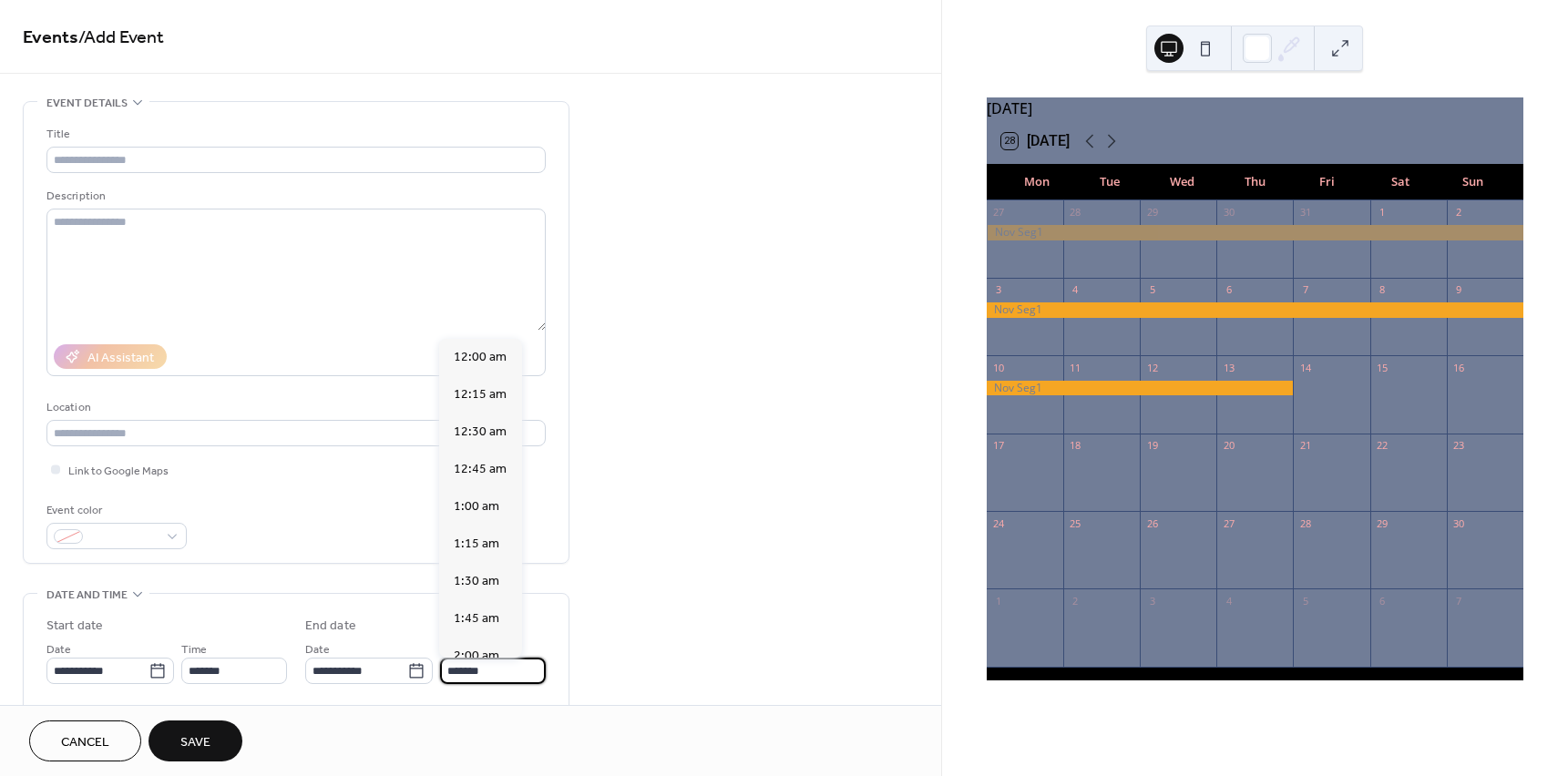 scroll, scrollTop: 2763, scrollLeft: 0, axis: vertical 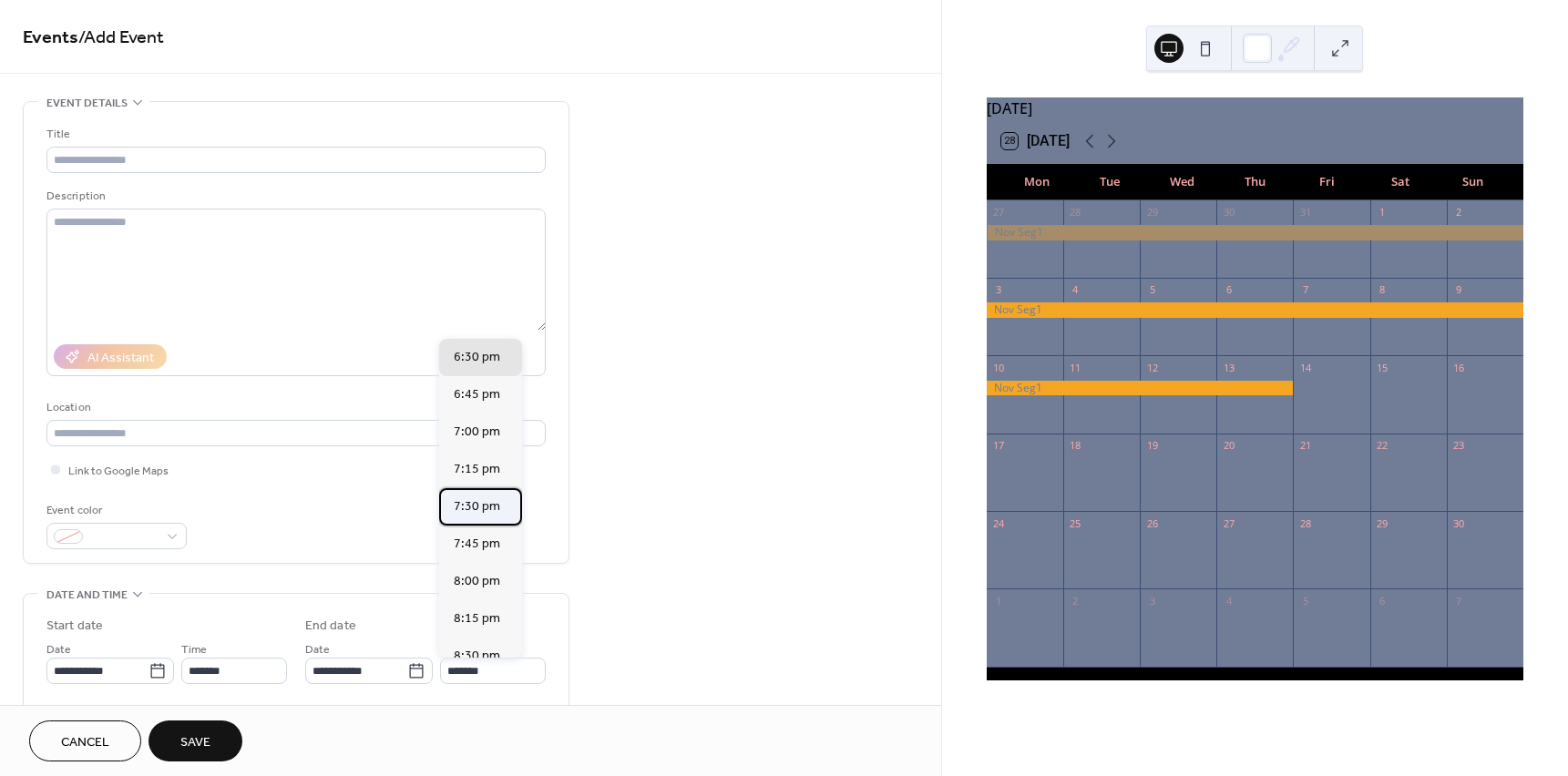 click on "7:30 pm" at bounding box center [477, 506] 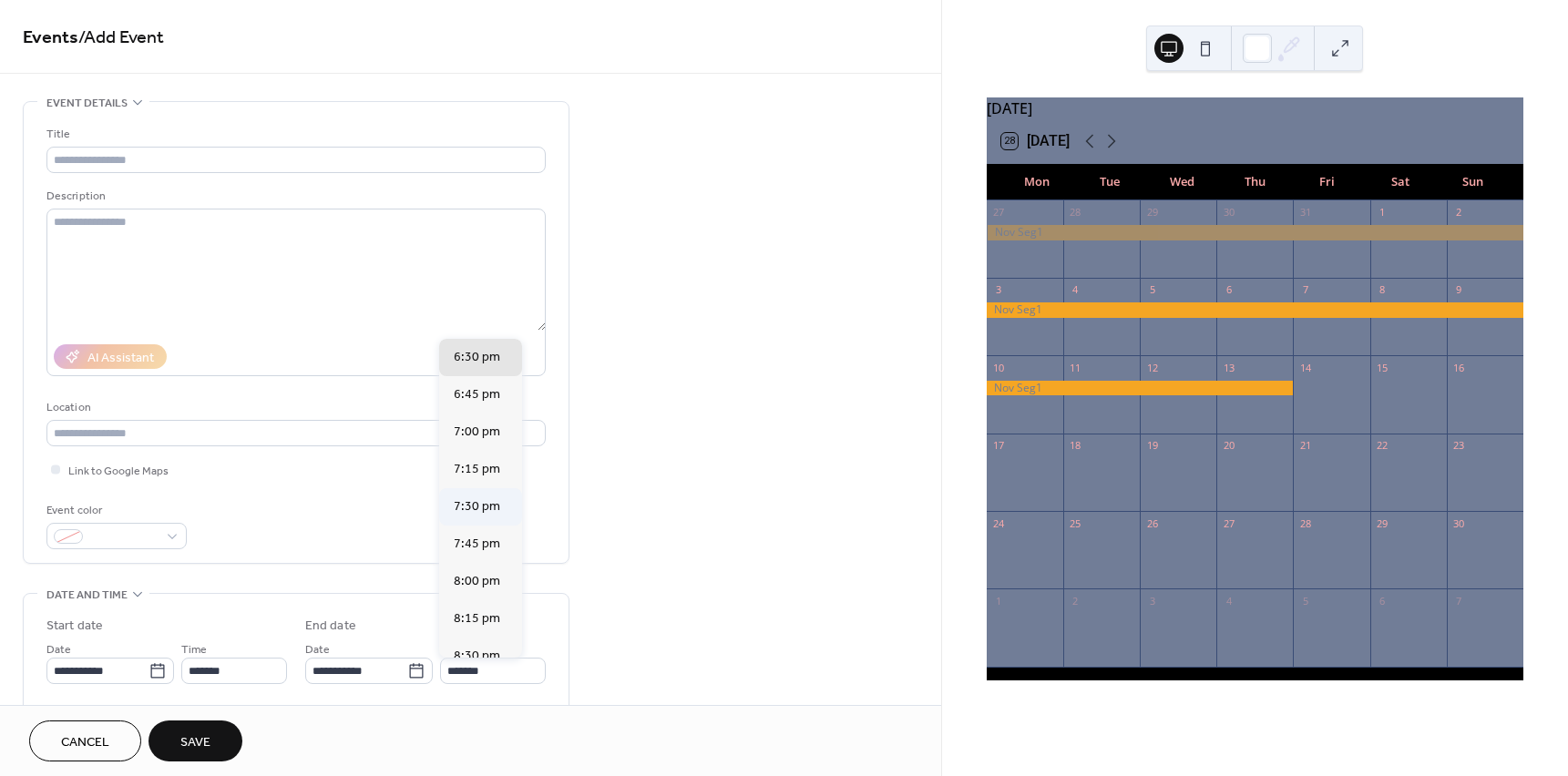 type on "*******" 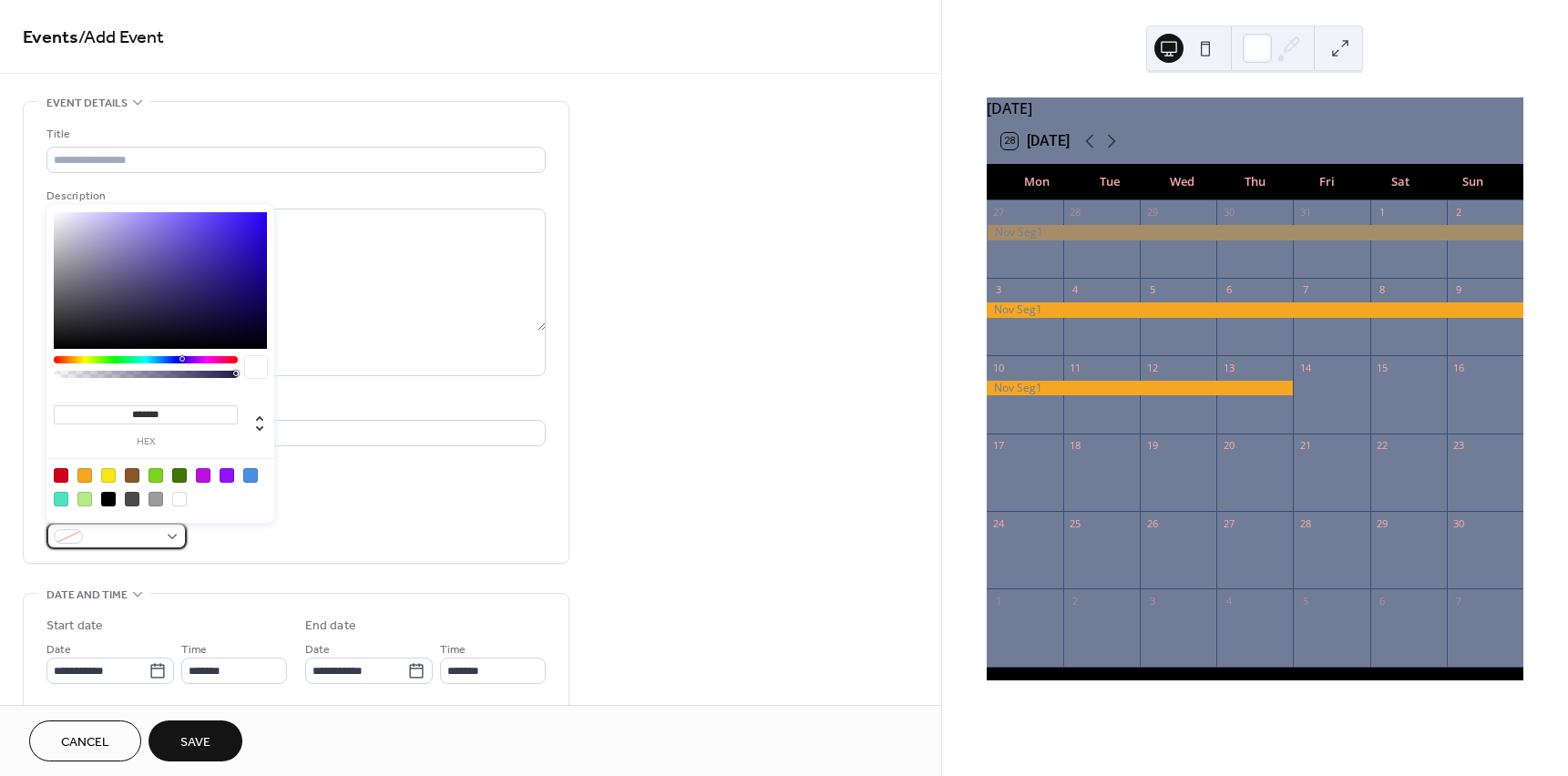 click at bounding box center [117, 536] 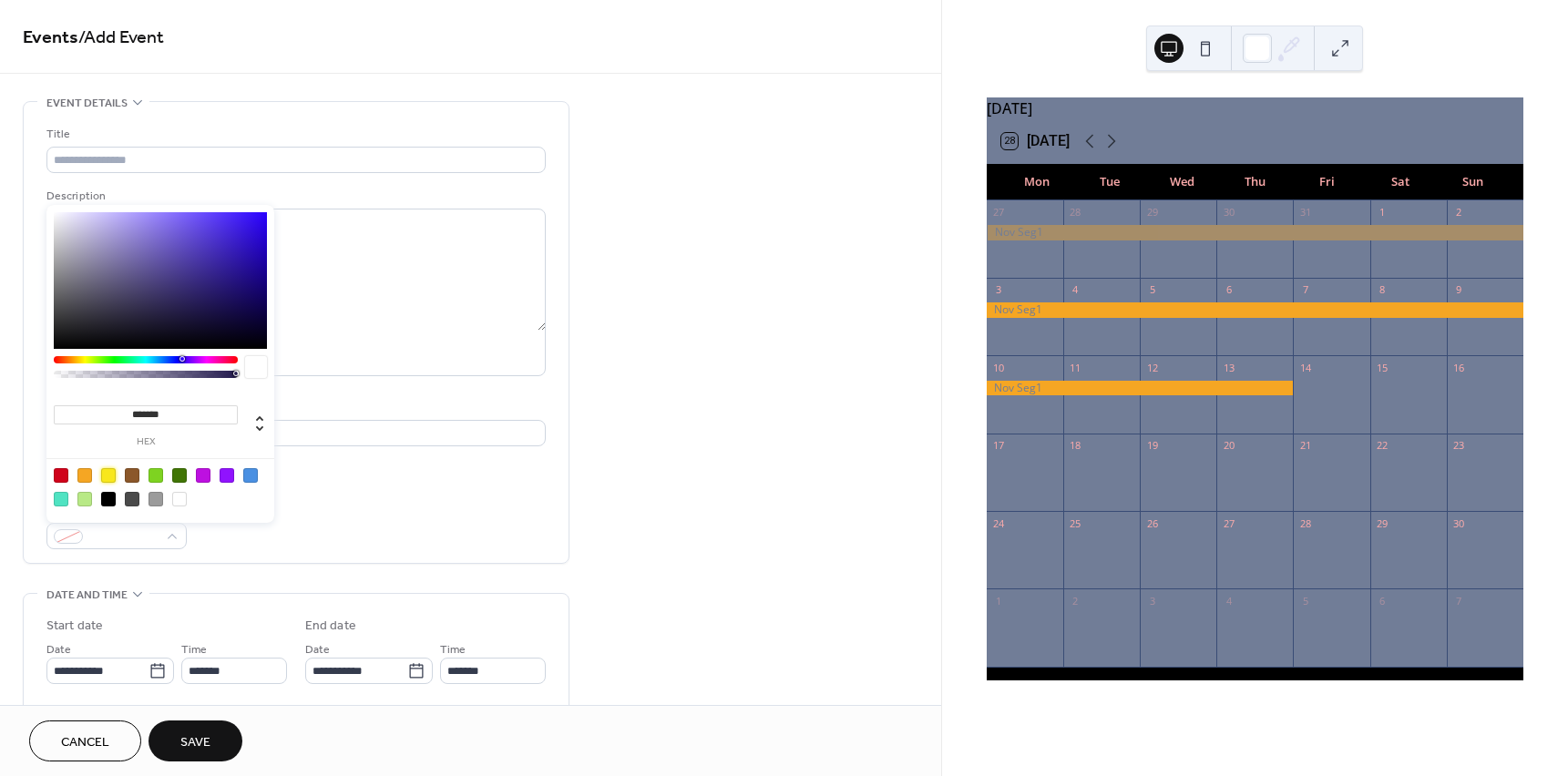 click at bounding box center [108, 475] 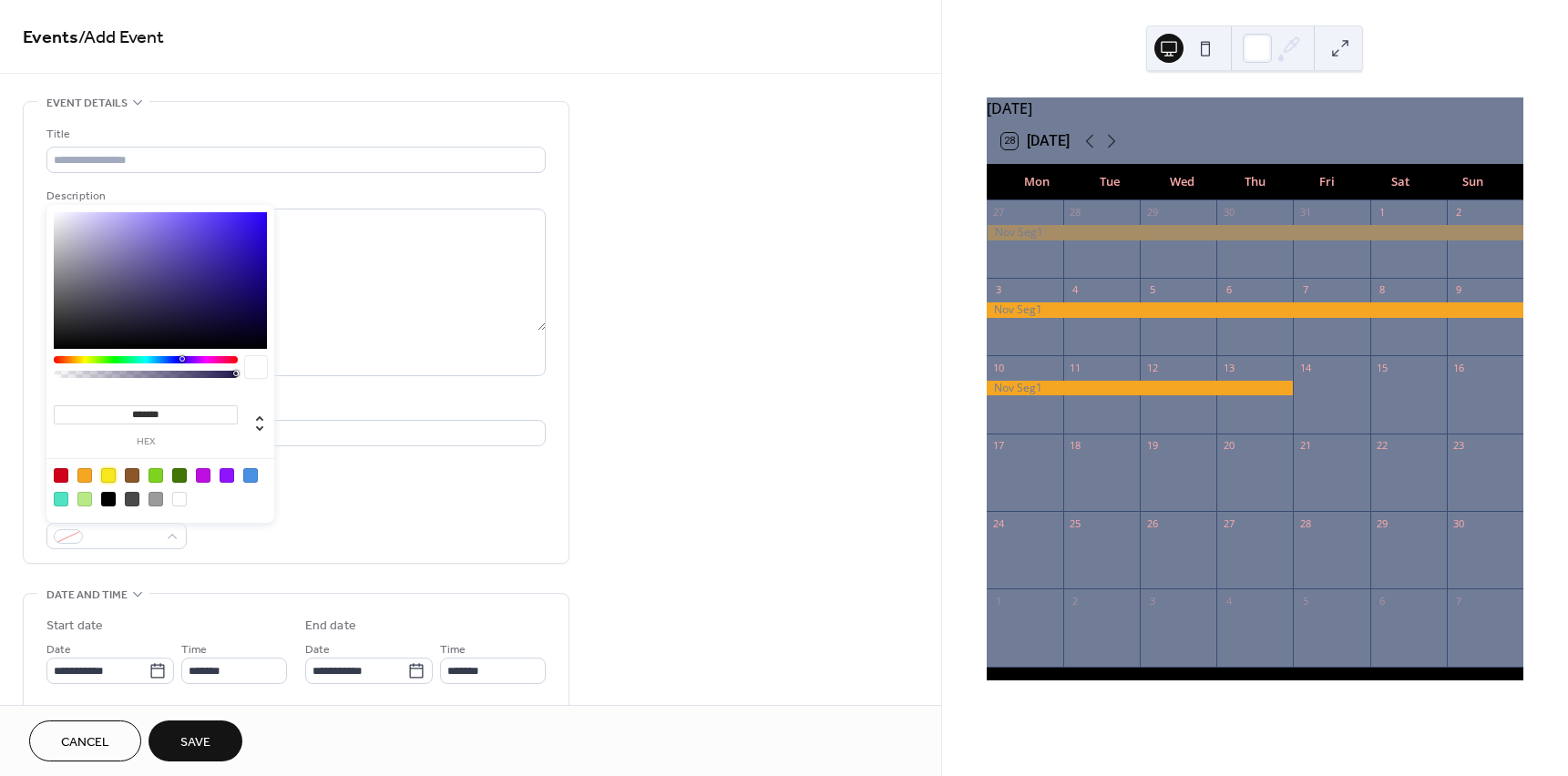 type on "*******" 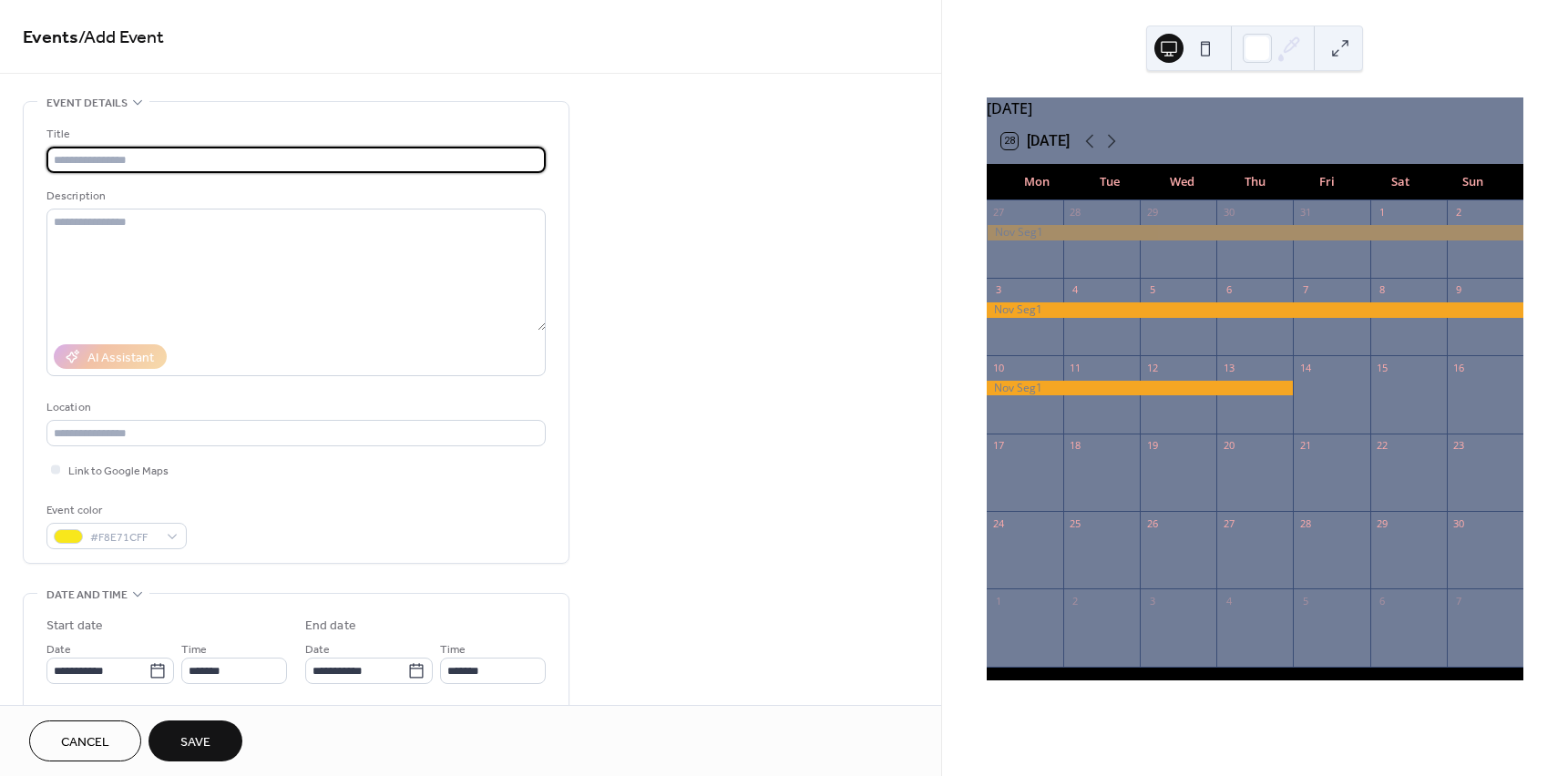 click at bounding box center [296, 159] 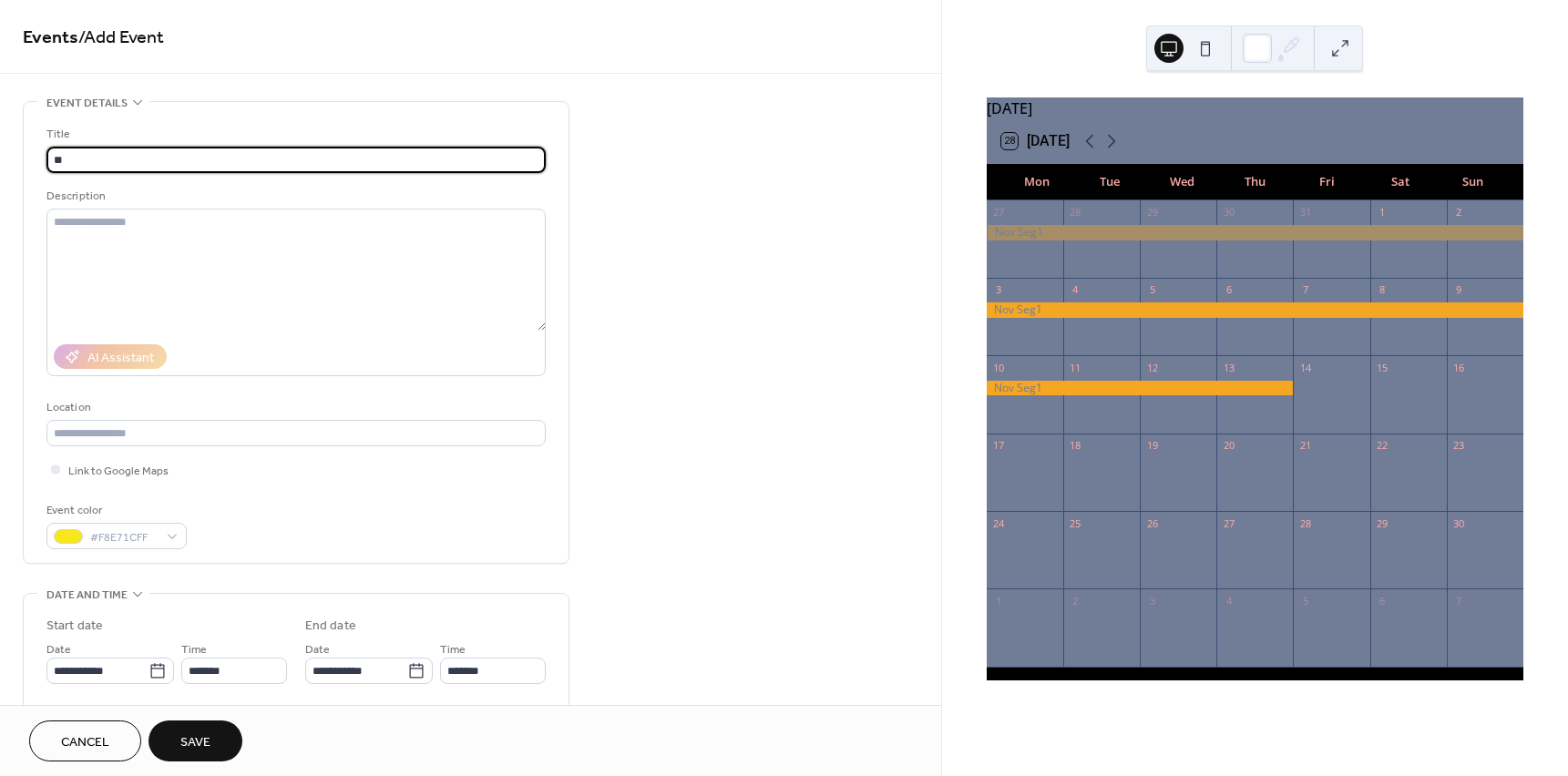 type on "*" 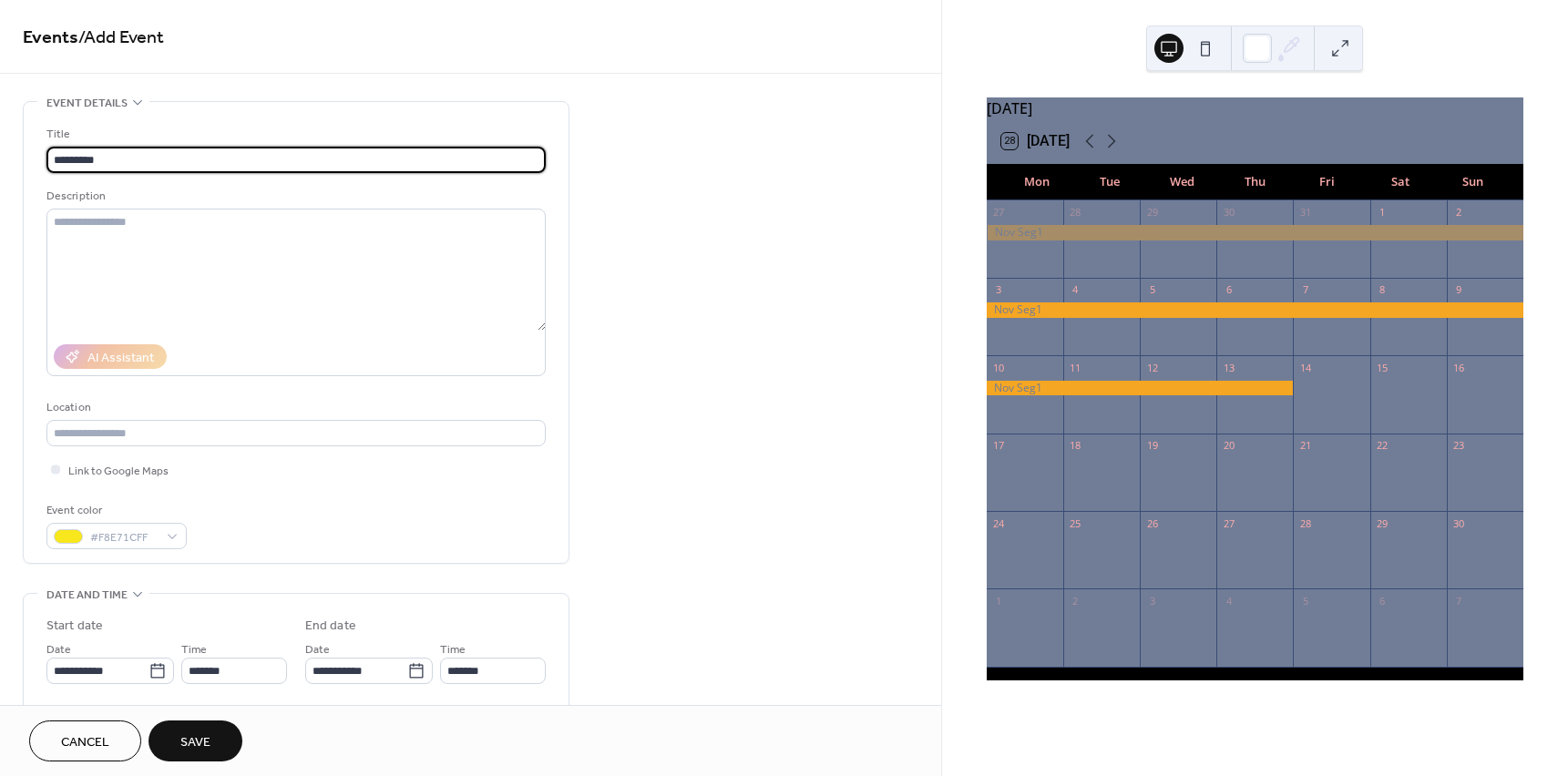 type on "*********" 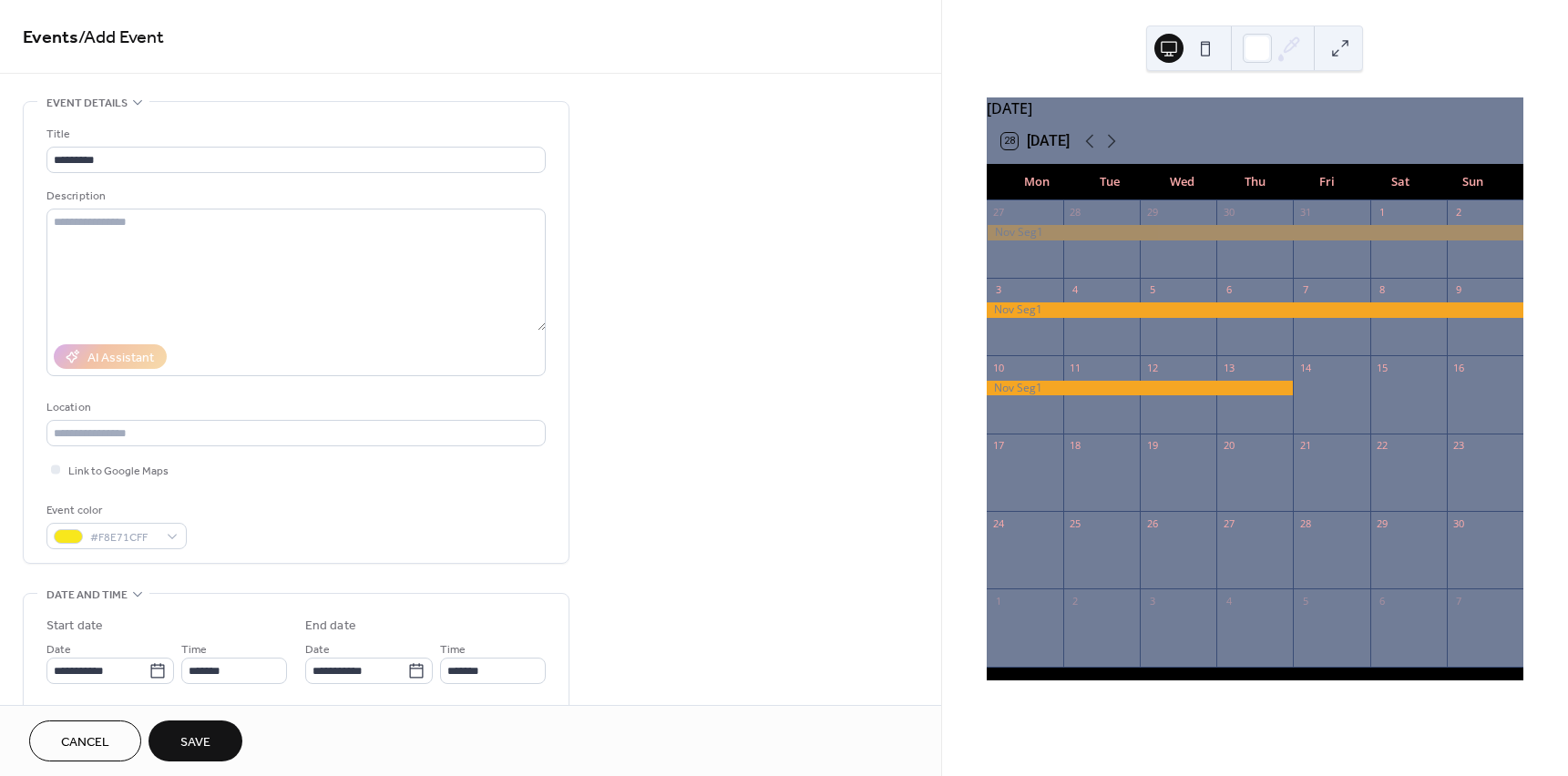 click on "Save" at bounding box center (195, 742) 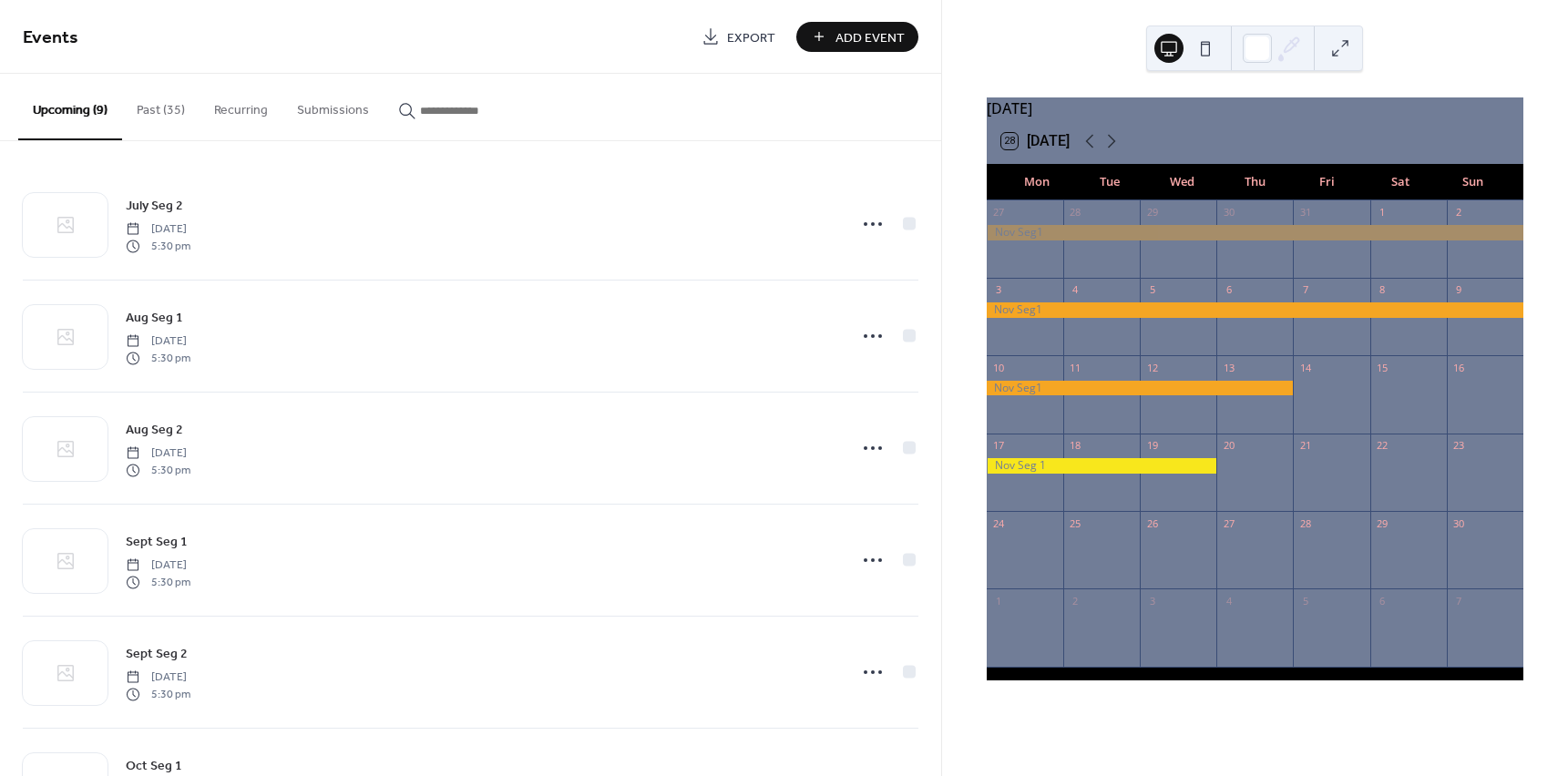 click on "Add Event" at bounding box center [870, 37] 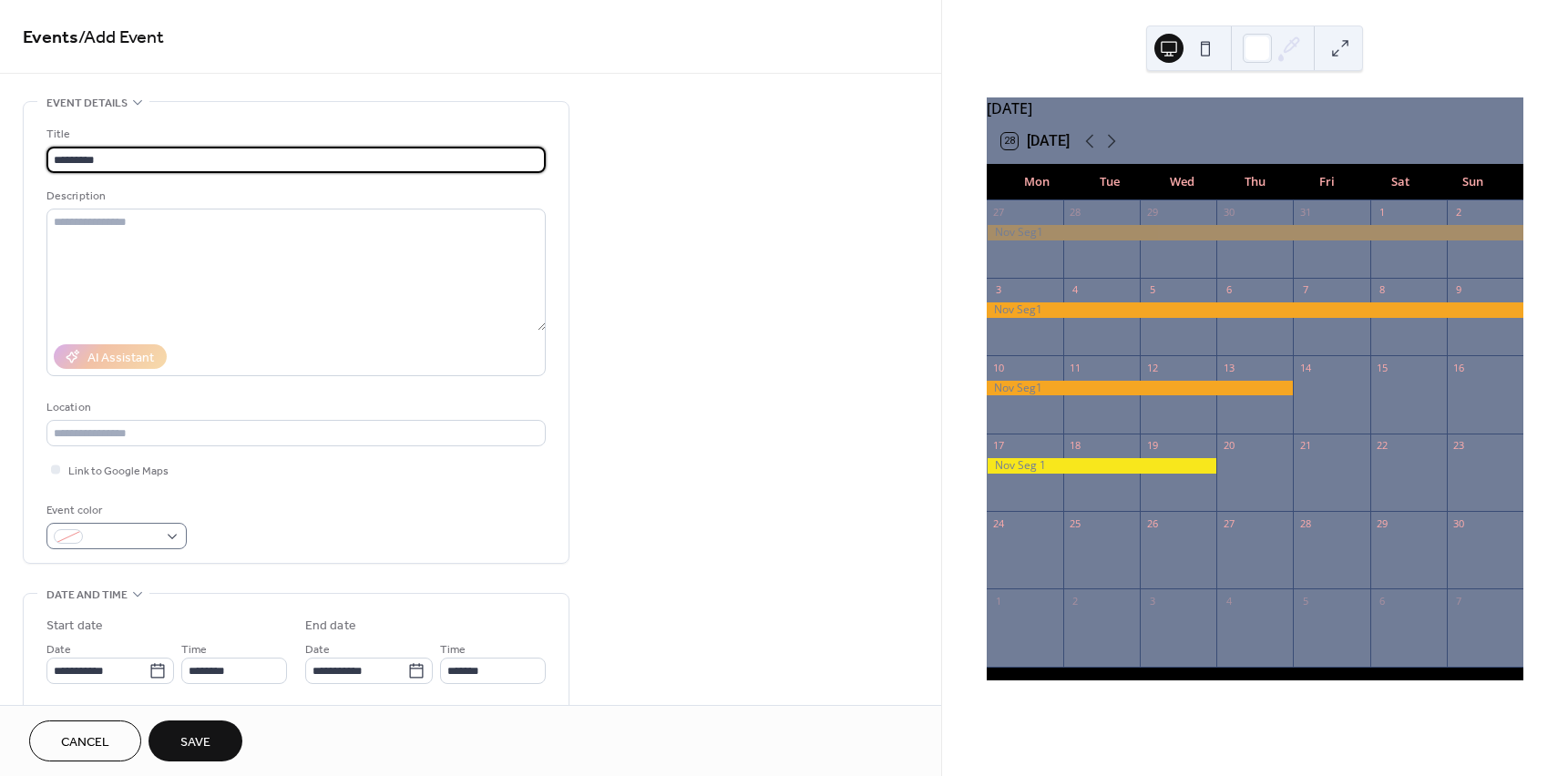 type on "*********" 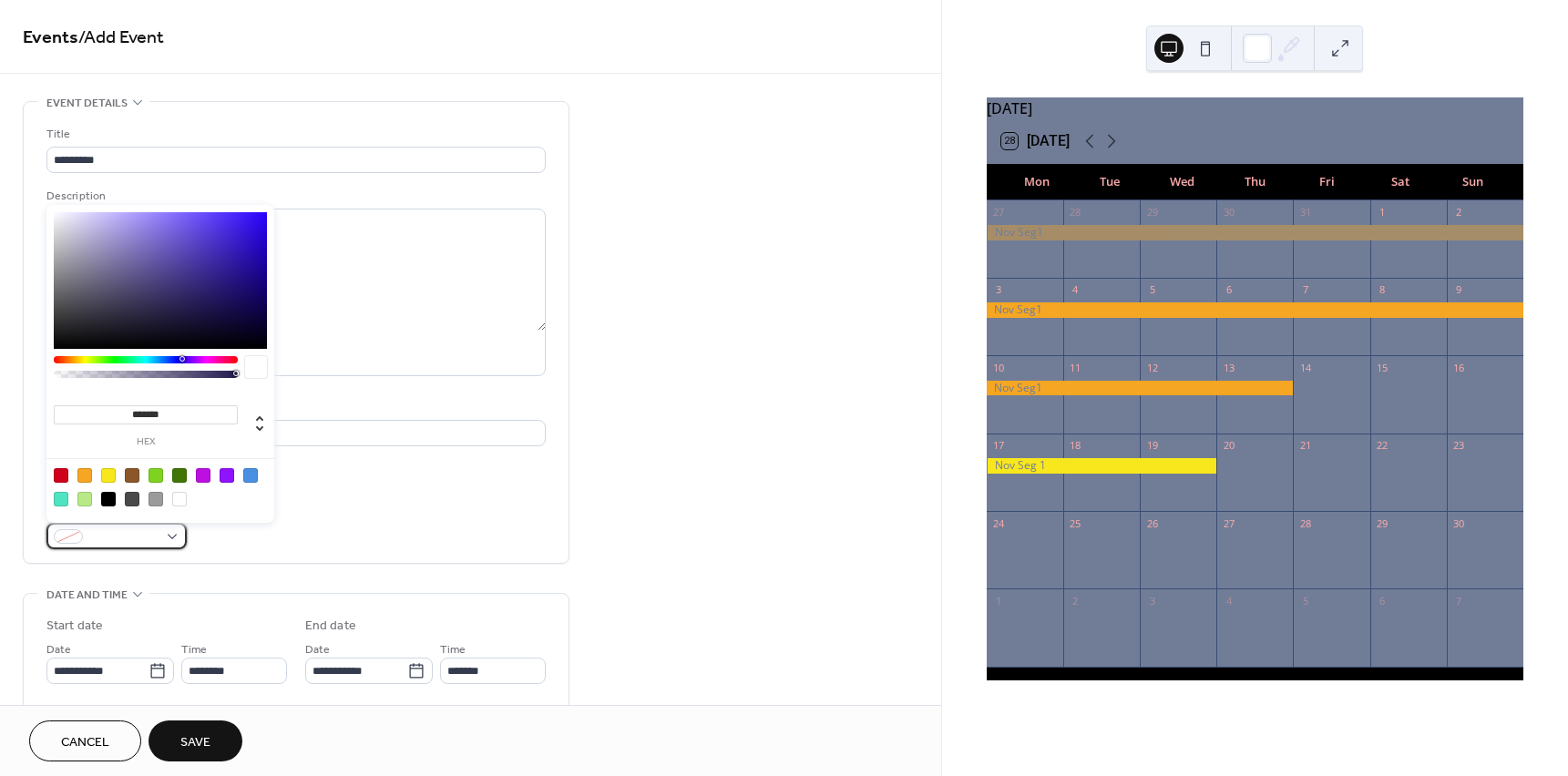 click at bounding box center (117, 536) 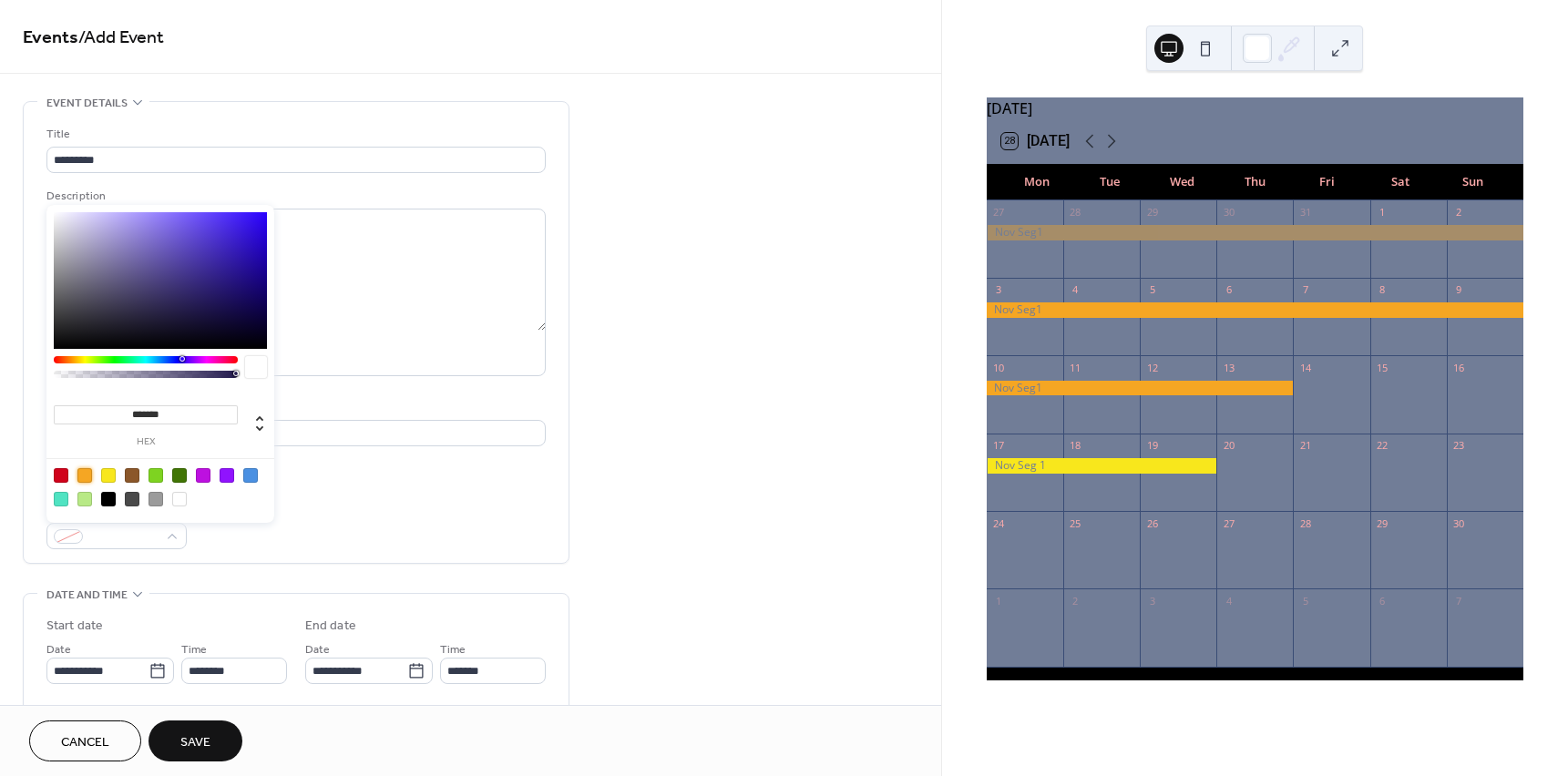 click at bounding box center (85, 475) 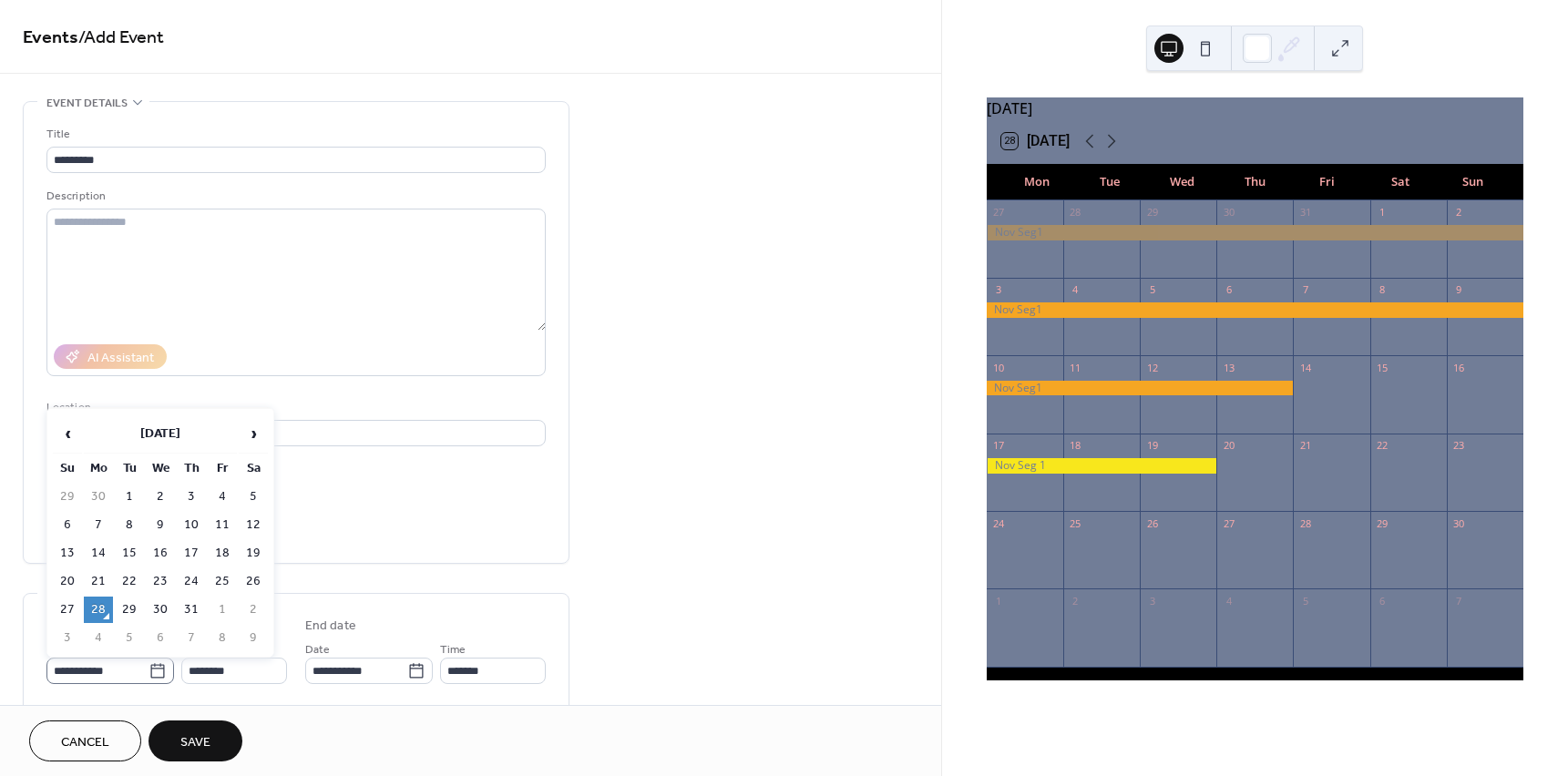 click 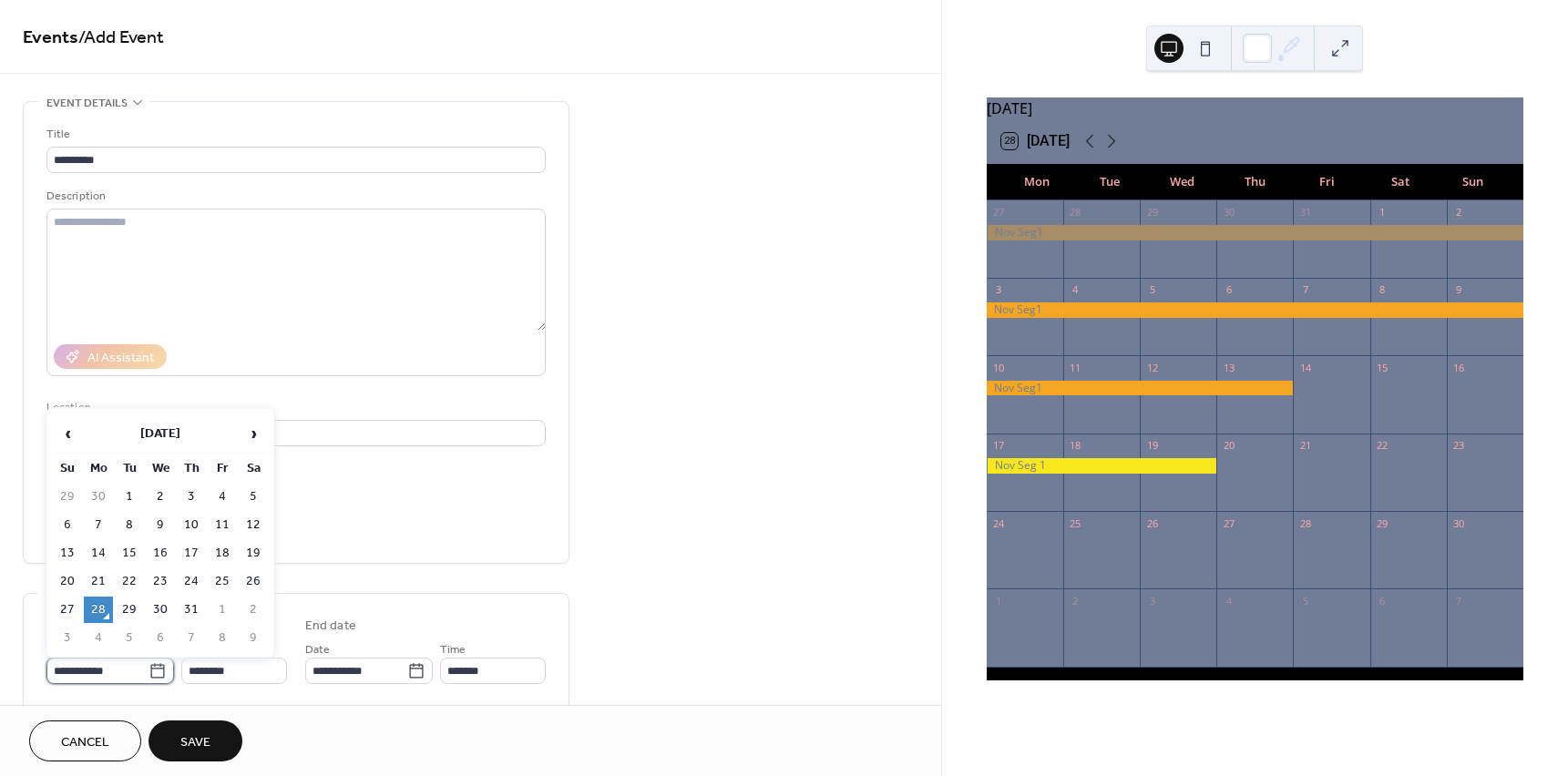 click on "**********" at bounding box center (97, 670) 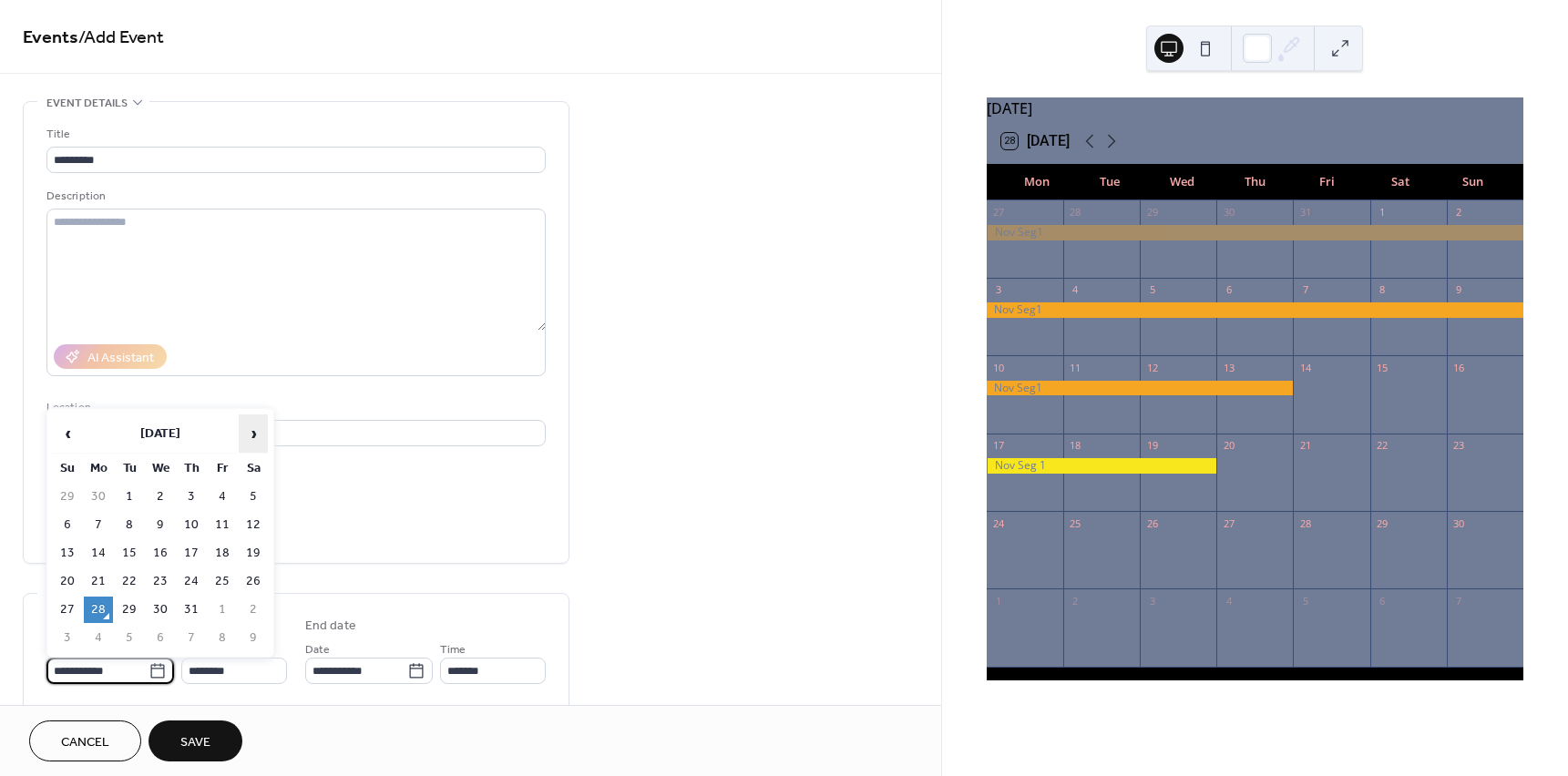 click on "›" at bounding box center (253, 434) 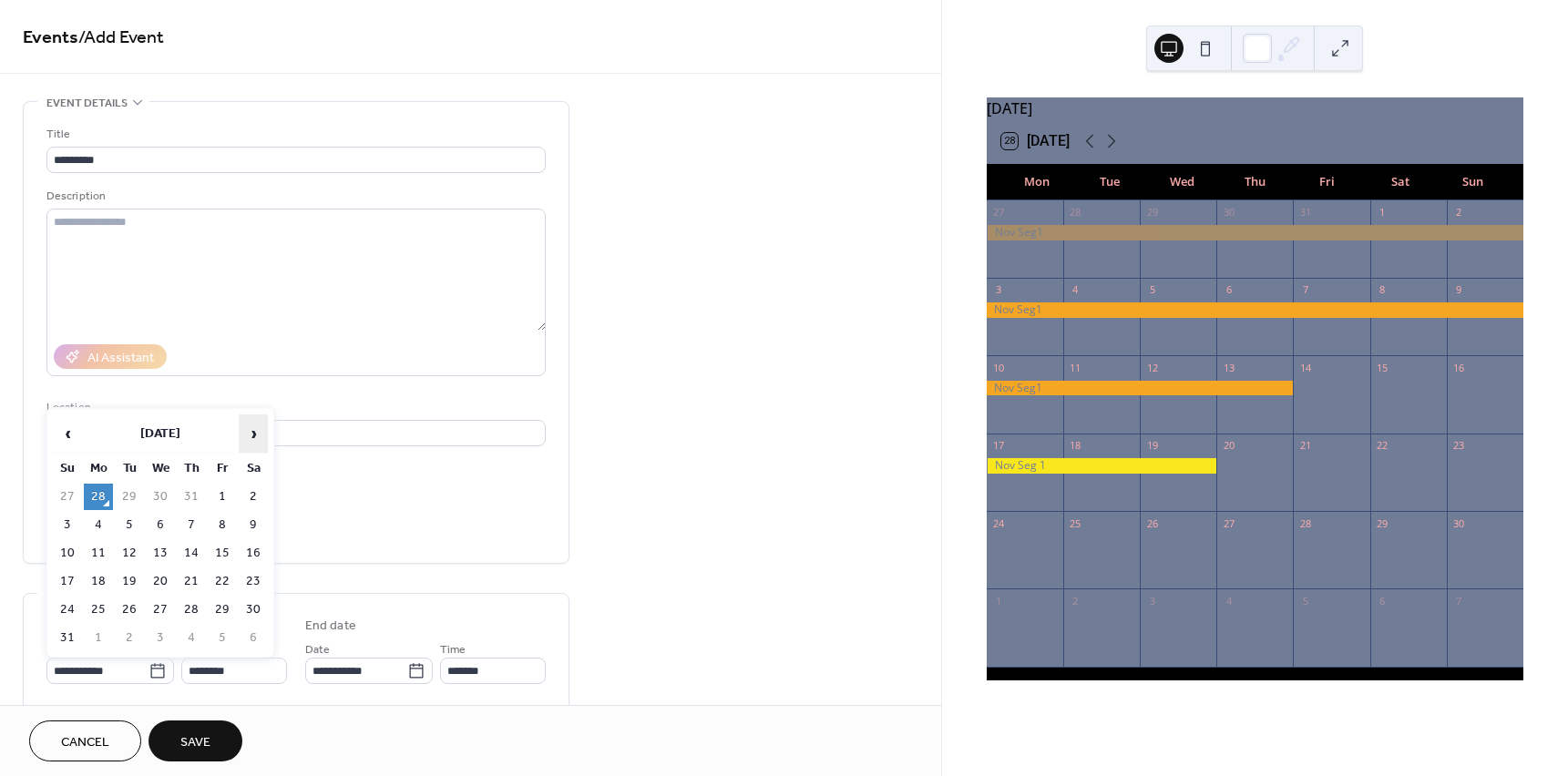 click on "›" at bounding box center (253, 434) 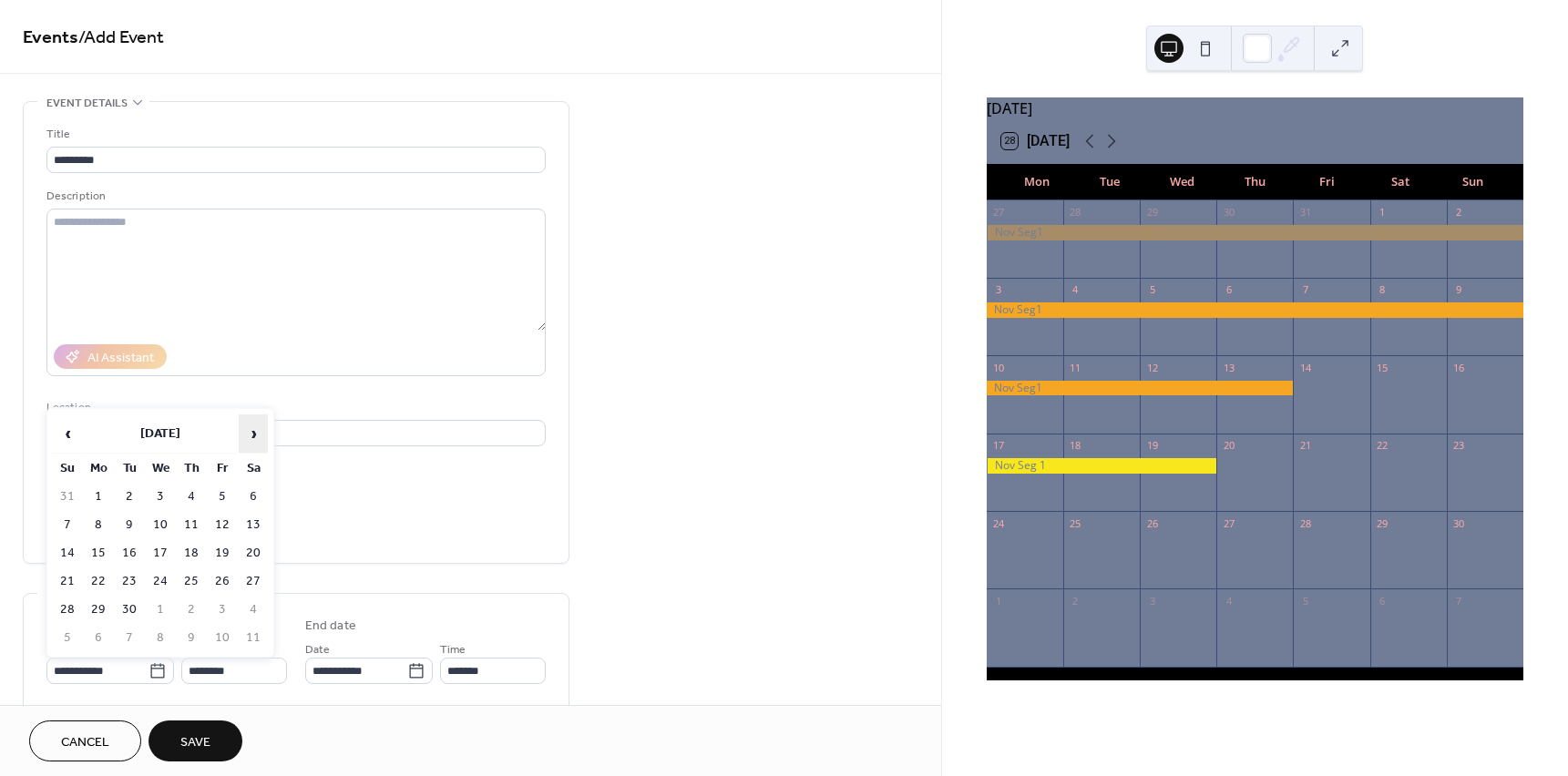 click on "›" at bounding box center (253, 434) 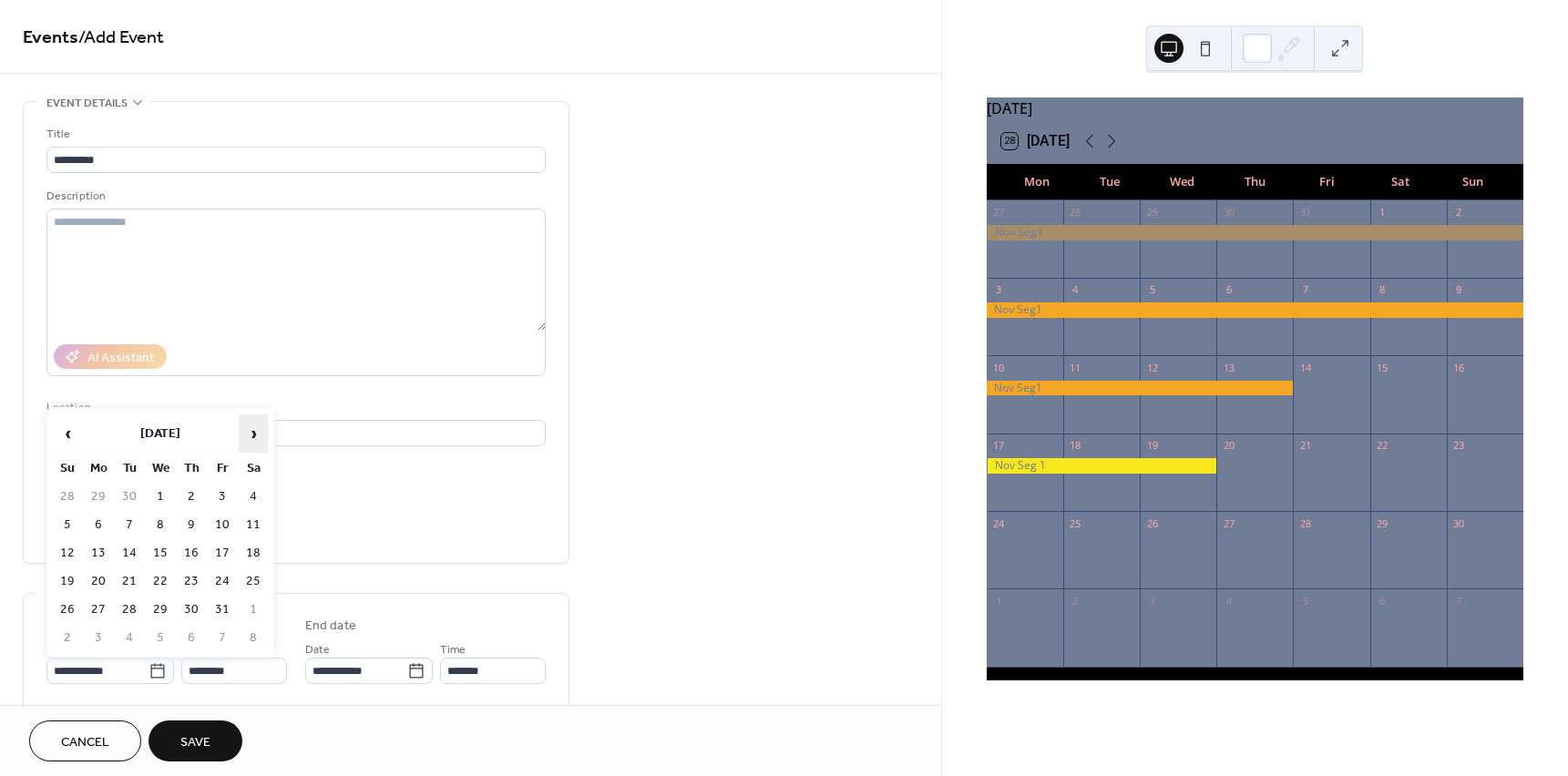 click on "›" at bounding box center [253, 434] 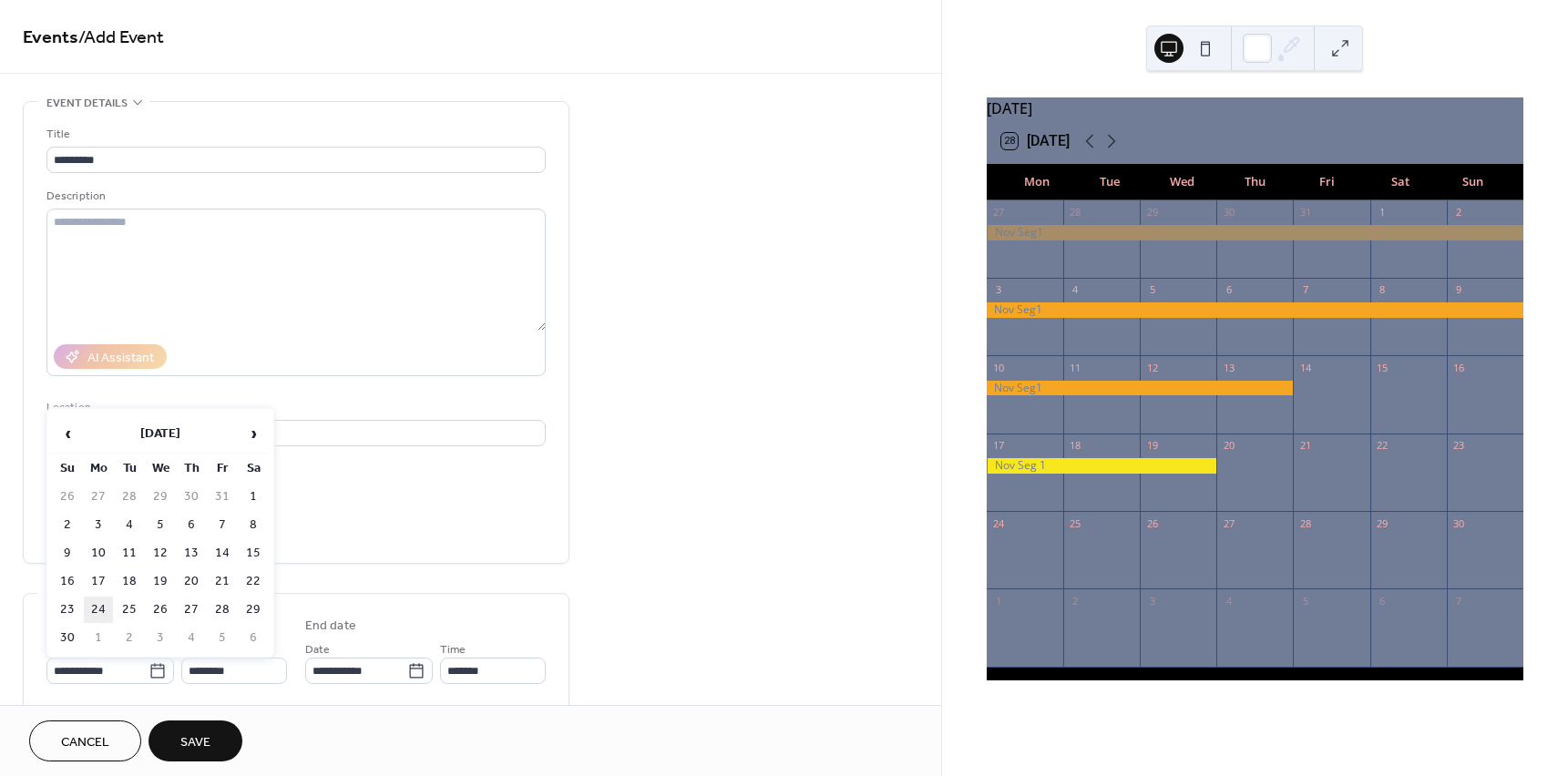 click on "24" at bounding box center (98, 609) 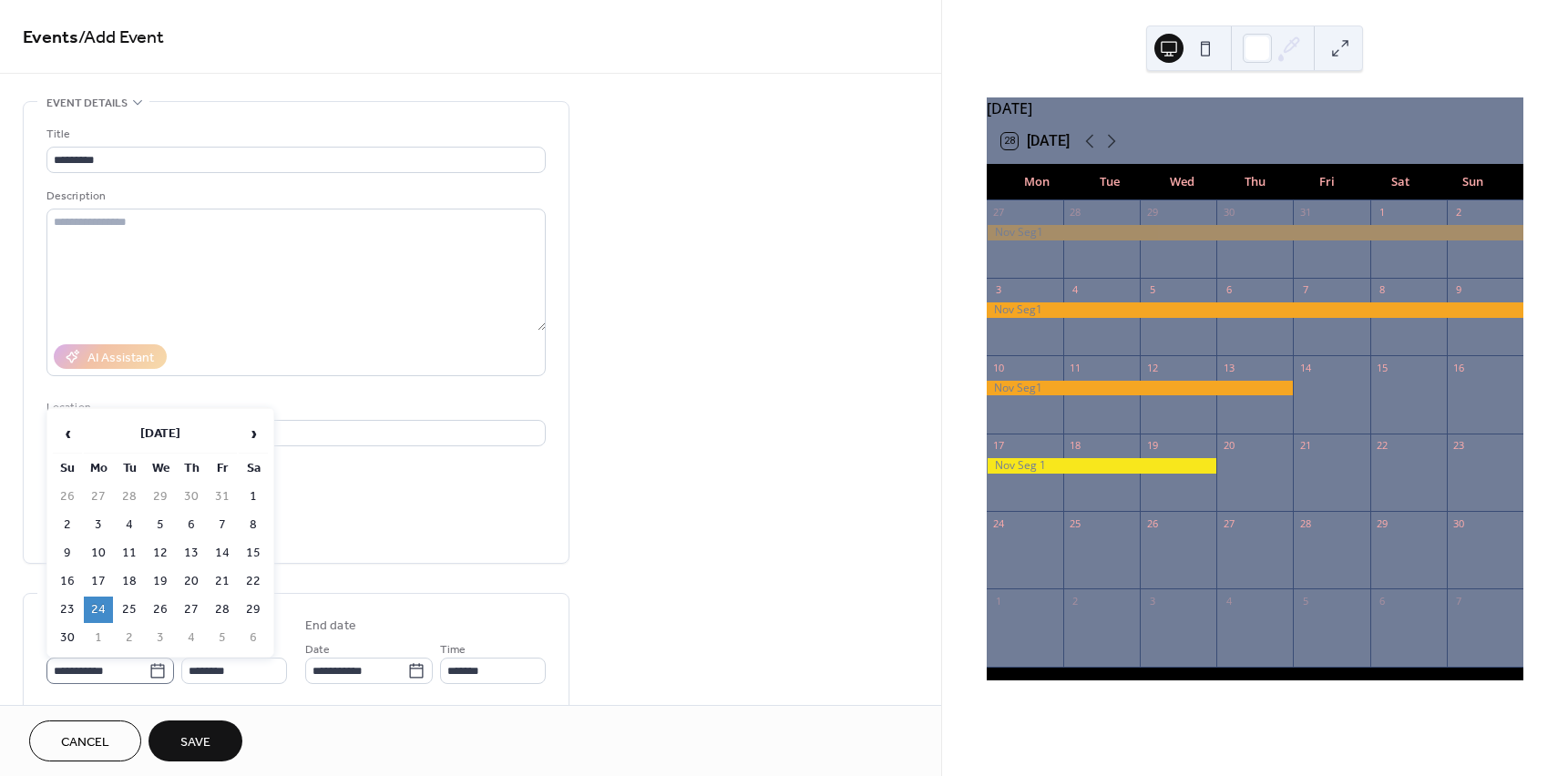 click 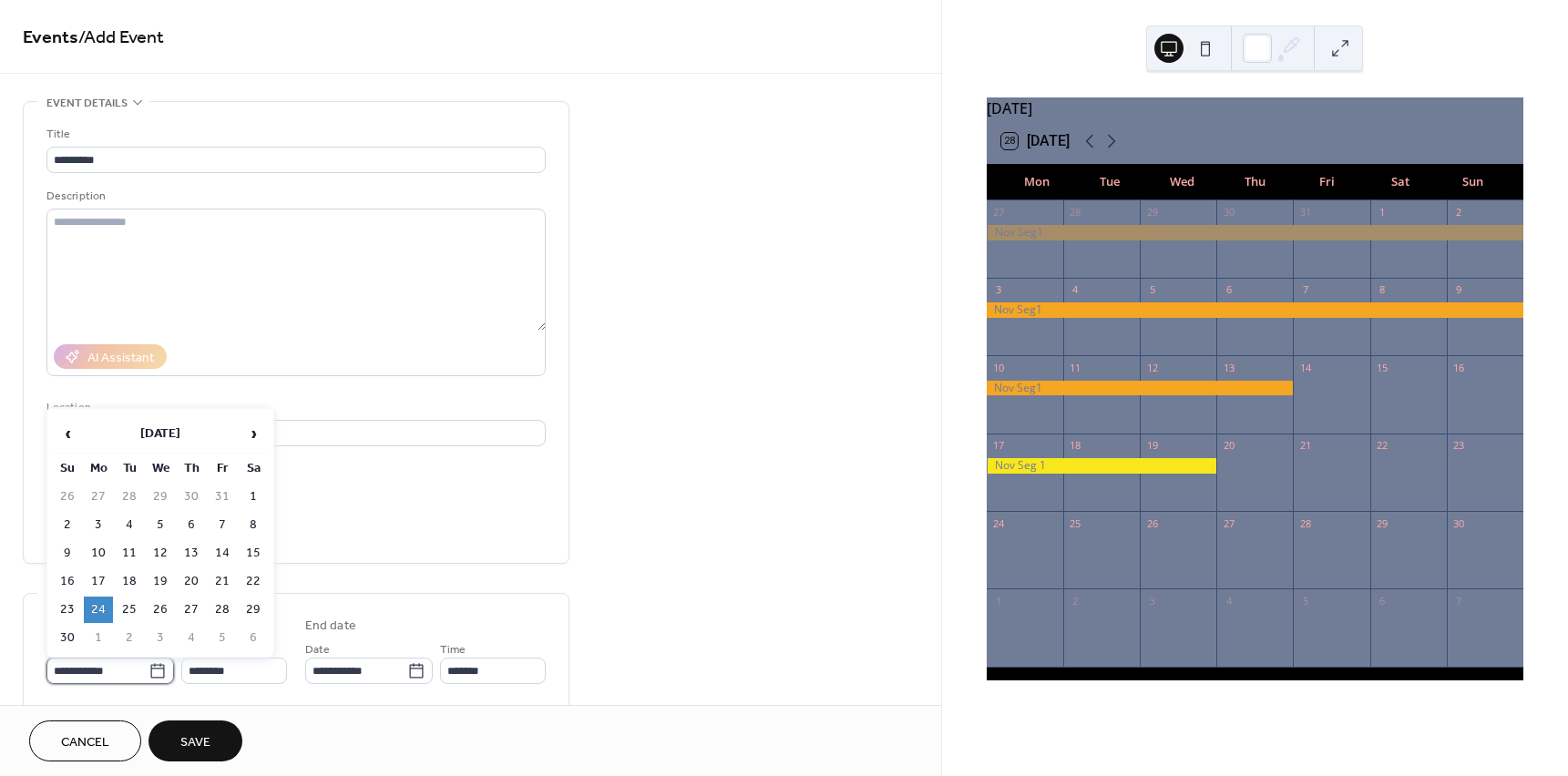 click on "**********" at bounding box center [97, 670] 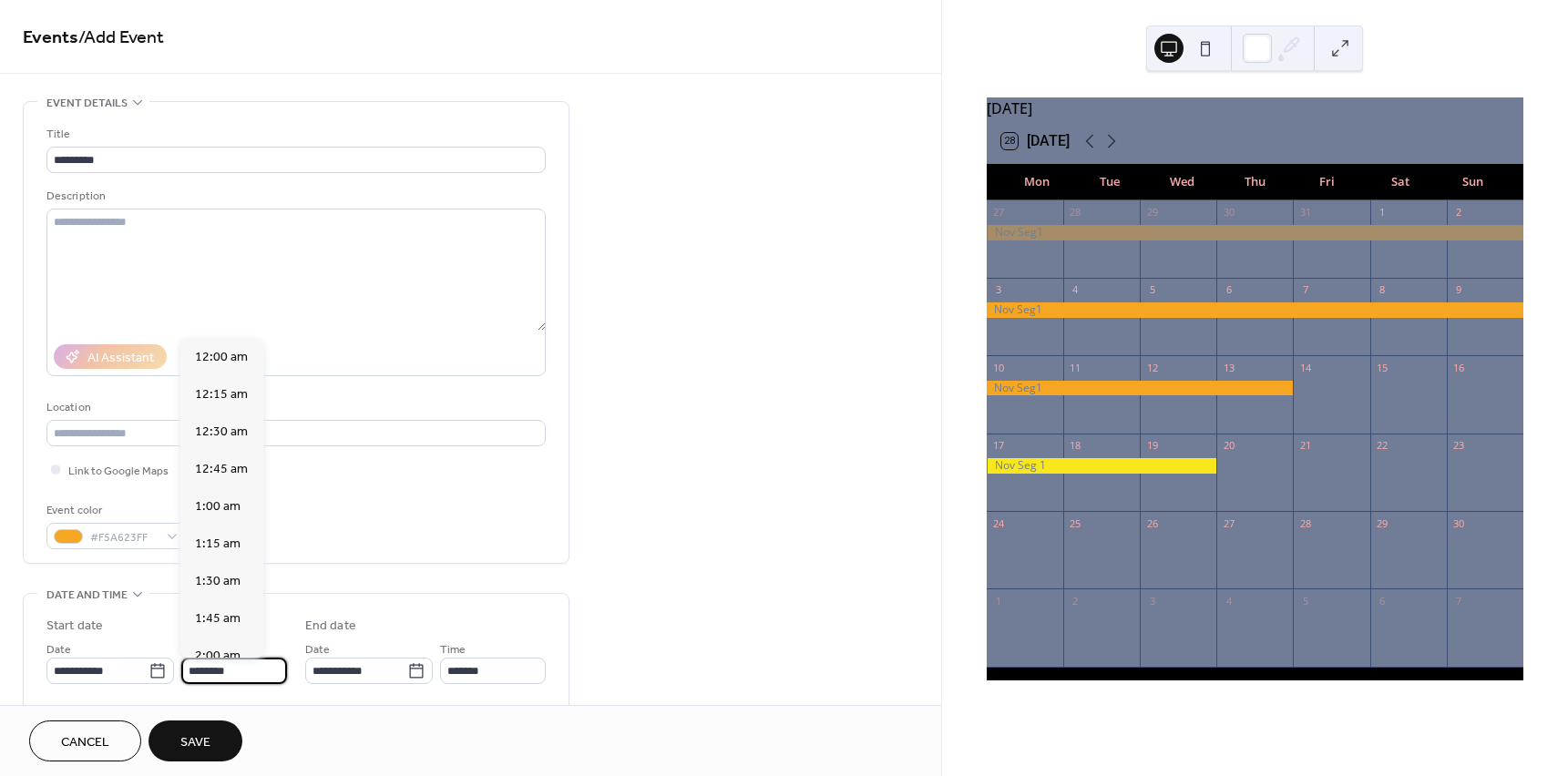 click on "********" at bounding box center (234, 670) 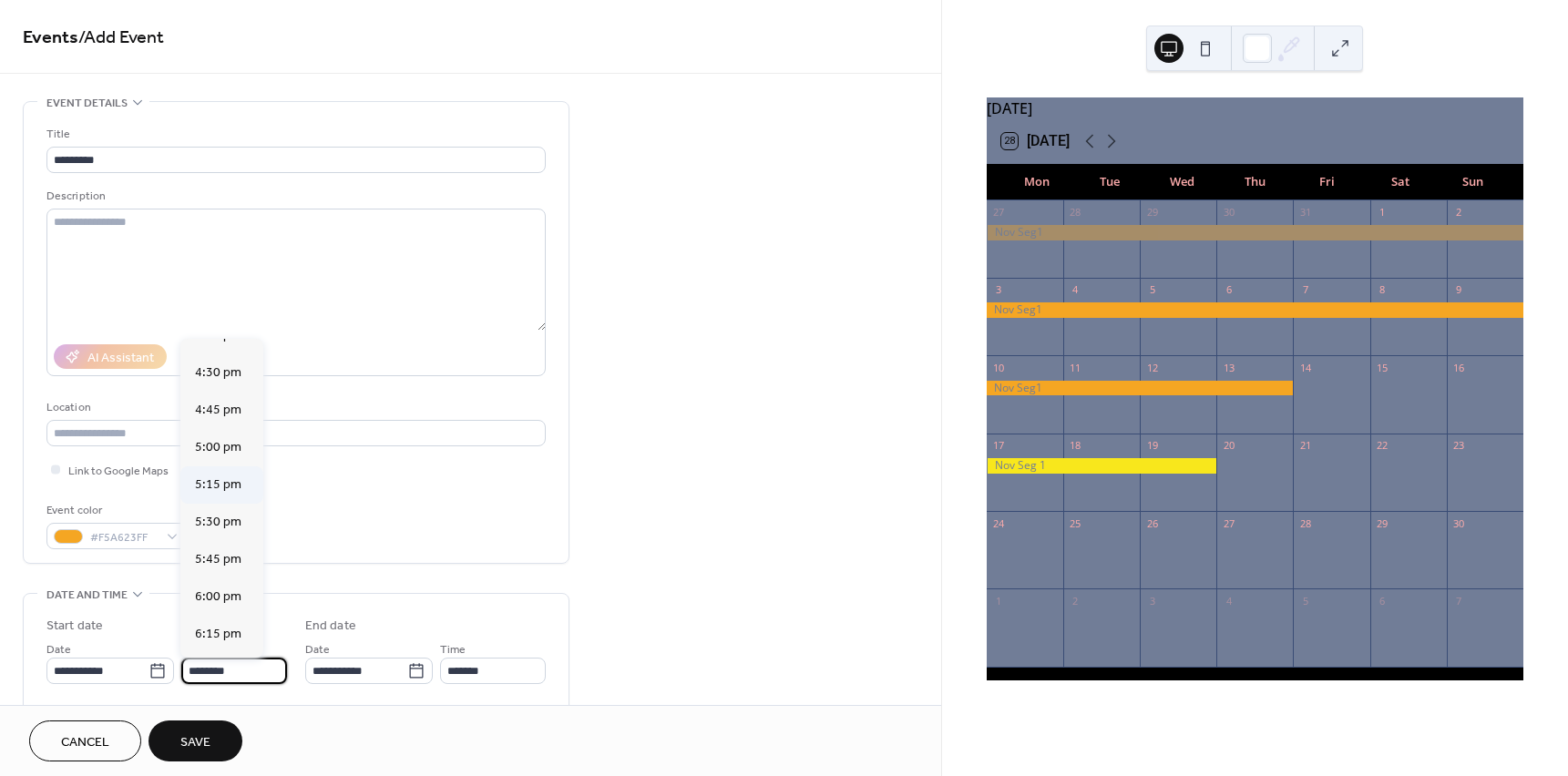 scroll, scrollTop: 2612, scrollLeft: 0, axis: vertical 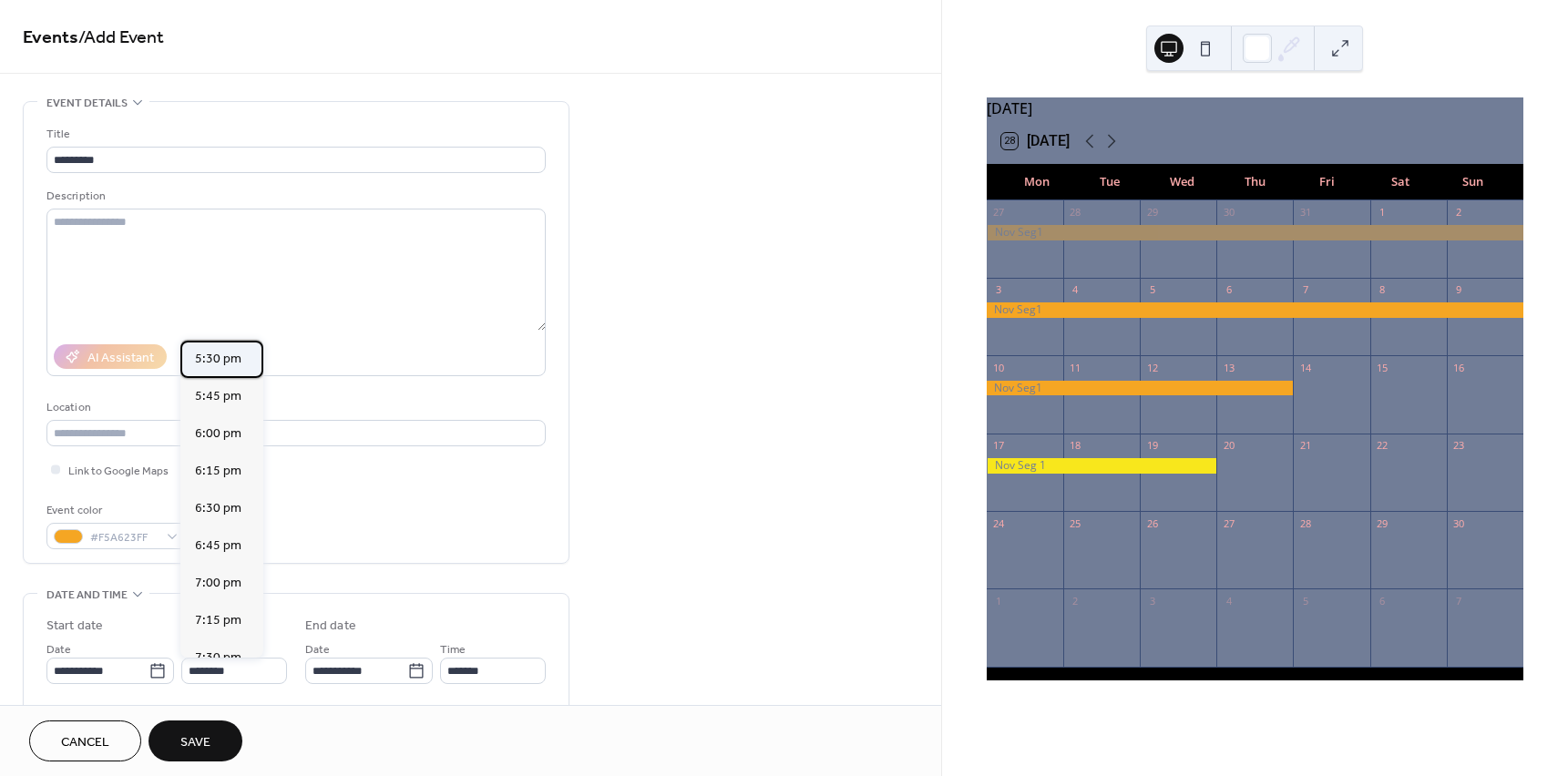 click on "5:30 pm" at bounding box center (218, 359) 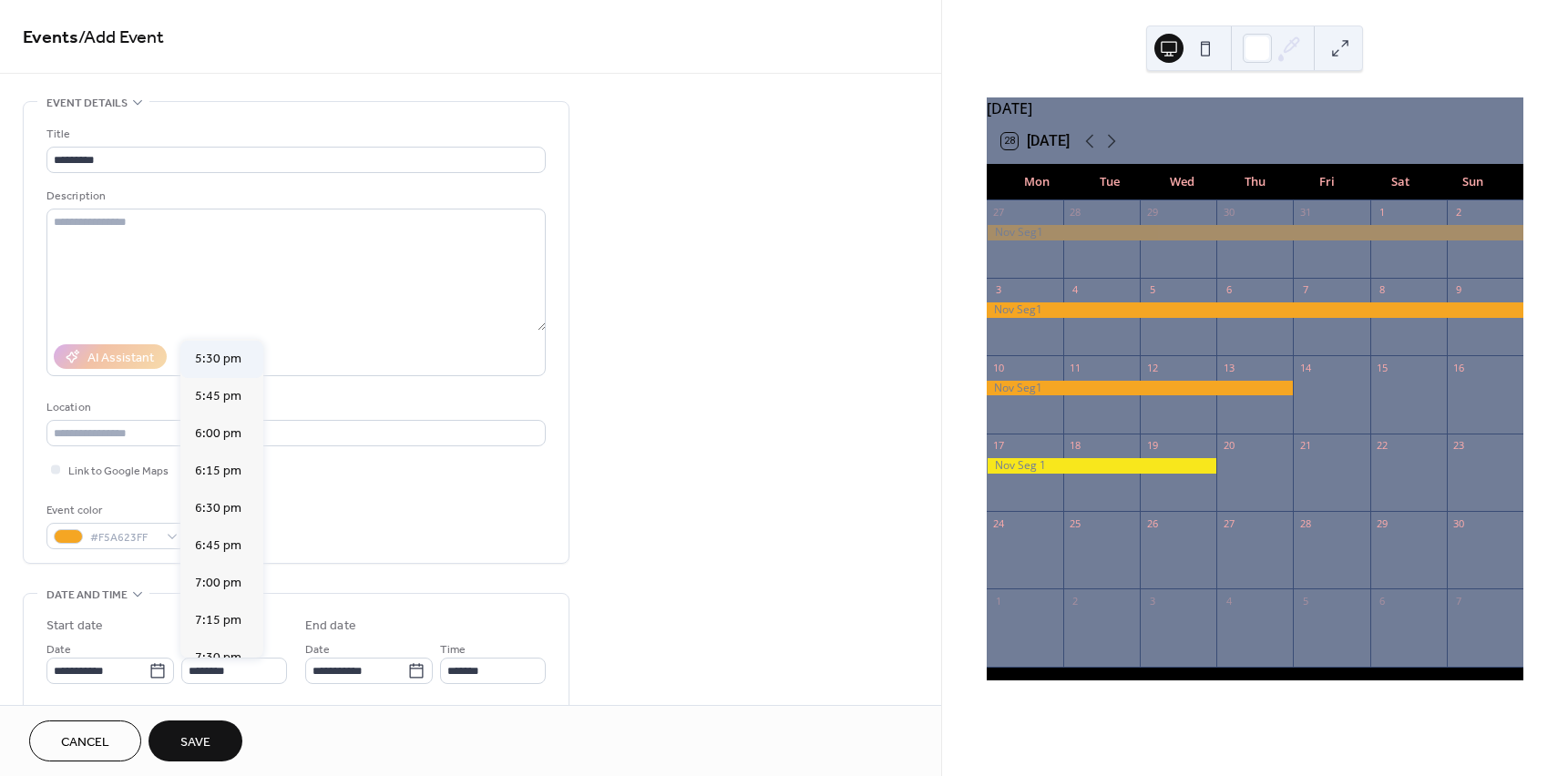 type on "*******" 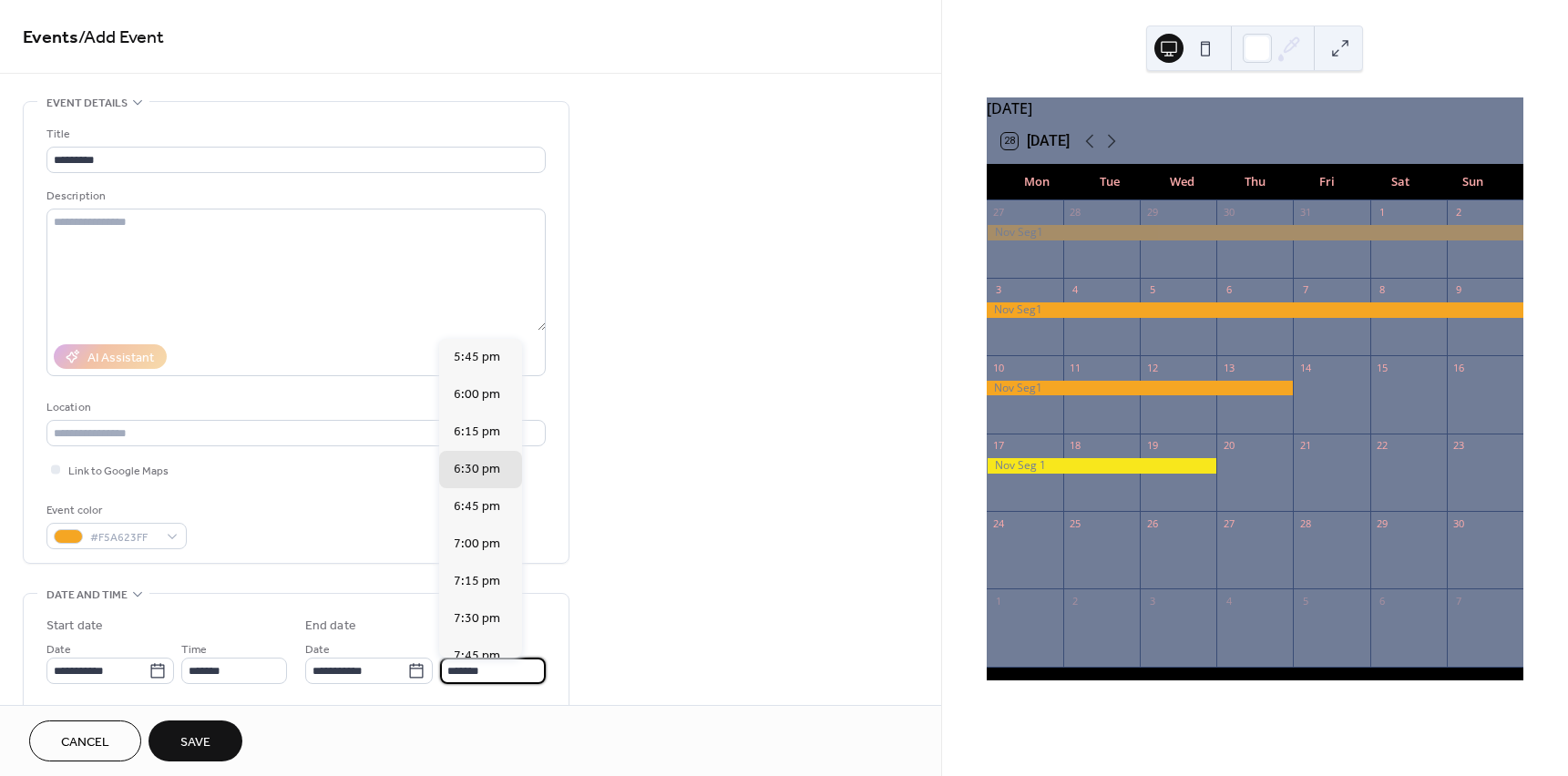 click on "*******" at bounding box center (493, 670) 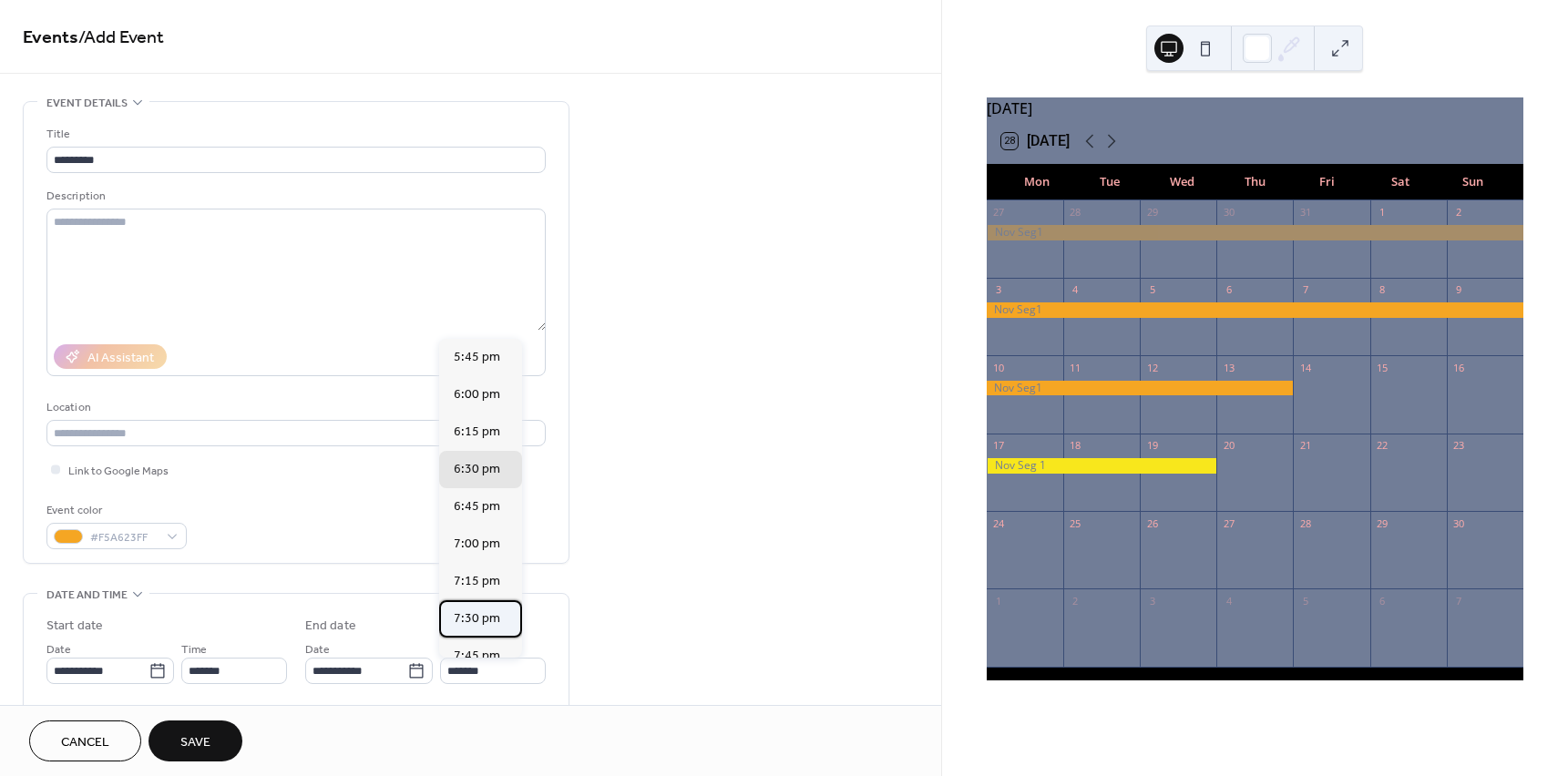 click on "7:30 pm" at bounding box center (477, 618) 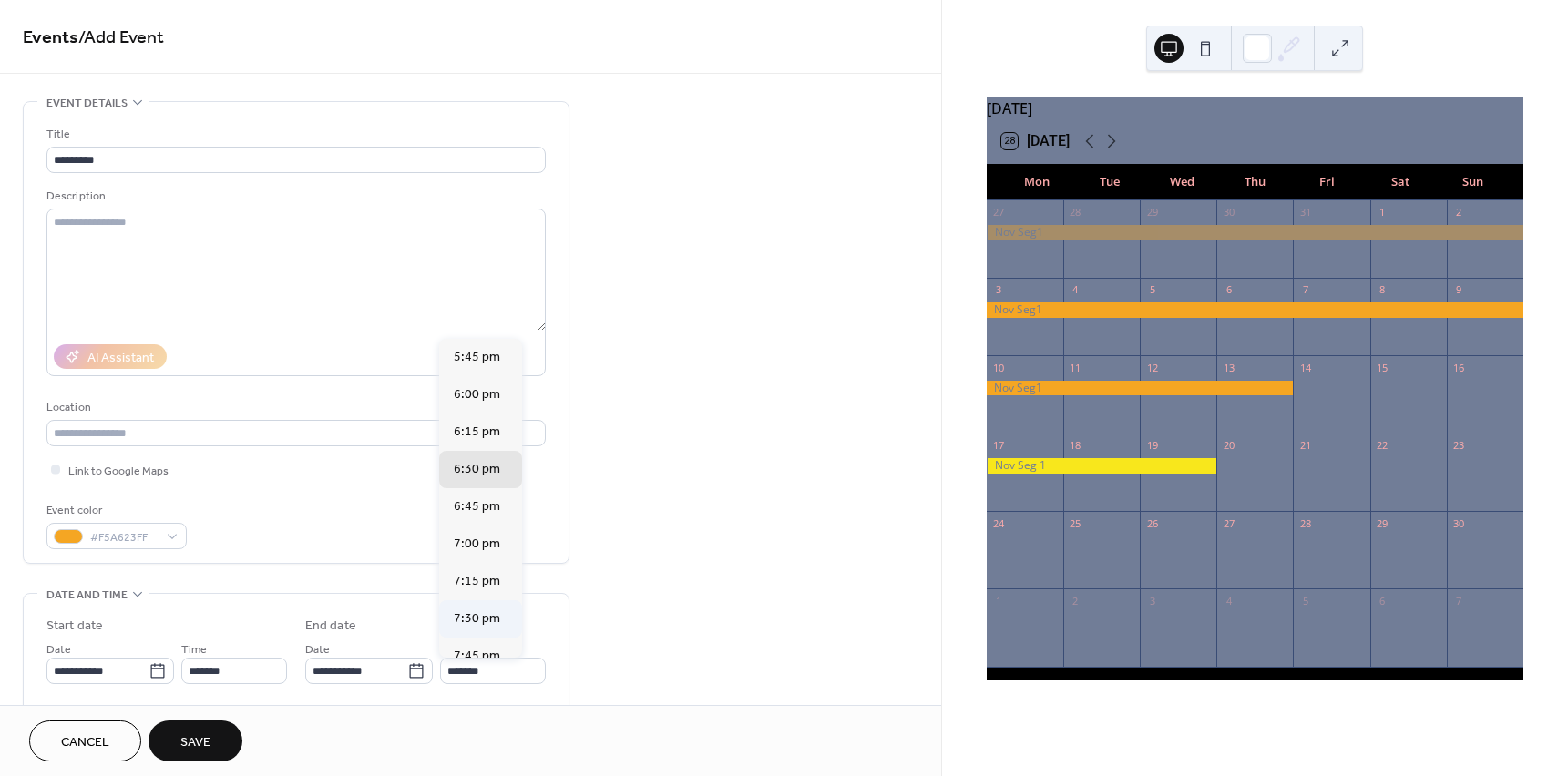 type on "*******" 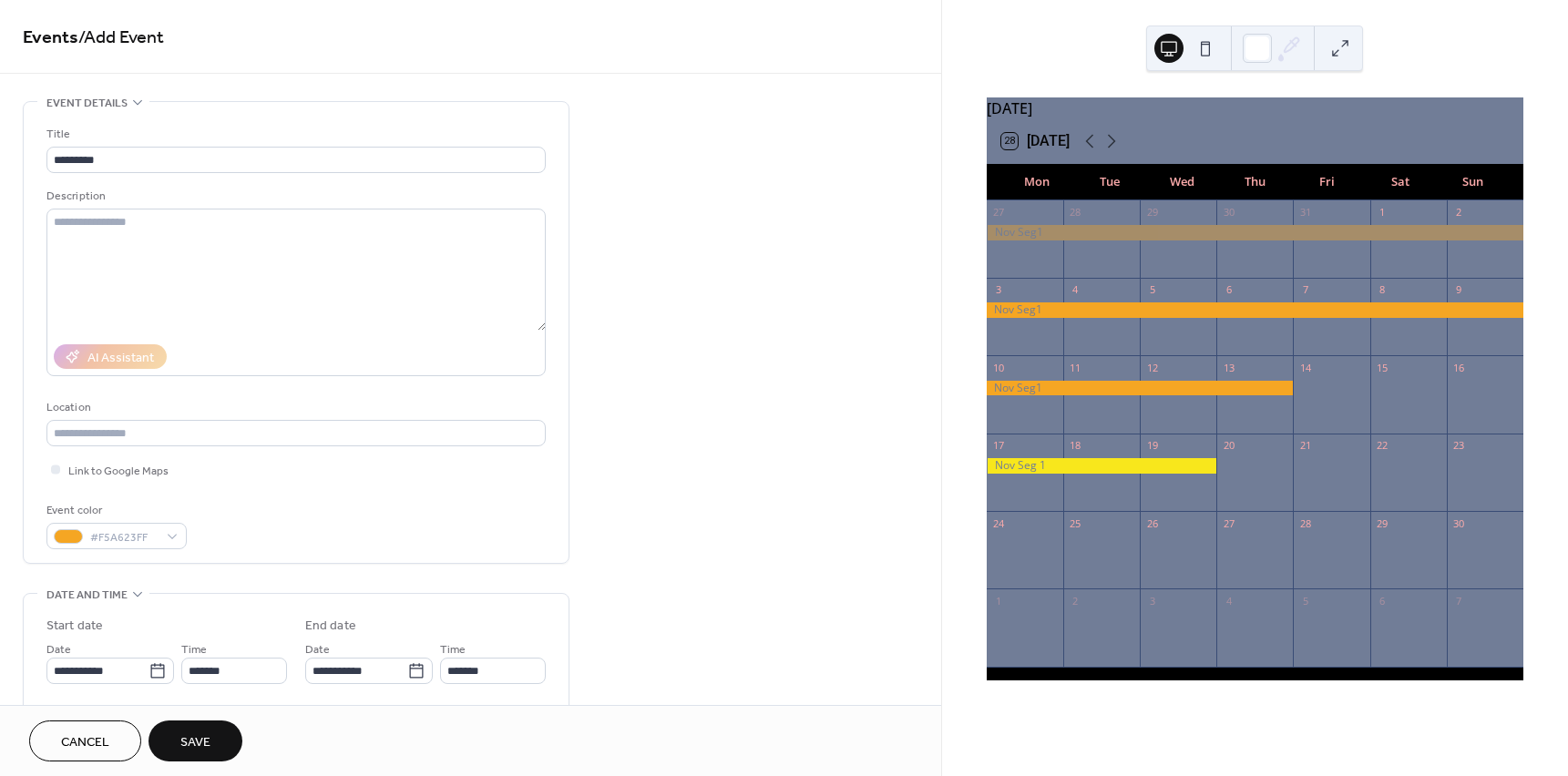 click on "Save" at bounding box center [195, 740] 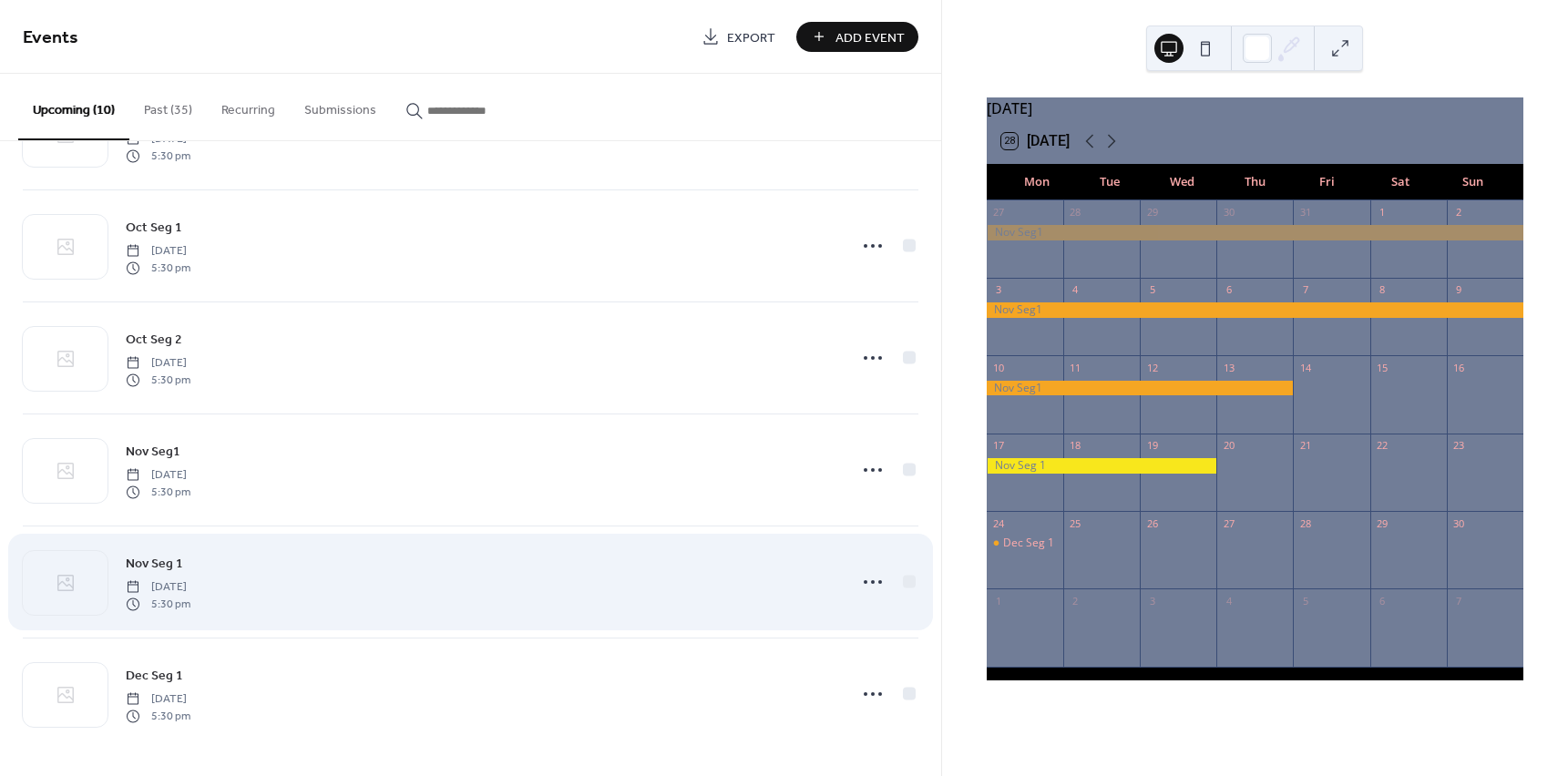 scroll, scrollTop: 539, scrollLeft: 0, axis: vertical 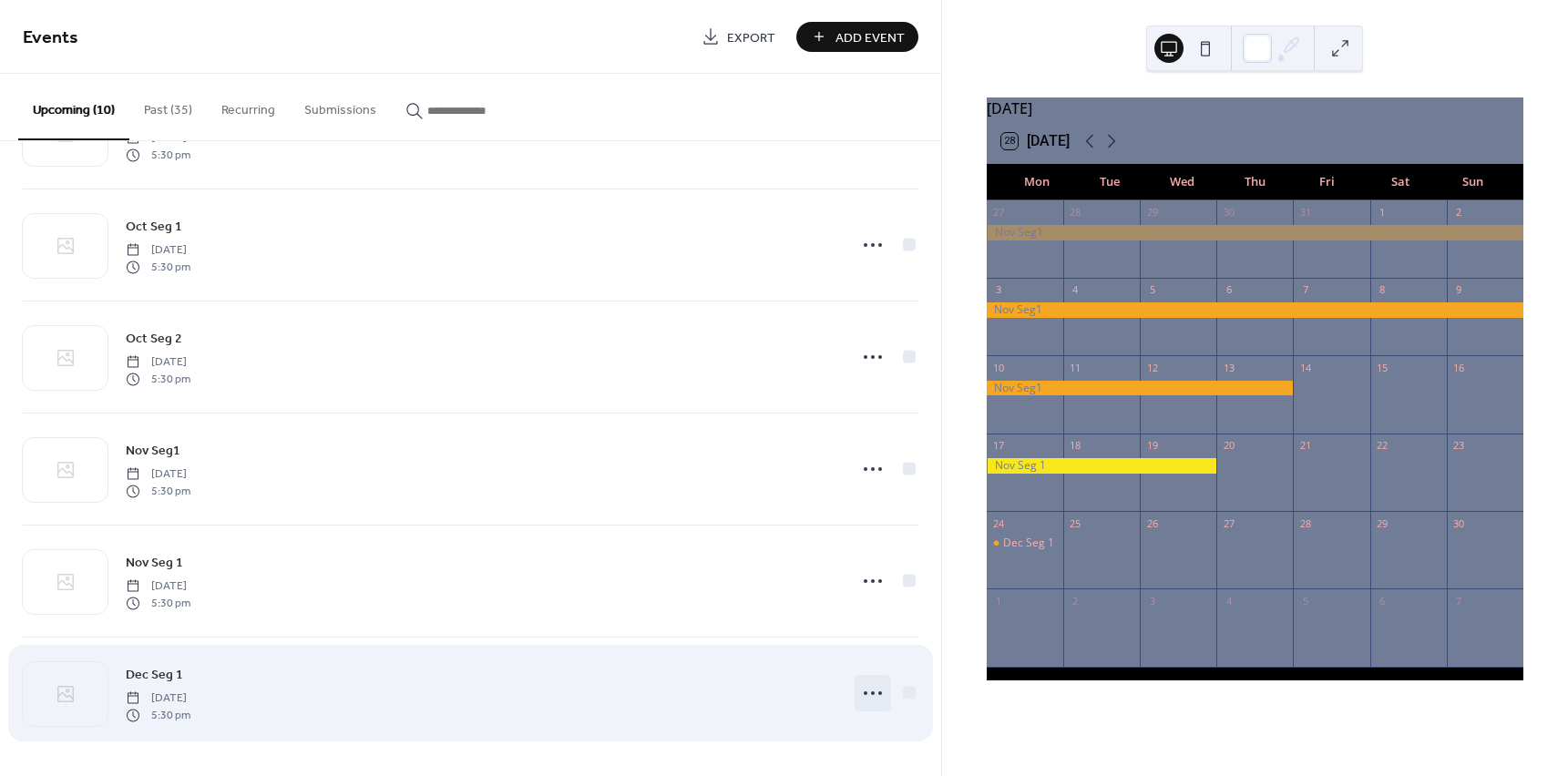 click 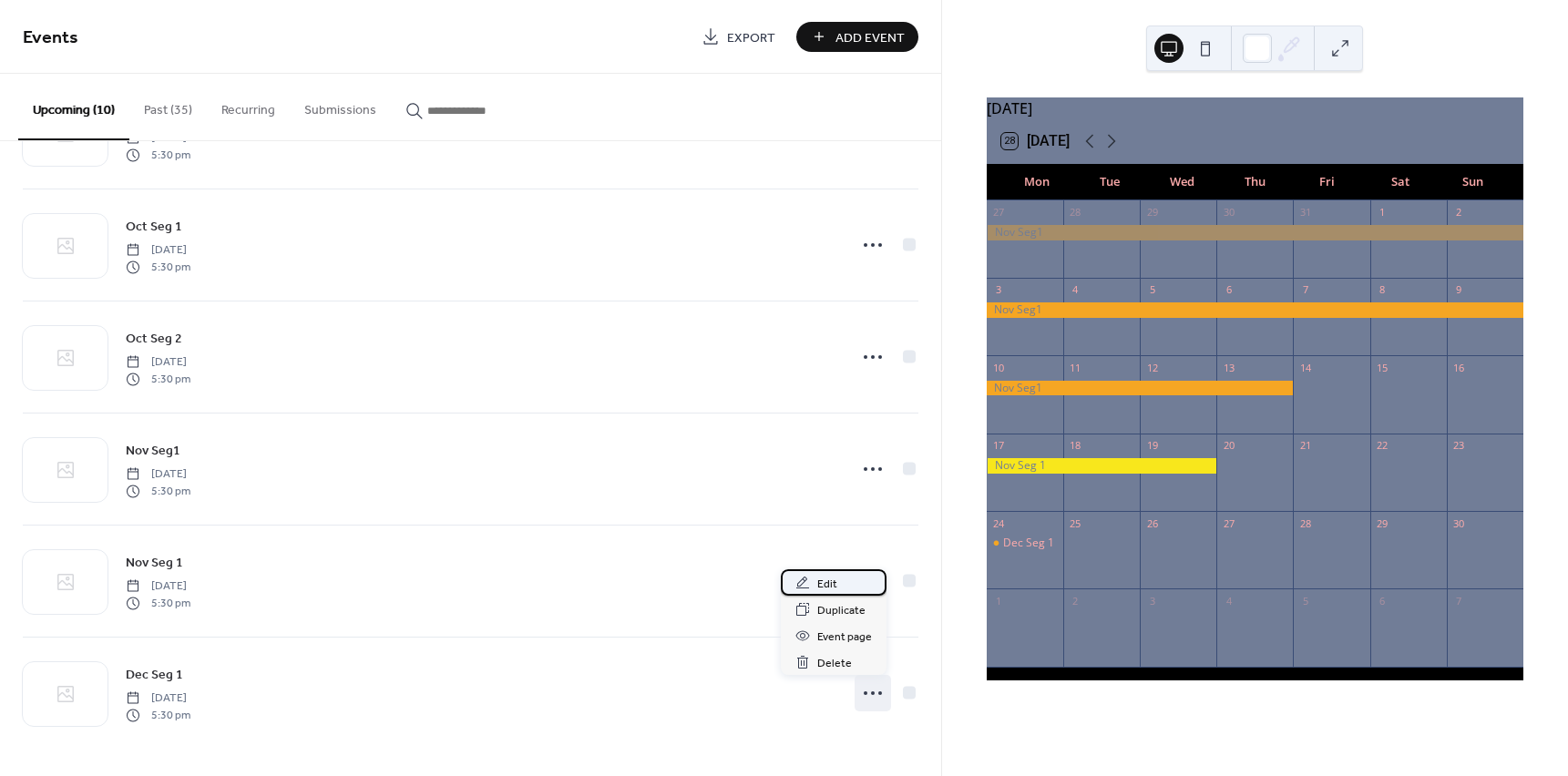 click on "Edit" at bounding box center (827, 584) 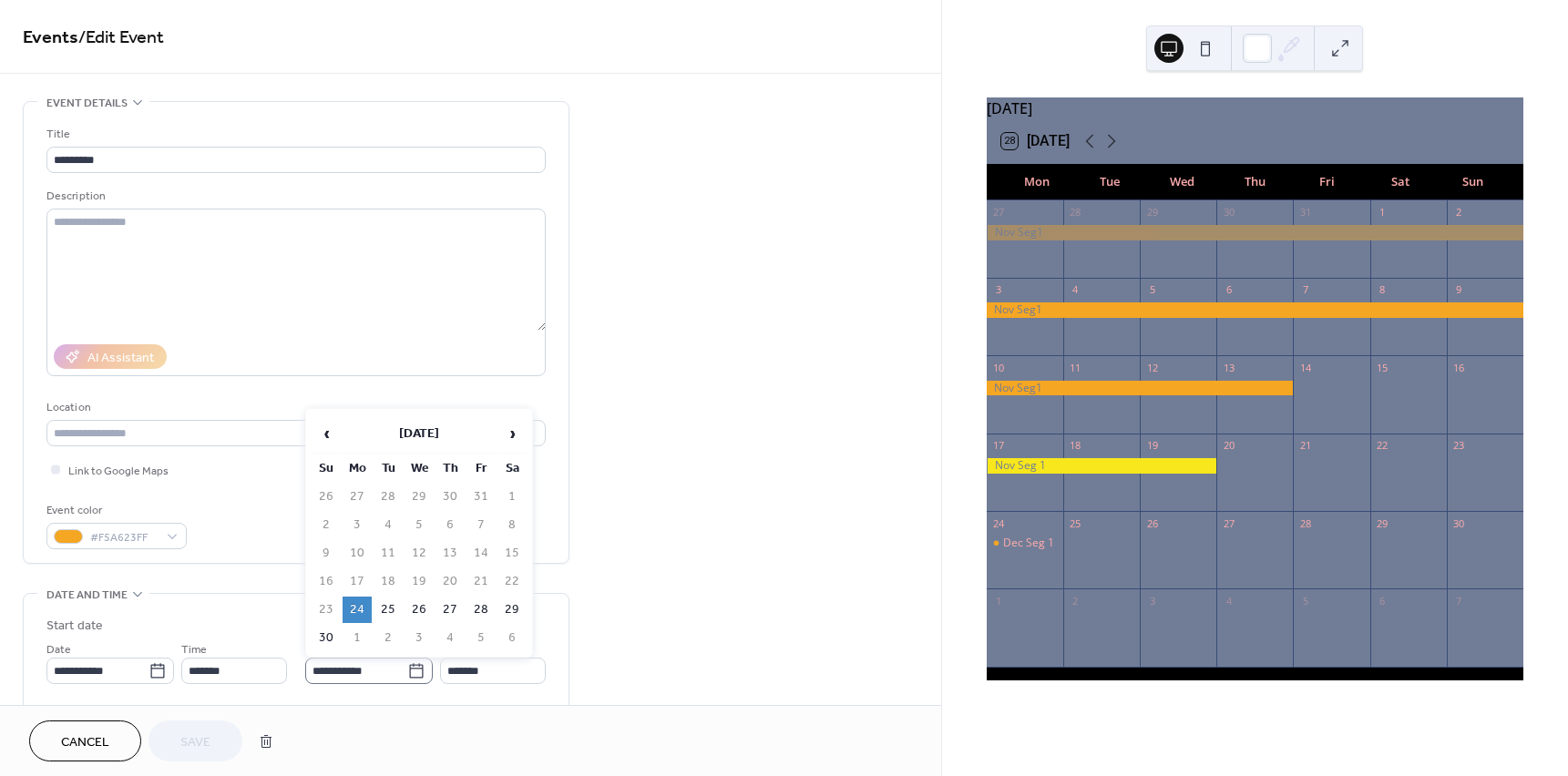 click 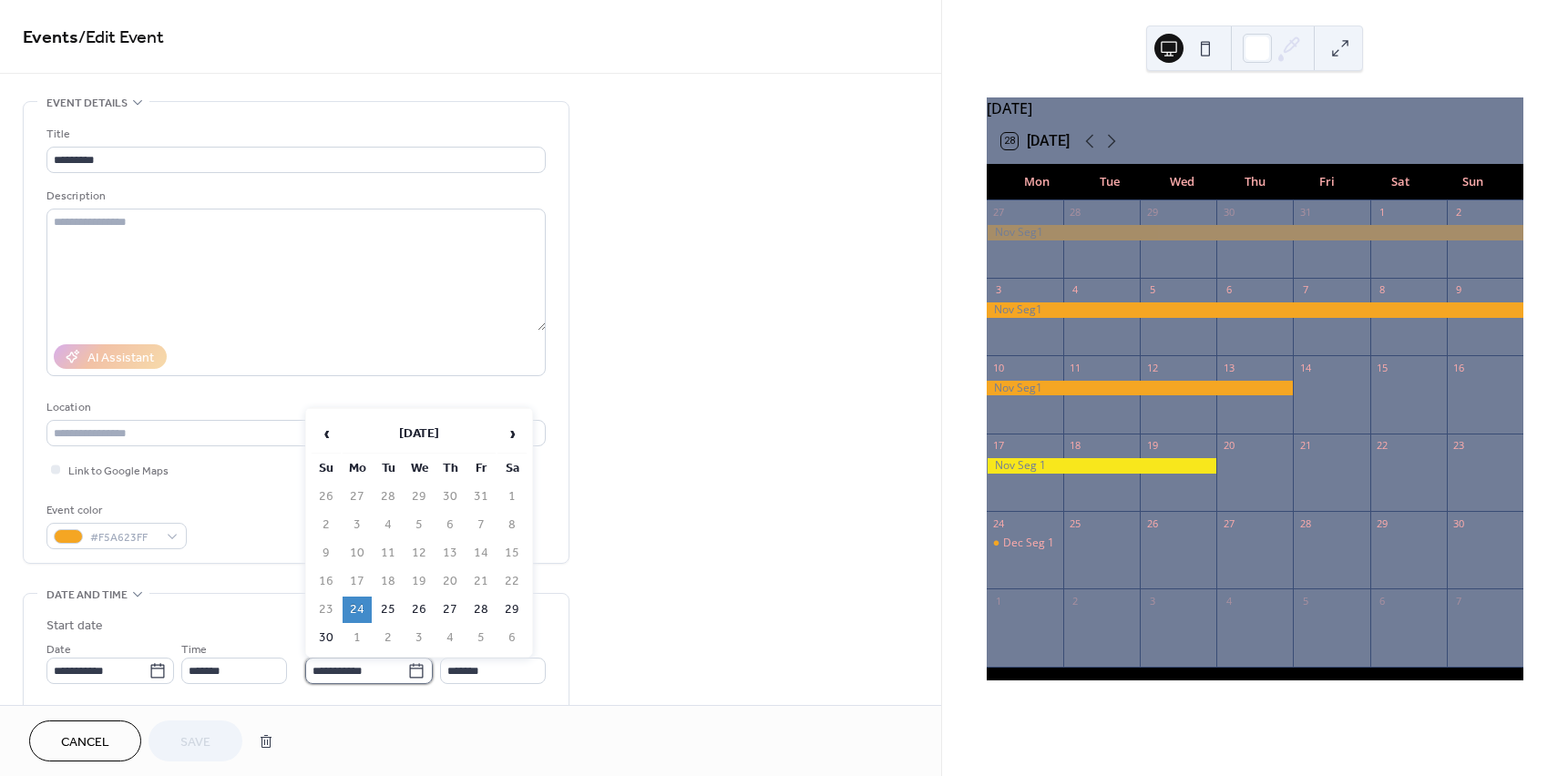 click on "**********" at bounding box center [356, 670] 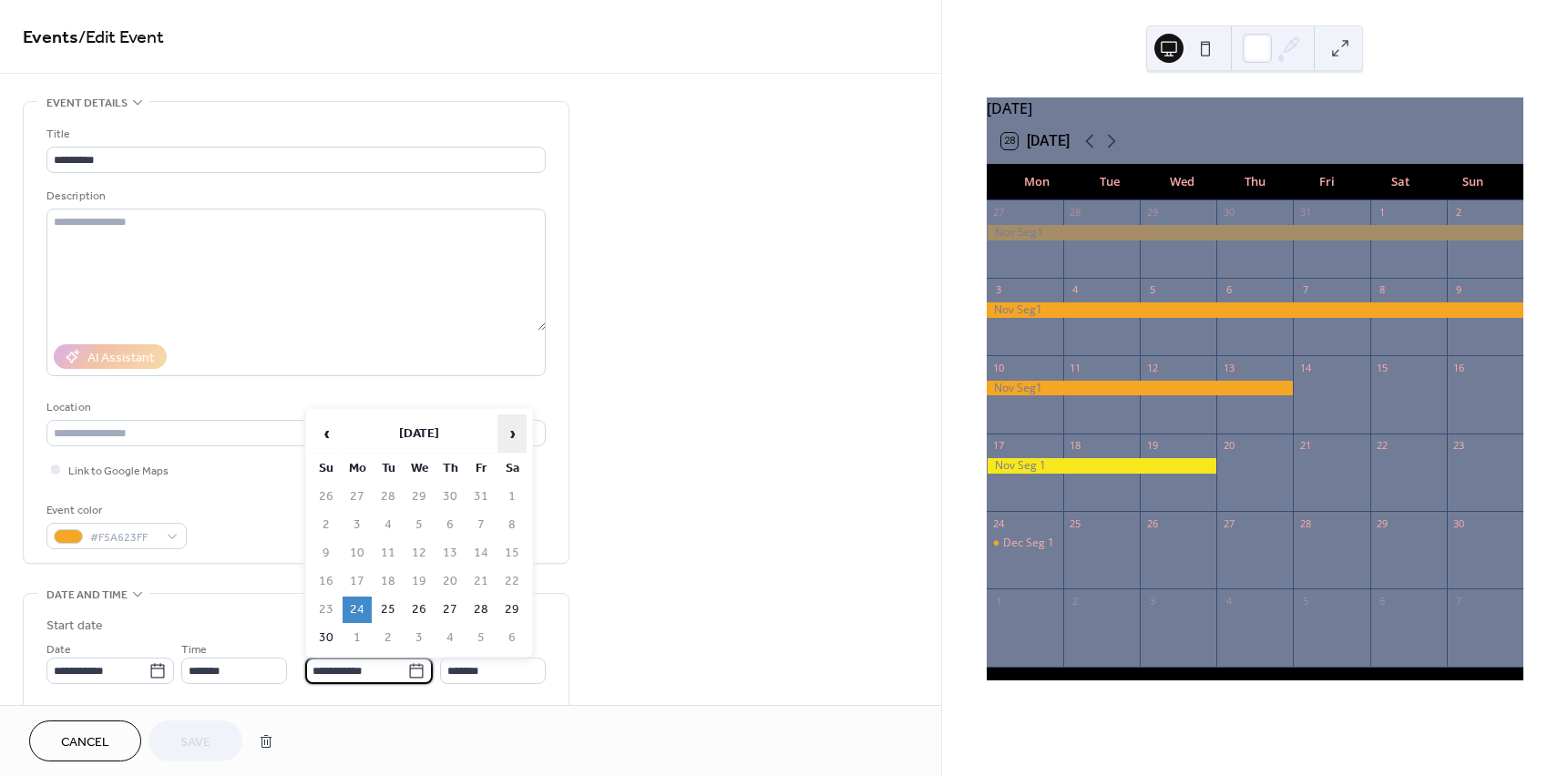 click on "›" at bounding box center (512, 434) 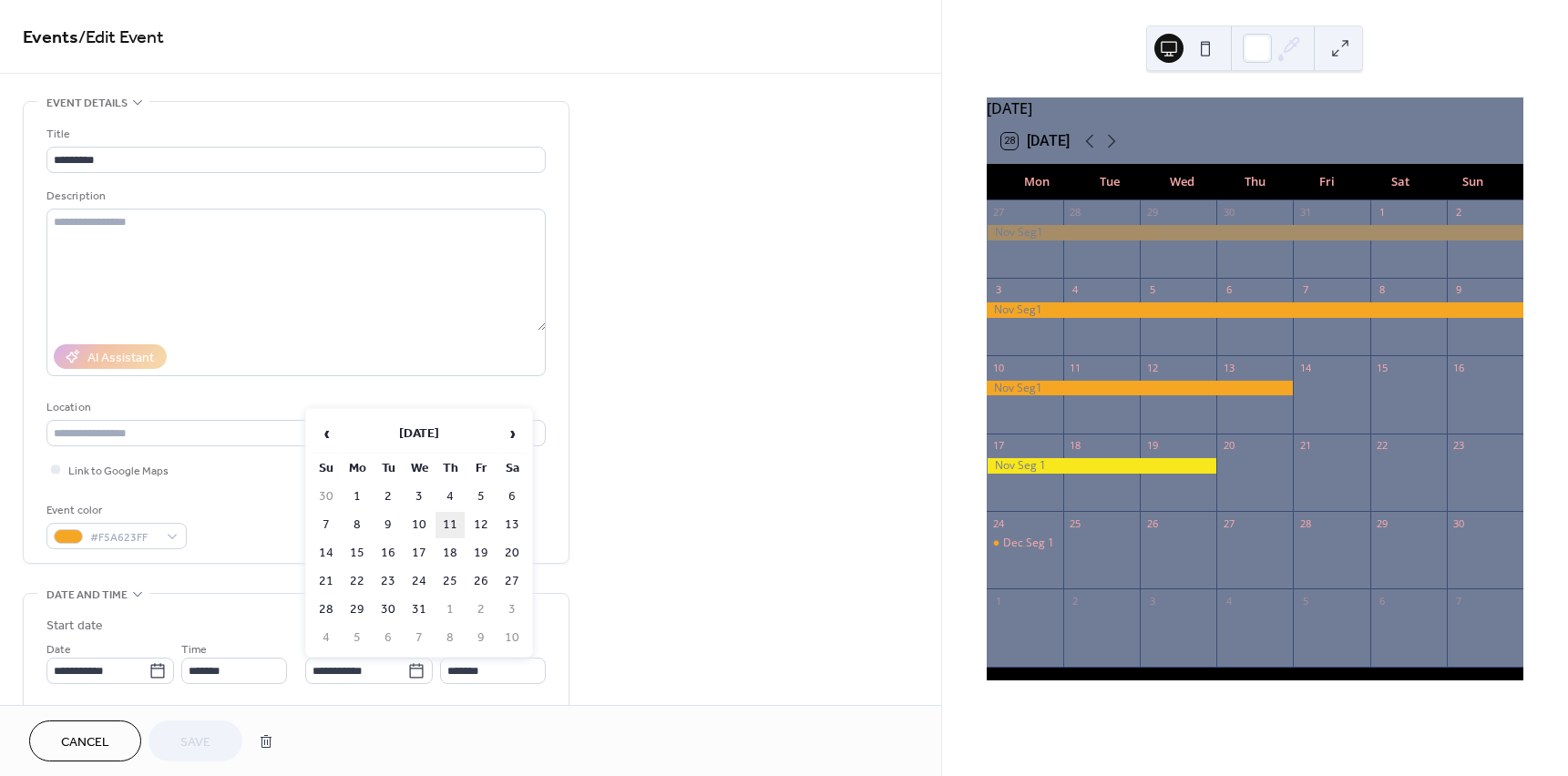 click on "11" at bounding box center (450, 525) 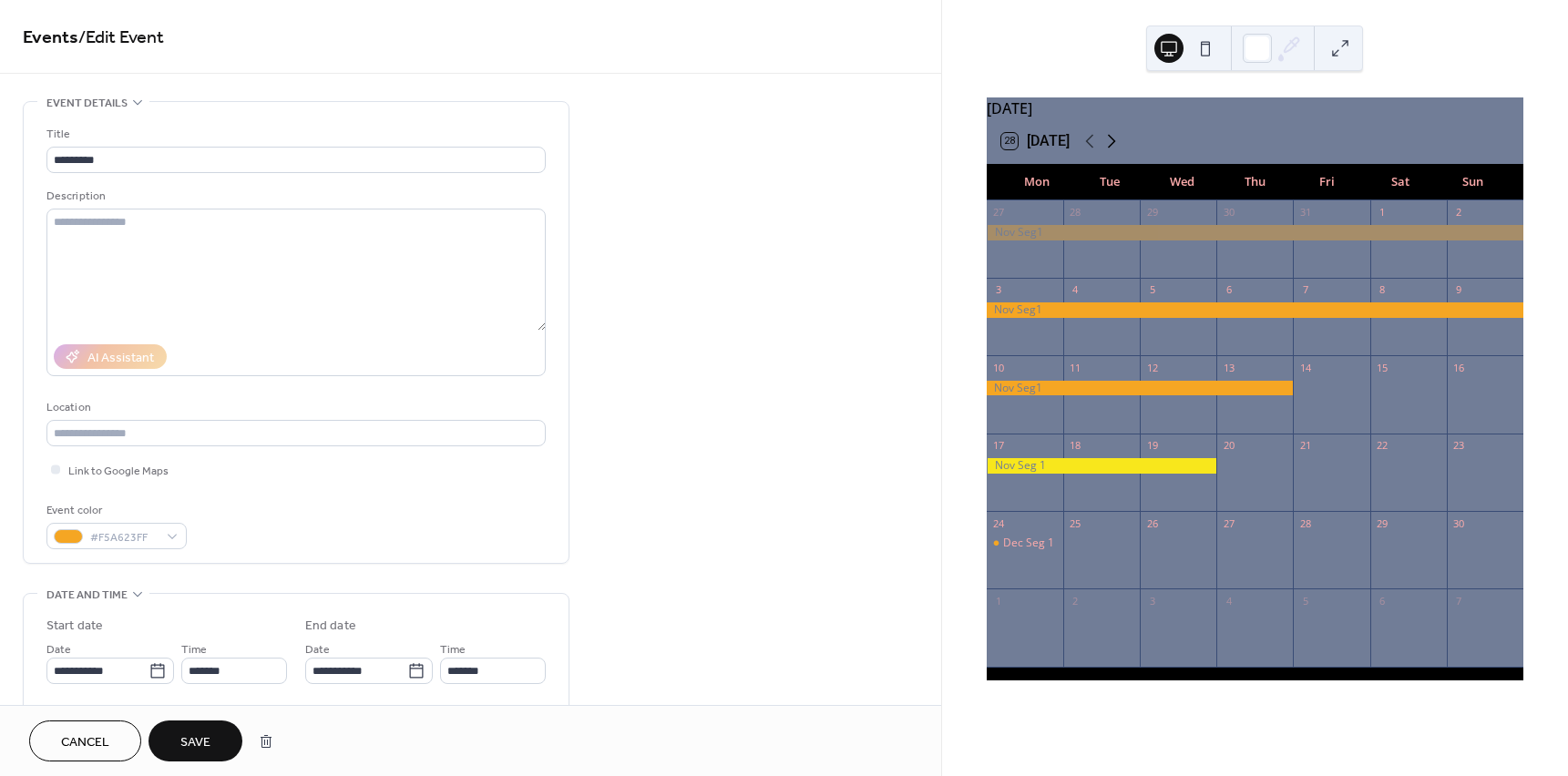 click 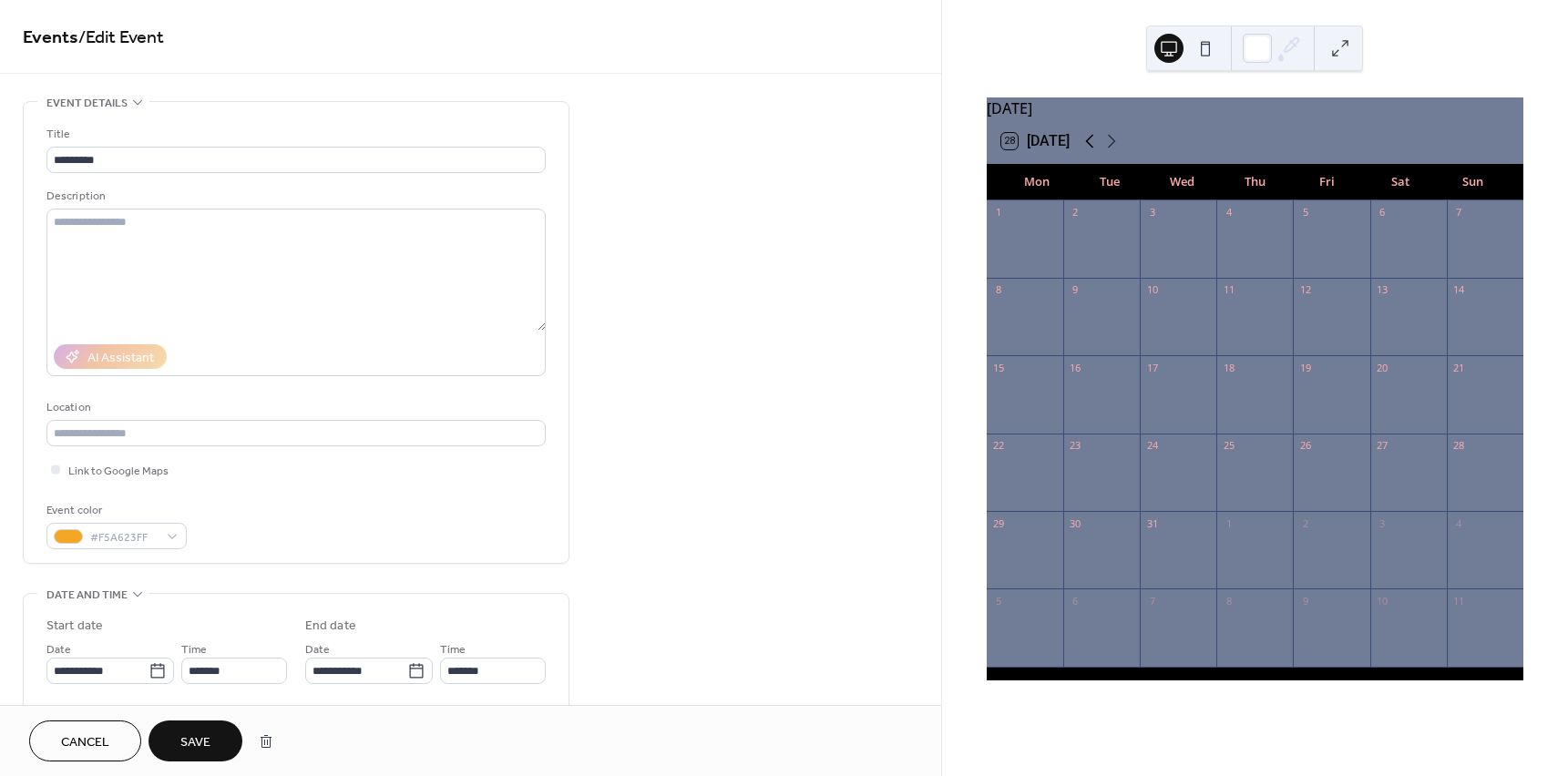 click 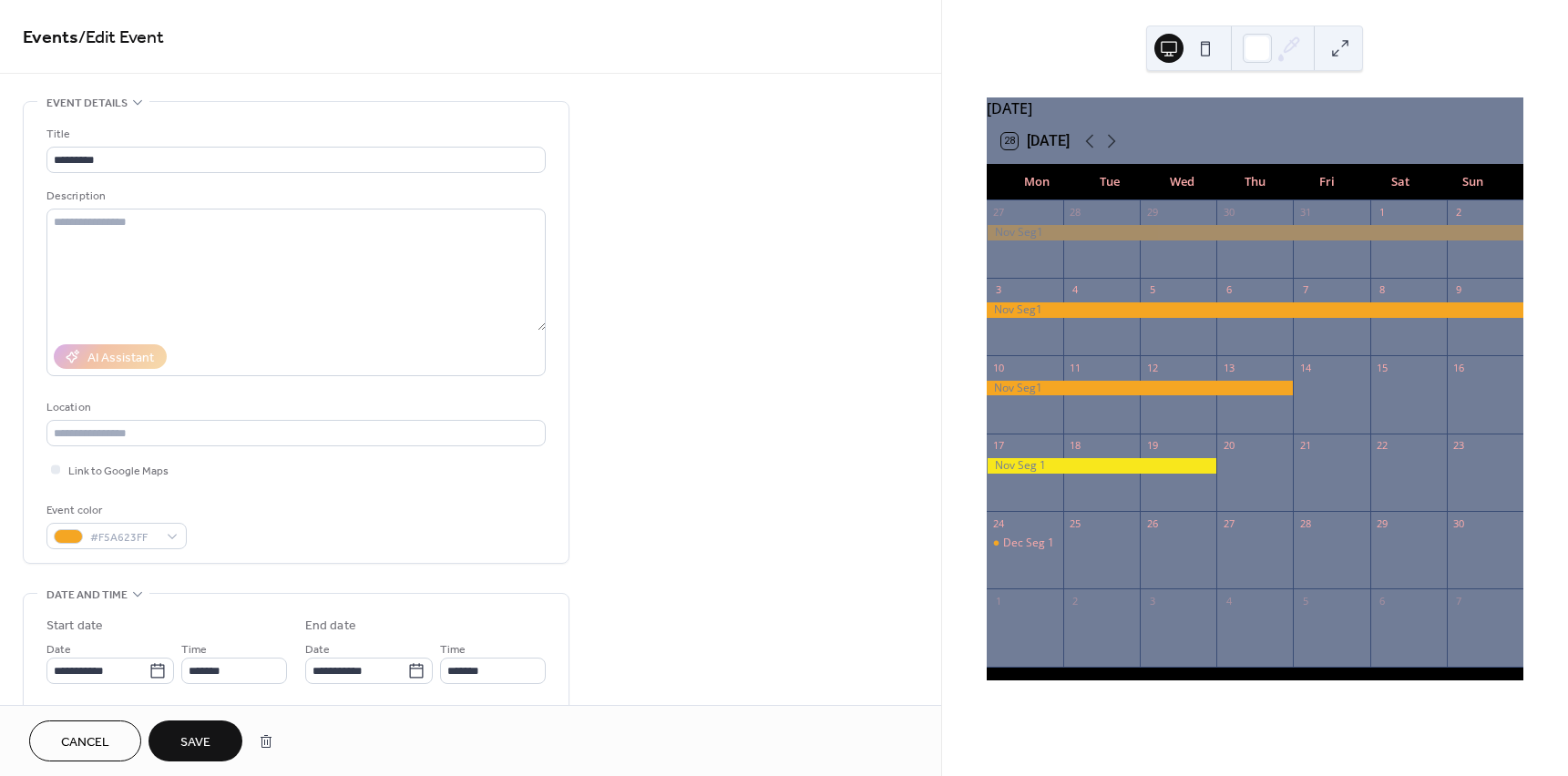 click on "Save" at bounding box center [195, 742] 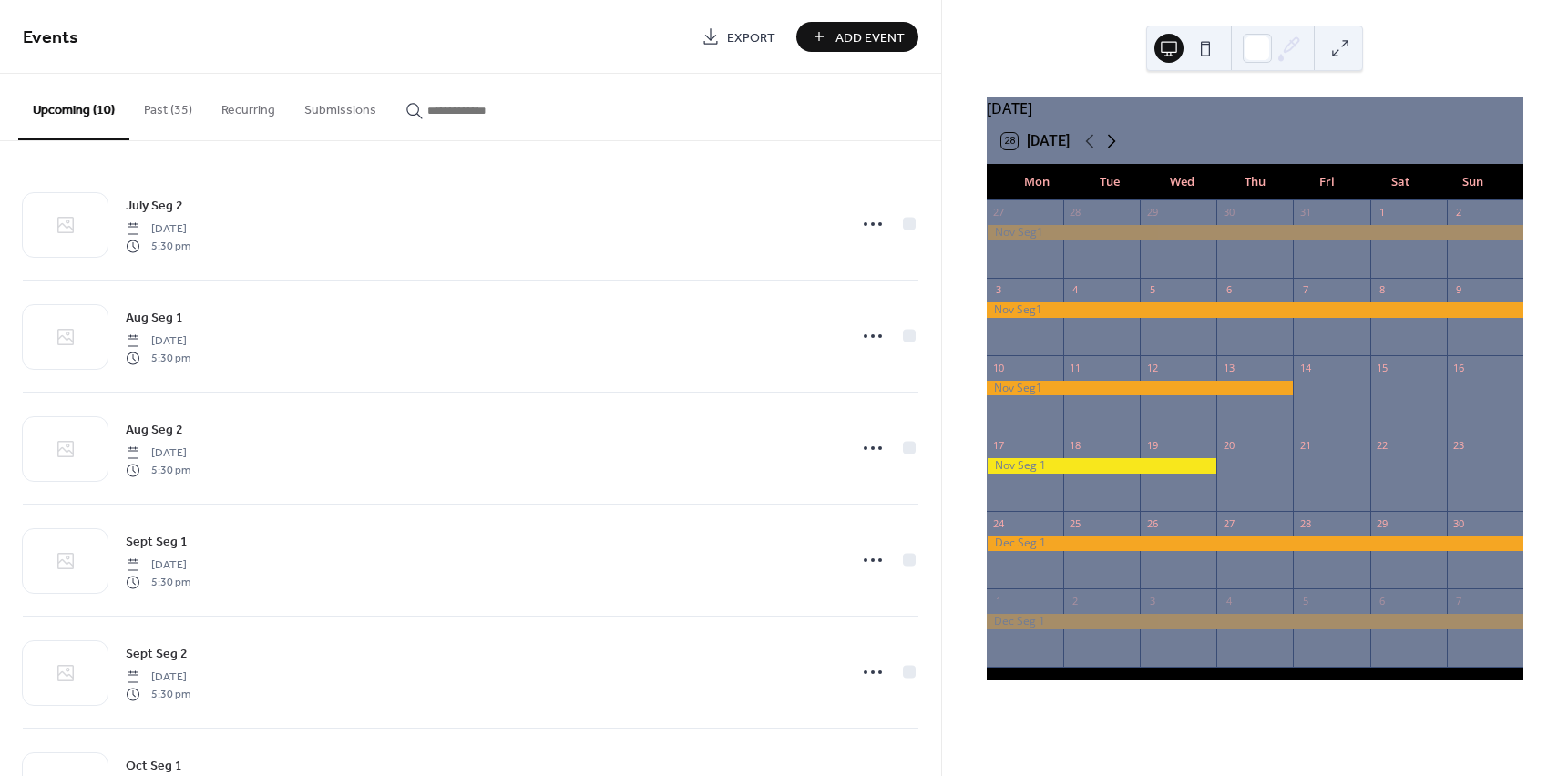 click 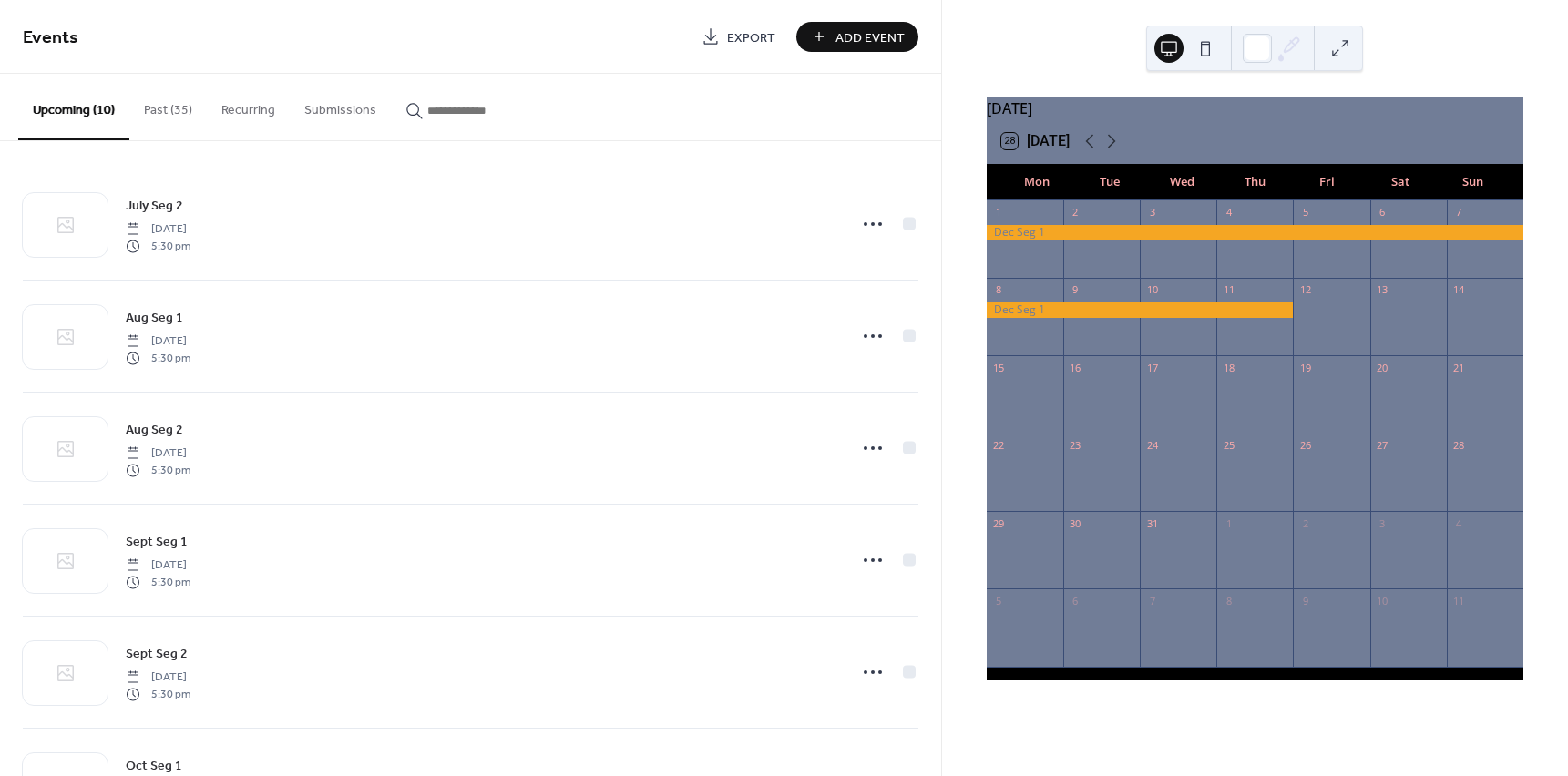 click on "Add Event" at bounding box center [870, 37] 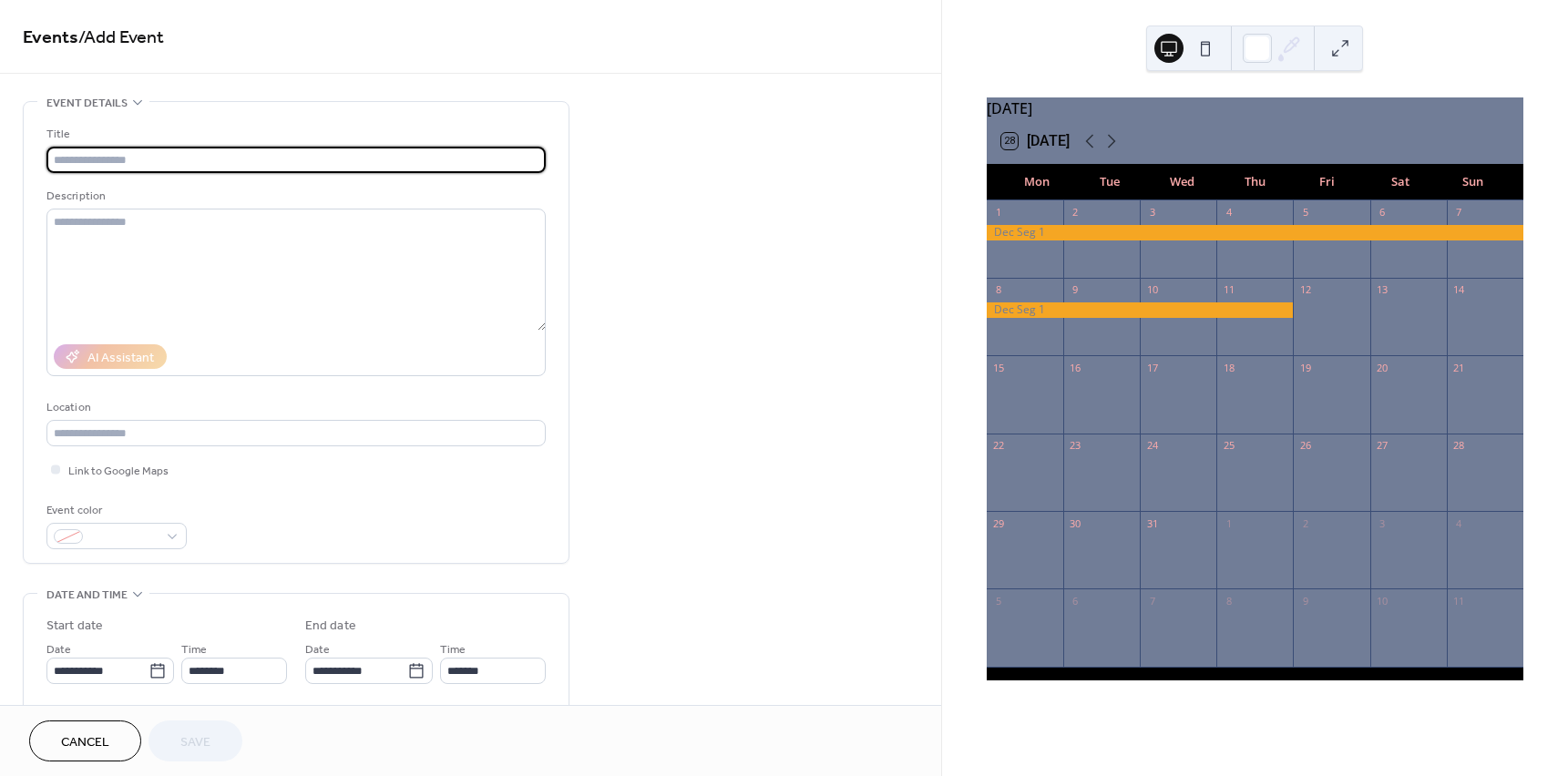 click at bounding box center (296, 159) 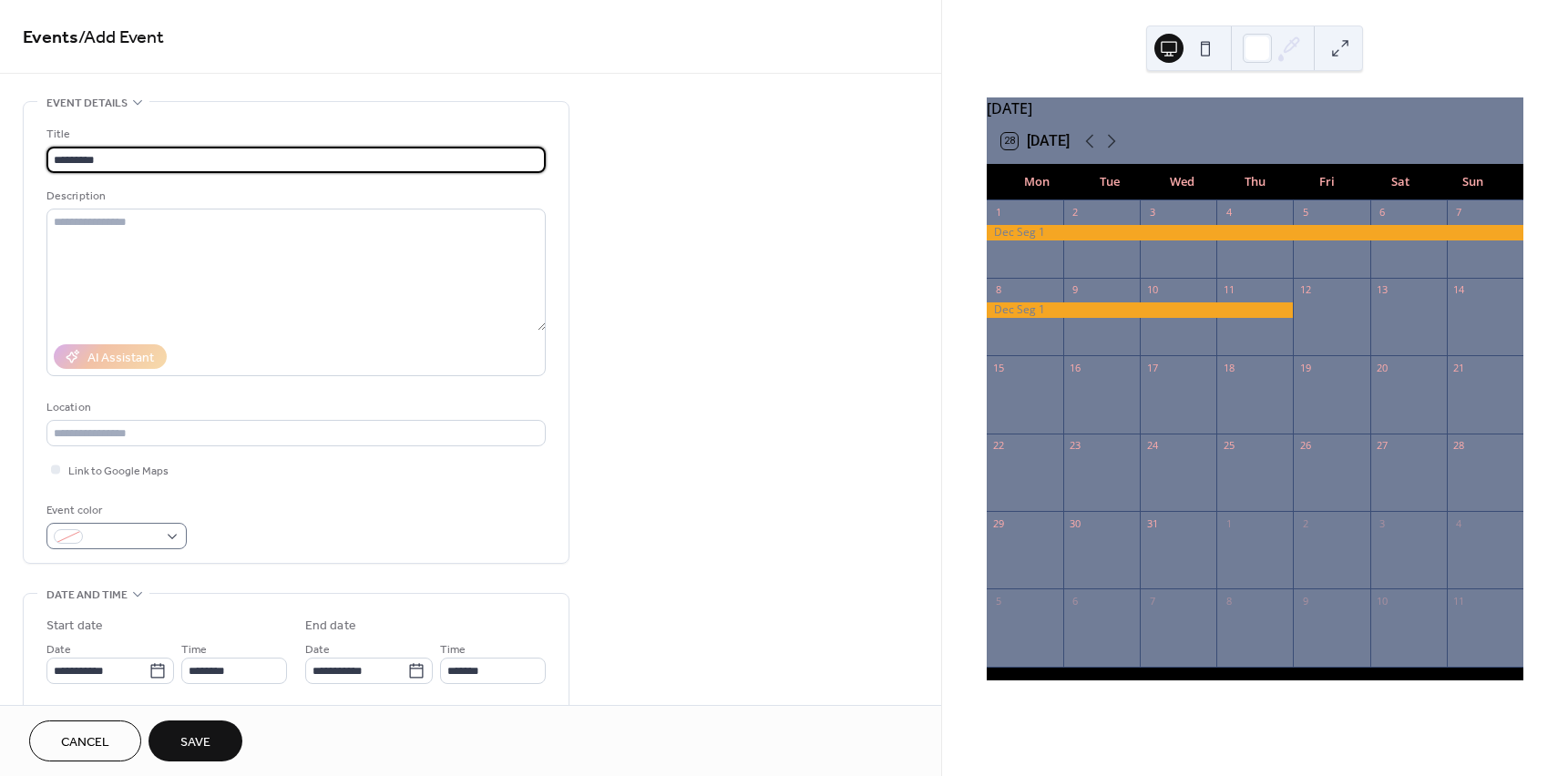 type on "*********" 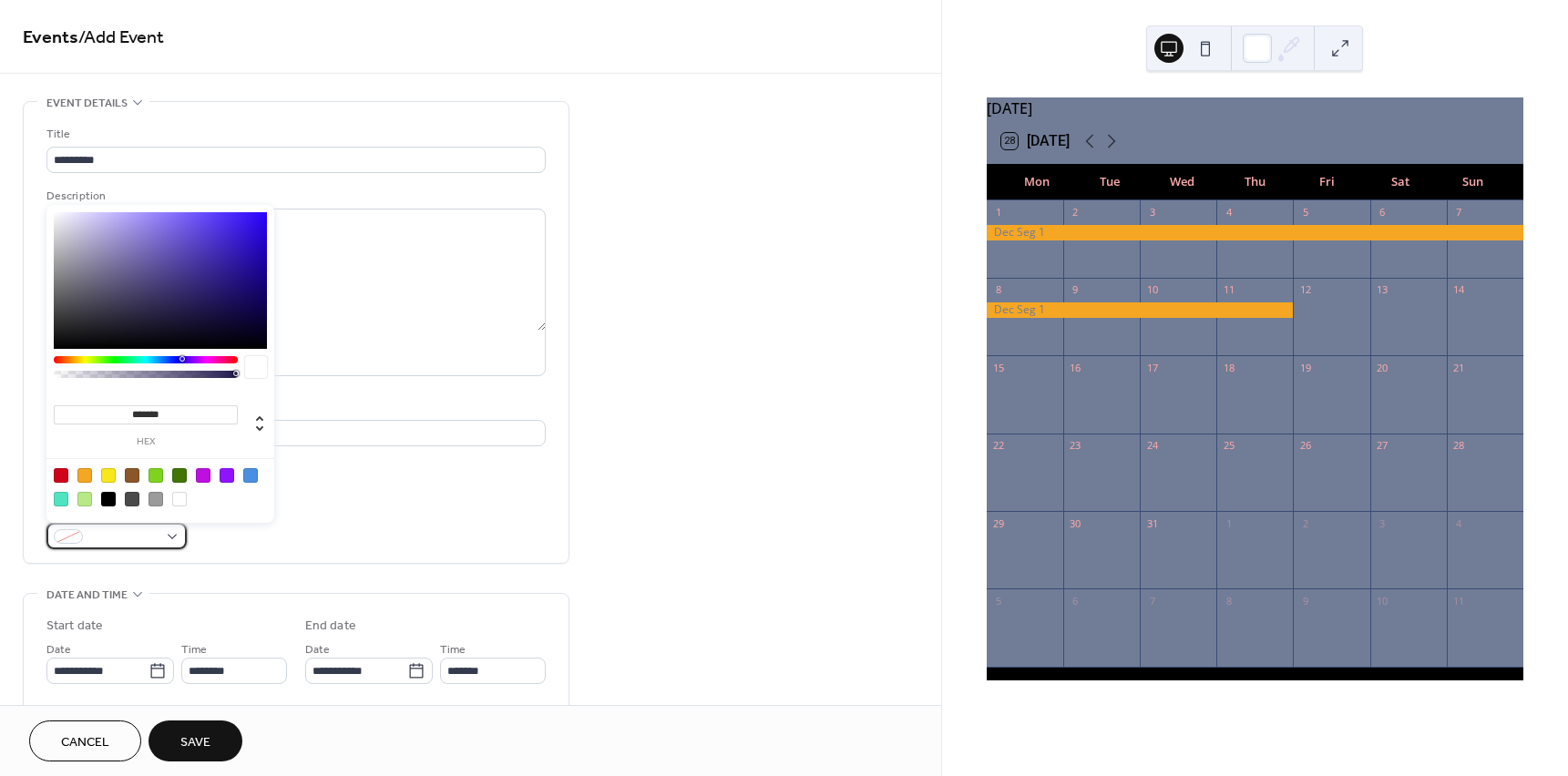 click at bounding box center [117, 536] 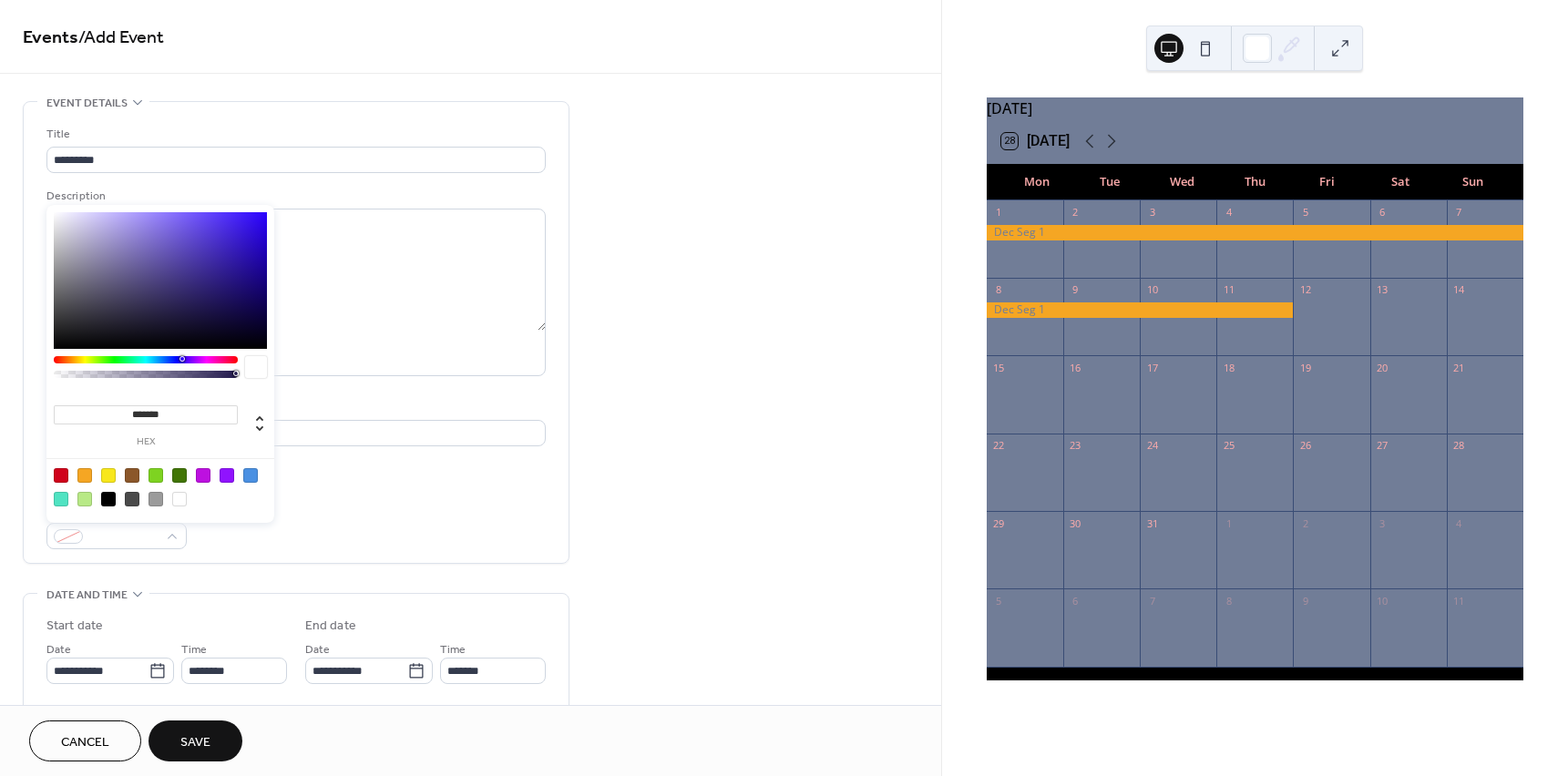 click at bounding box center (108, 475) 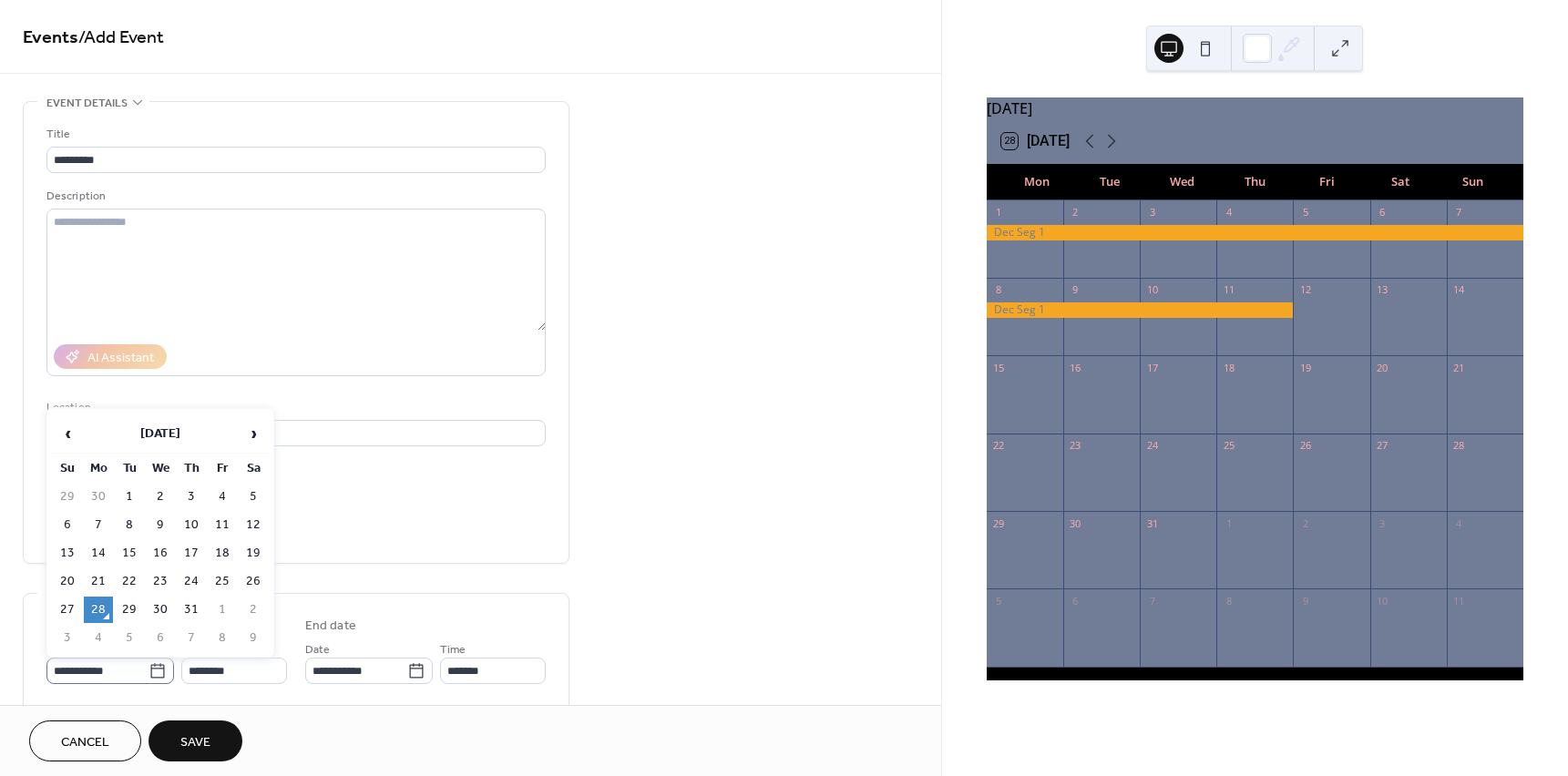 click 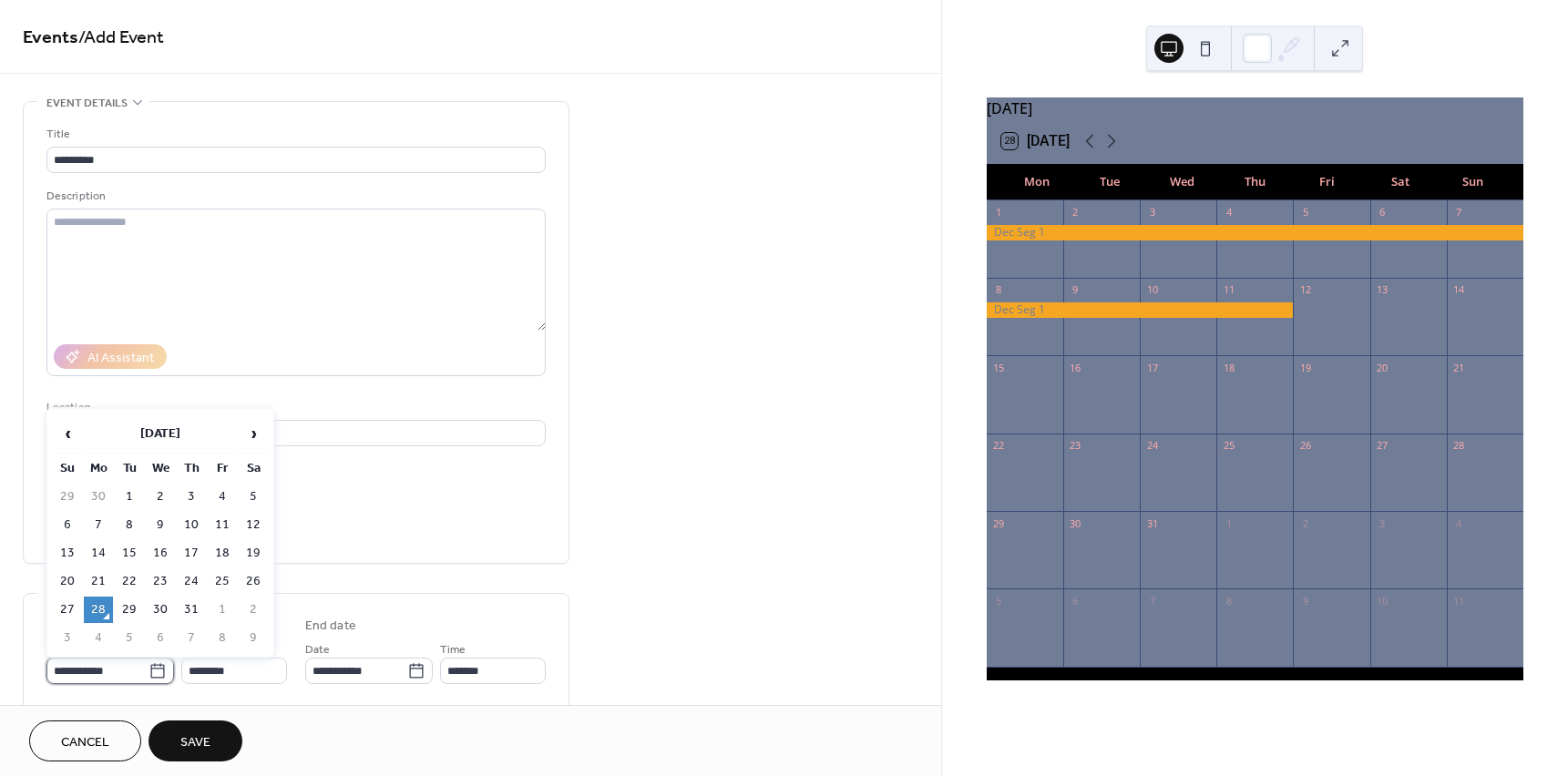 click on "**********" at bounding box center (97, 670) 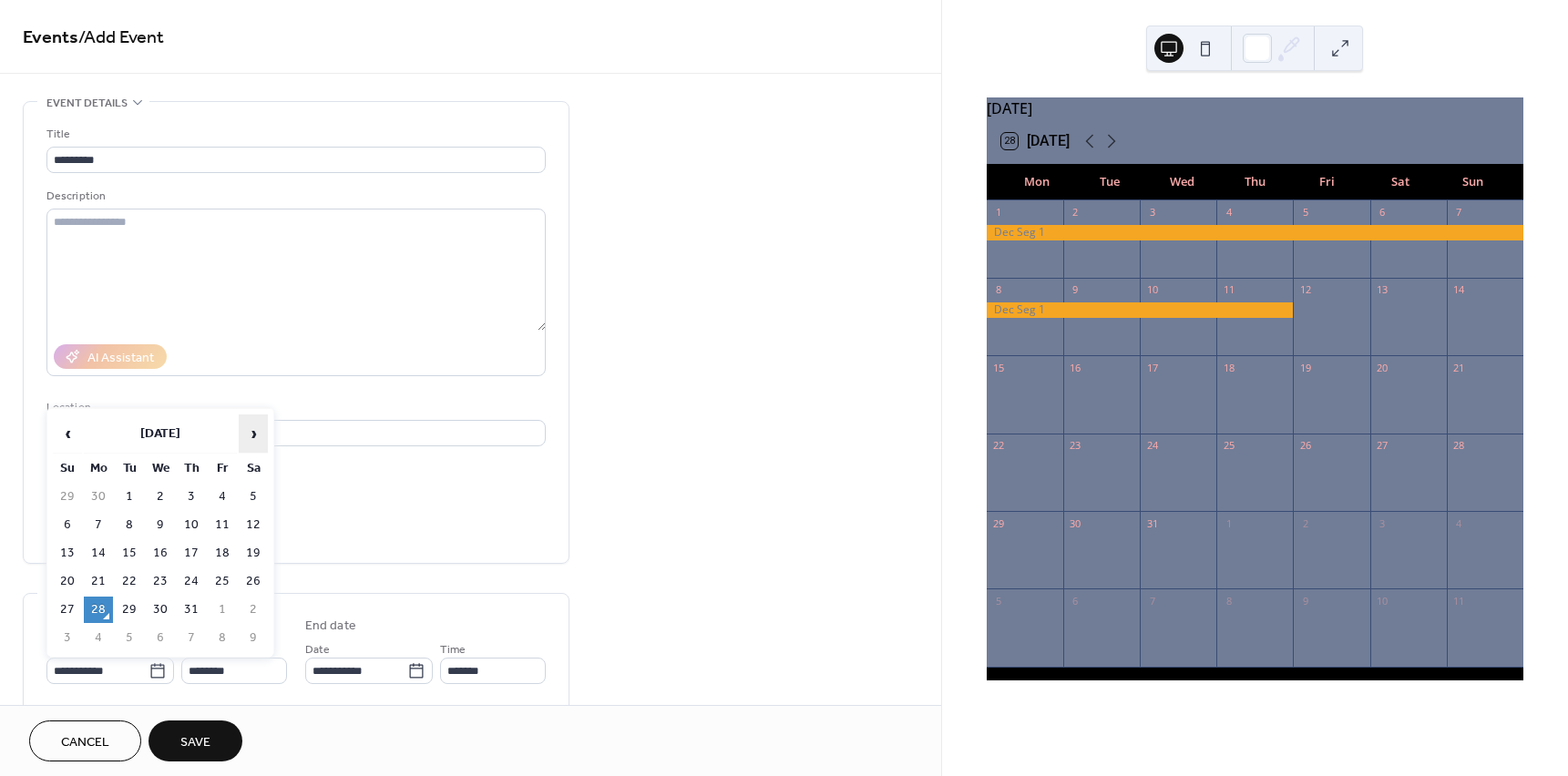 click on "›" at bounding box center [253, 434] 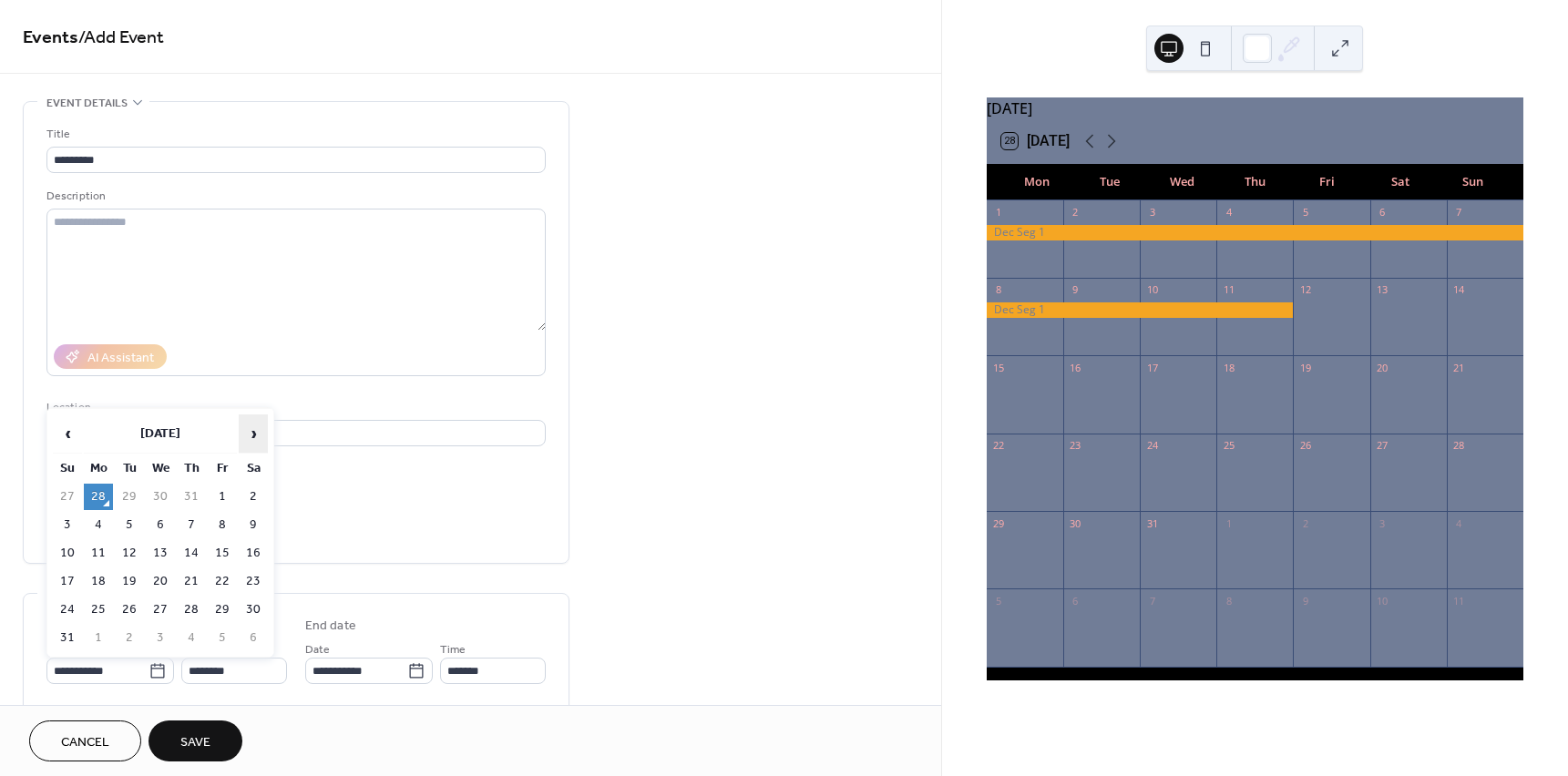 click on "›" at bounding box center [253, 434] 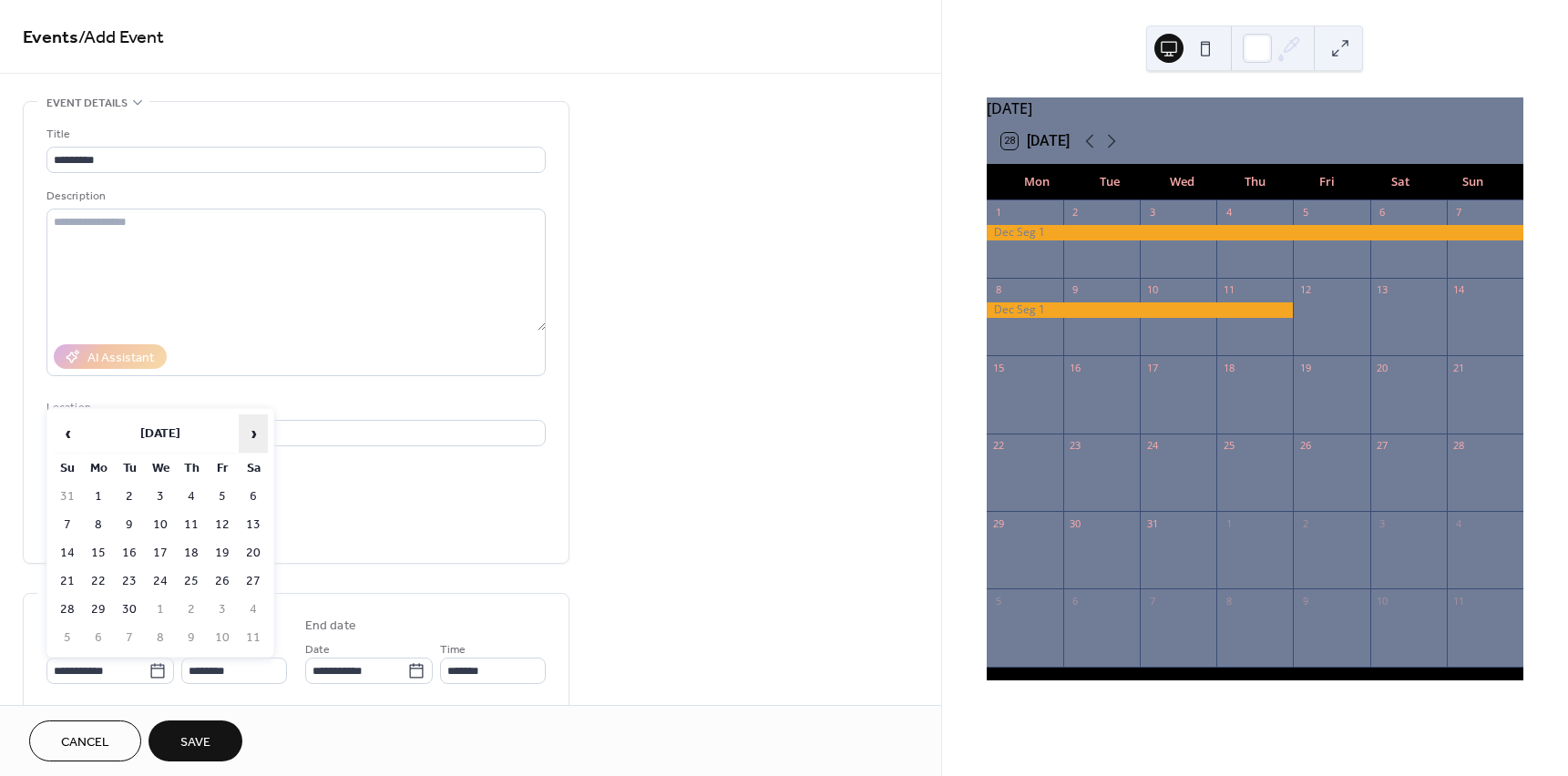 click on "›" at bounding box center [253, 434] 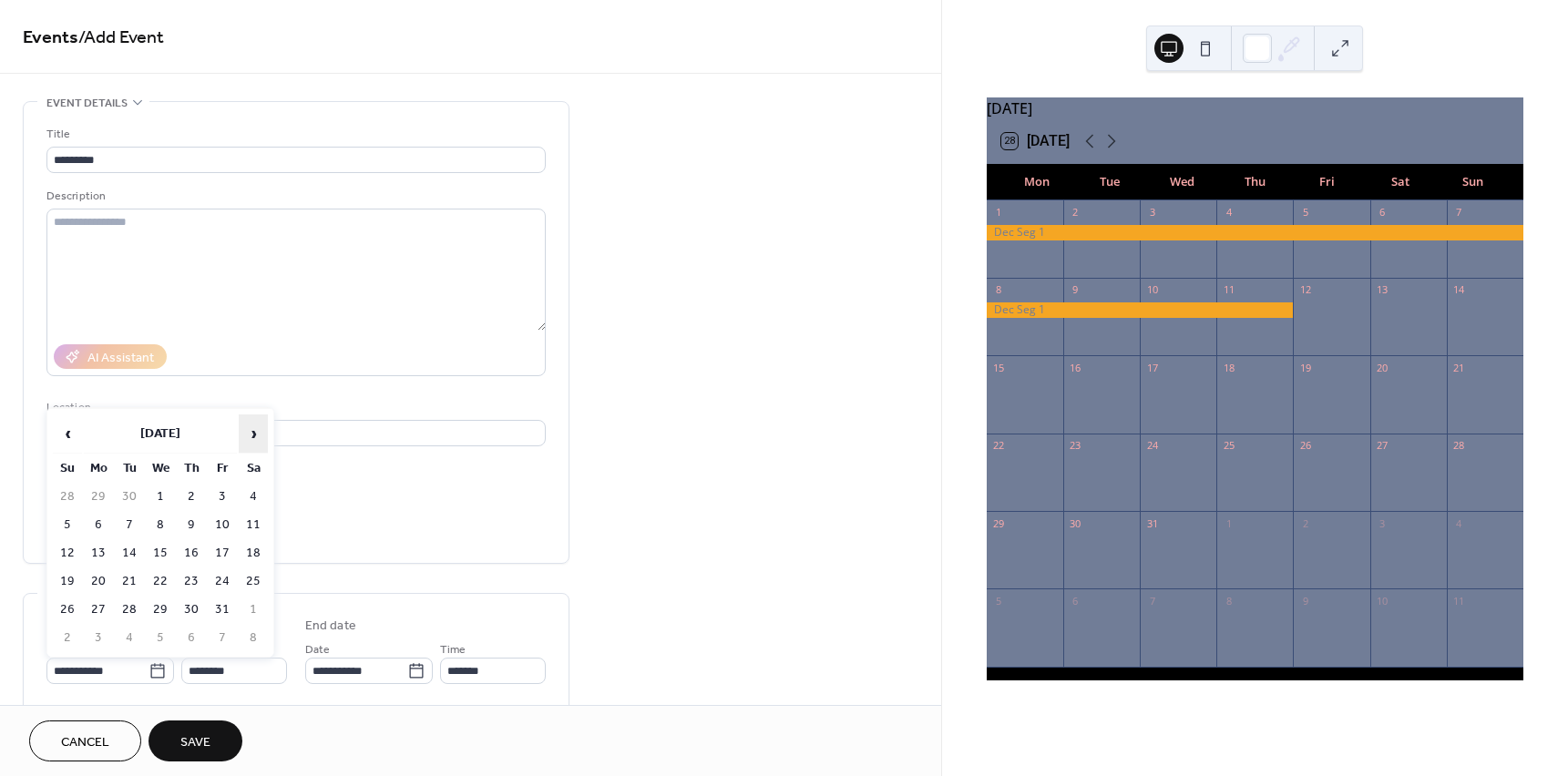 click on "›" at bounding box center (253, 434) 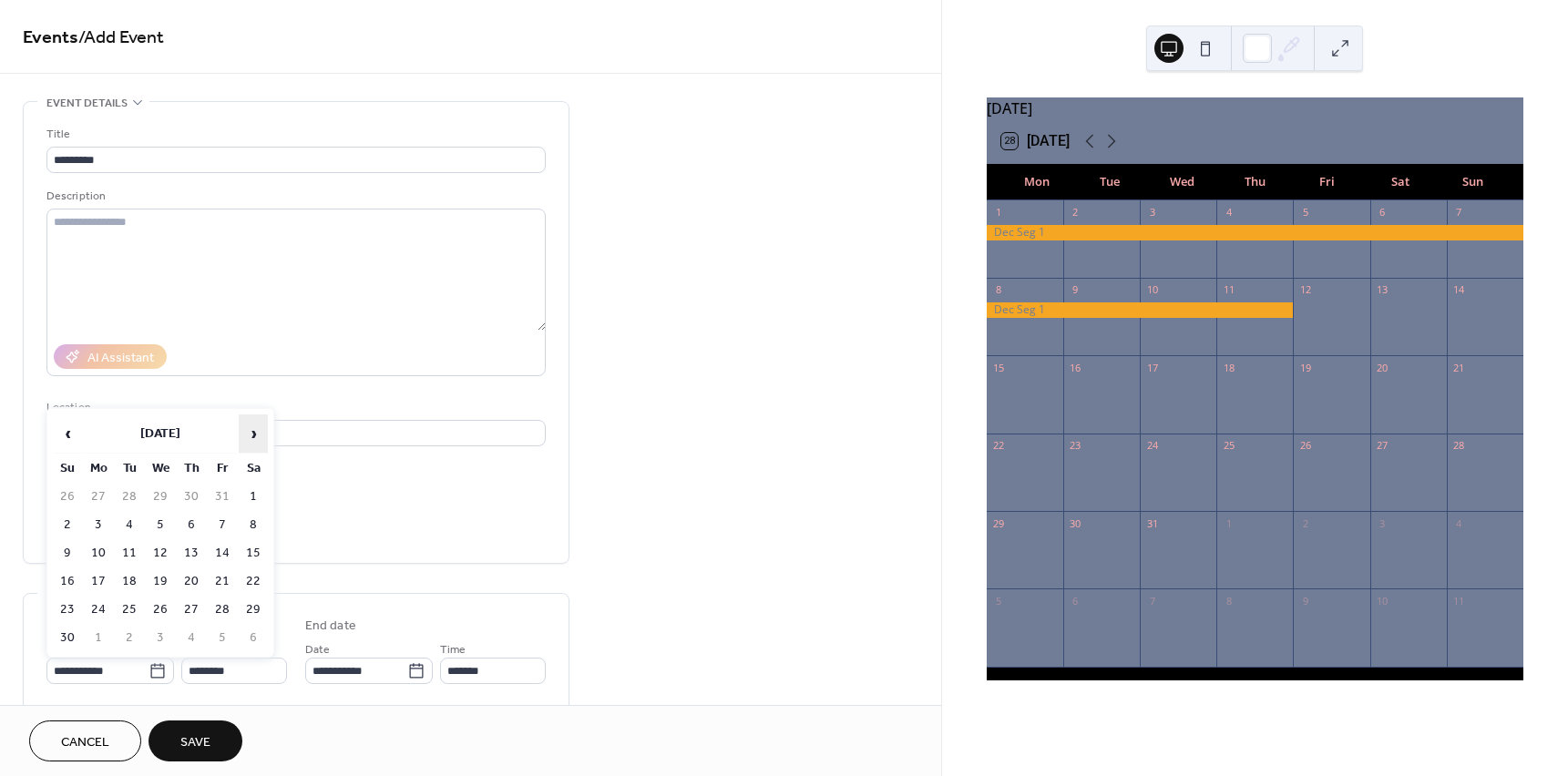 click on "›" at bounding box center (253, 434) 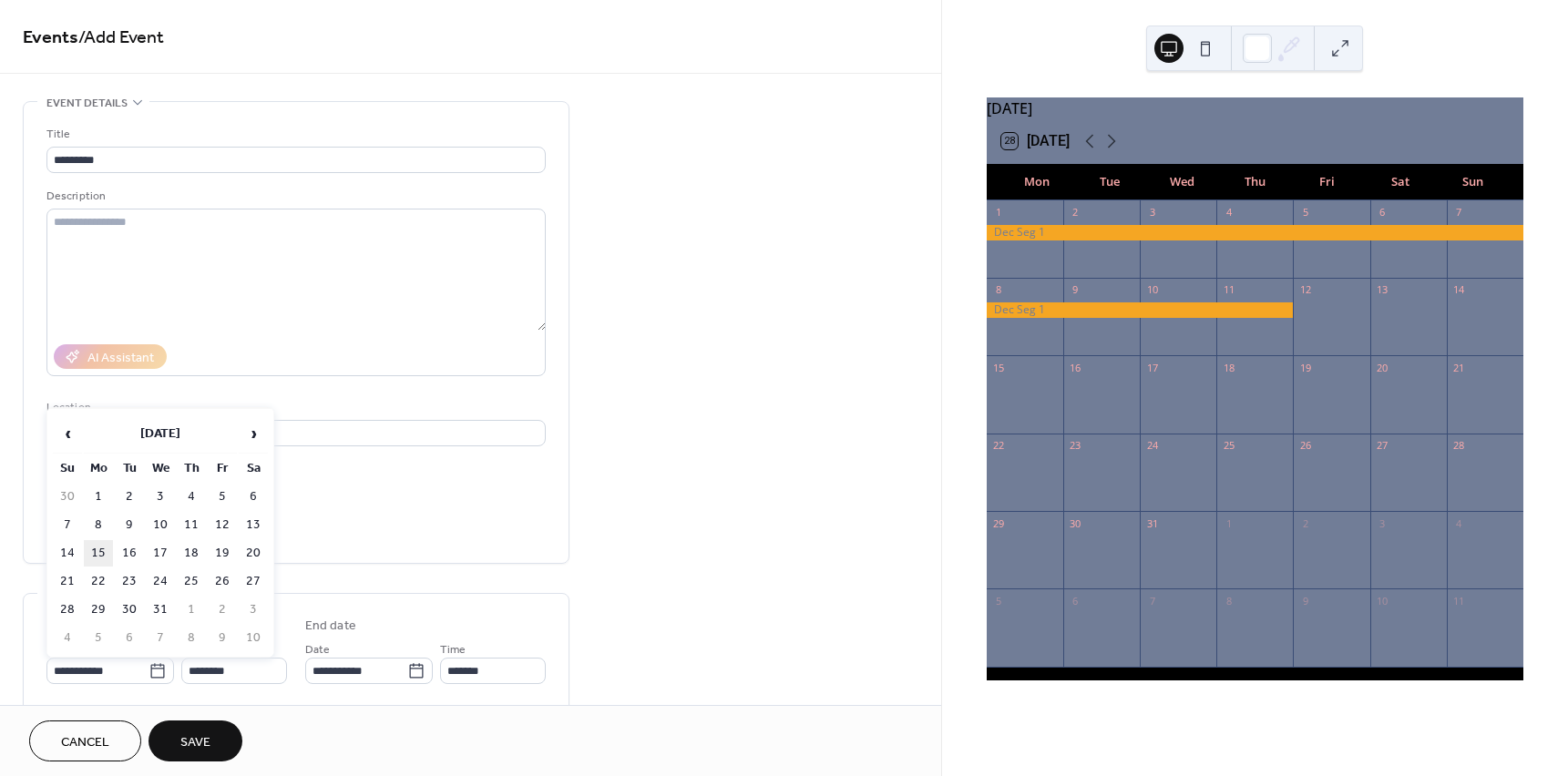 click on "15" at bounding box center (98, 553) 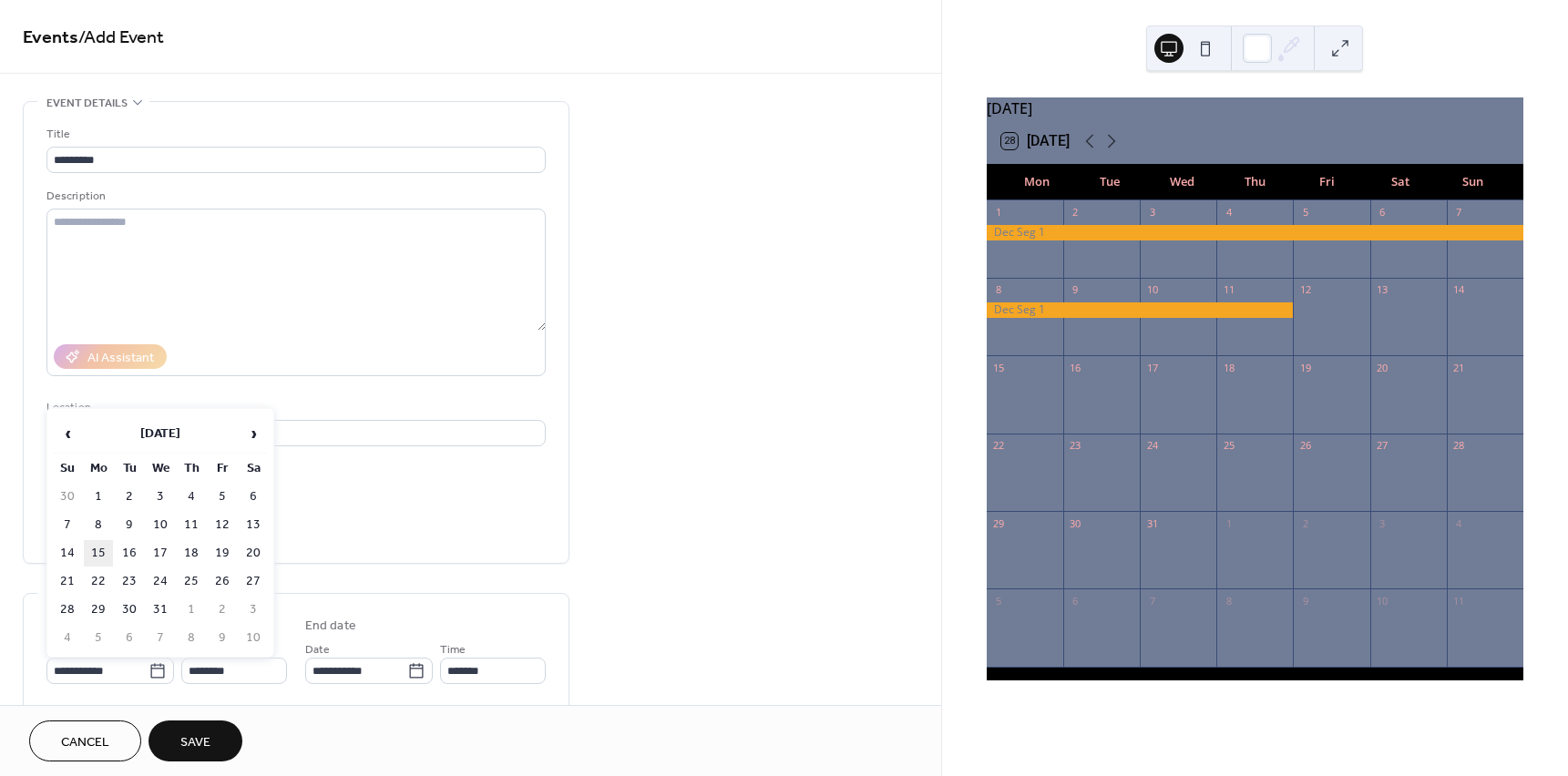 type on "**********" 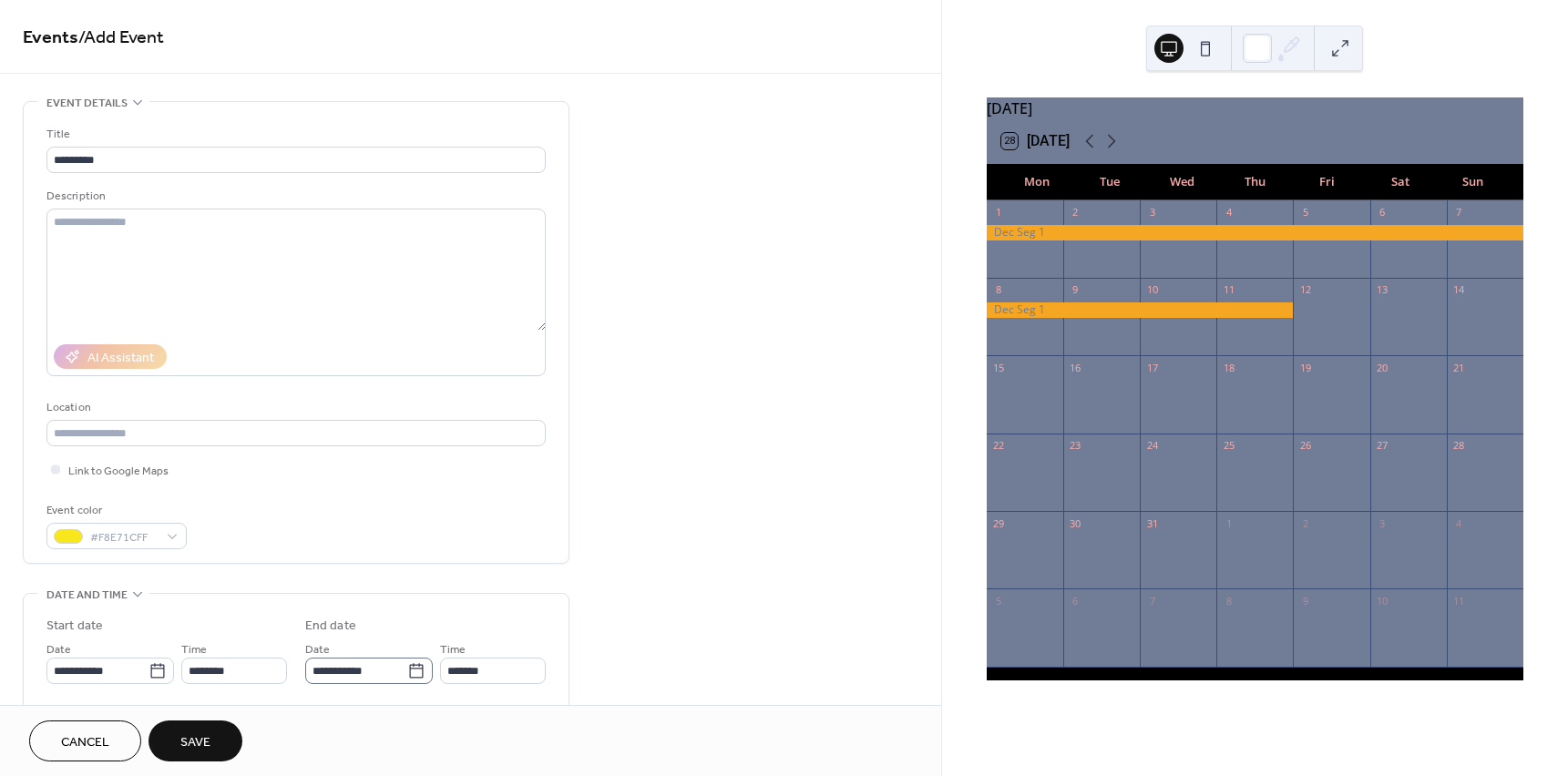 click 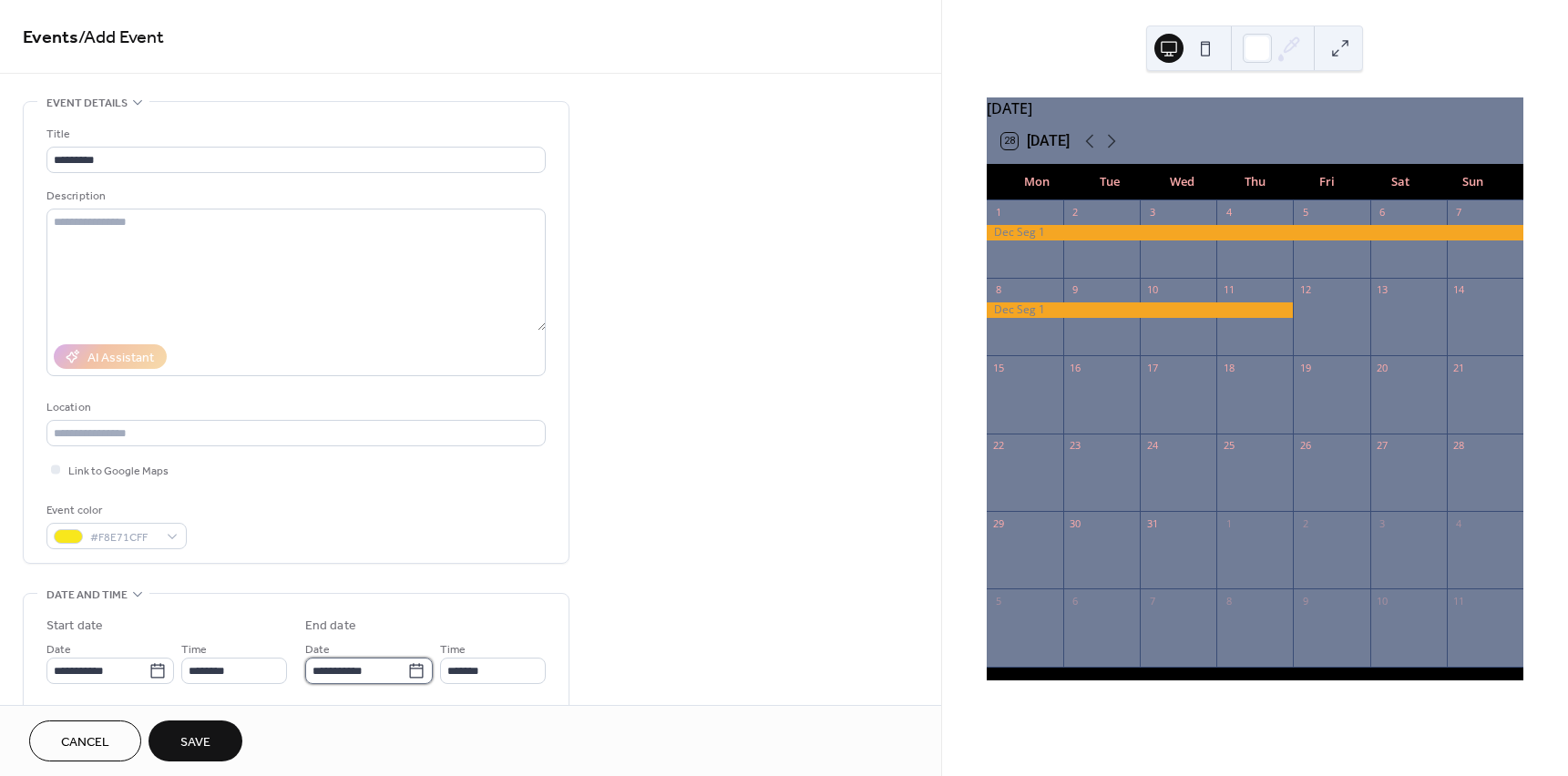 click on "**********" at bounding box center [356, 670] 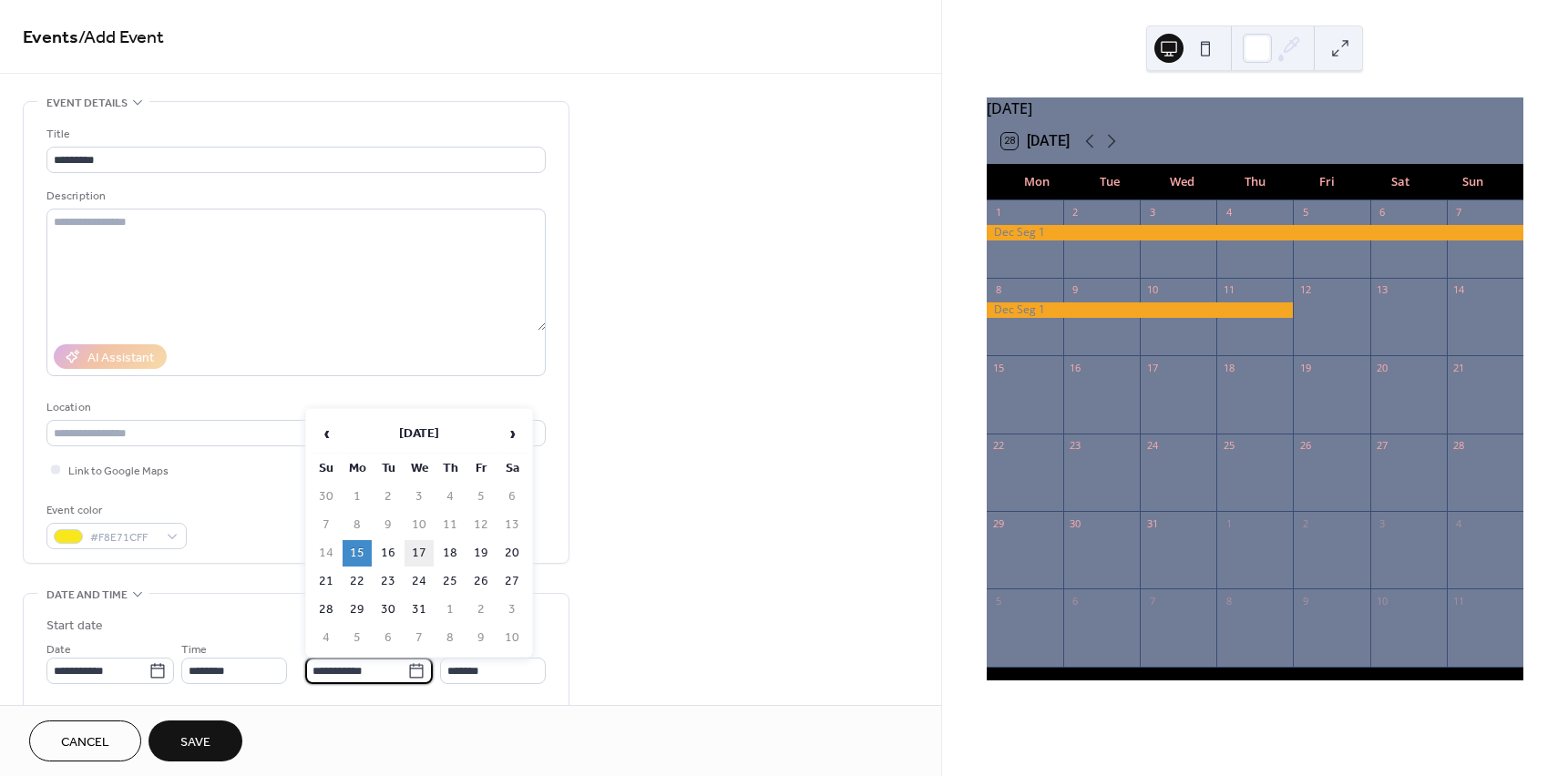 click on "17" at bounding box center (419, 553) 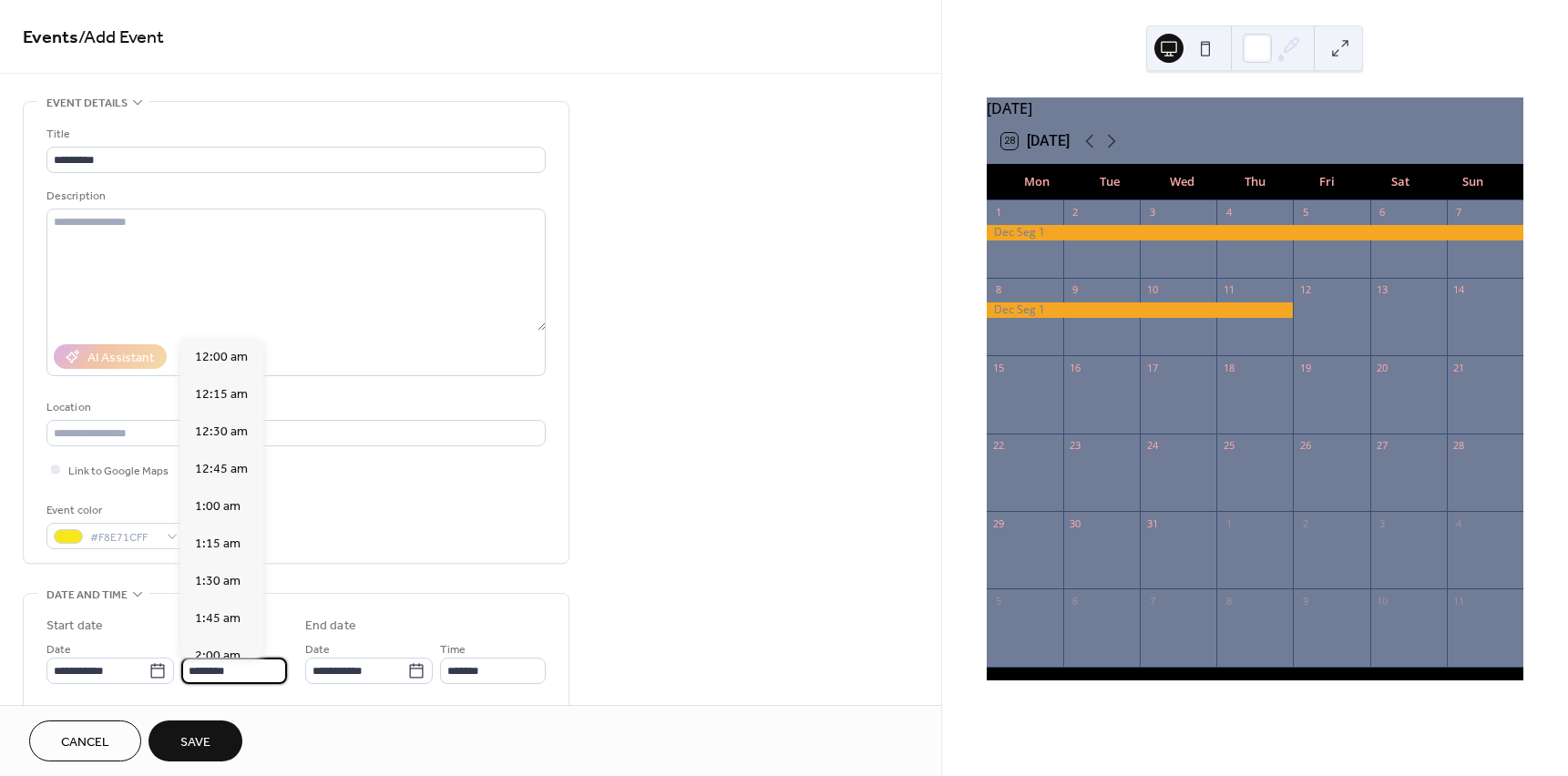 click on "********" at bounding box center [234, 670] 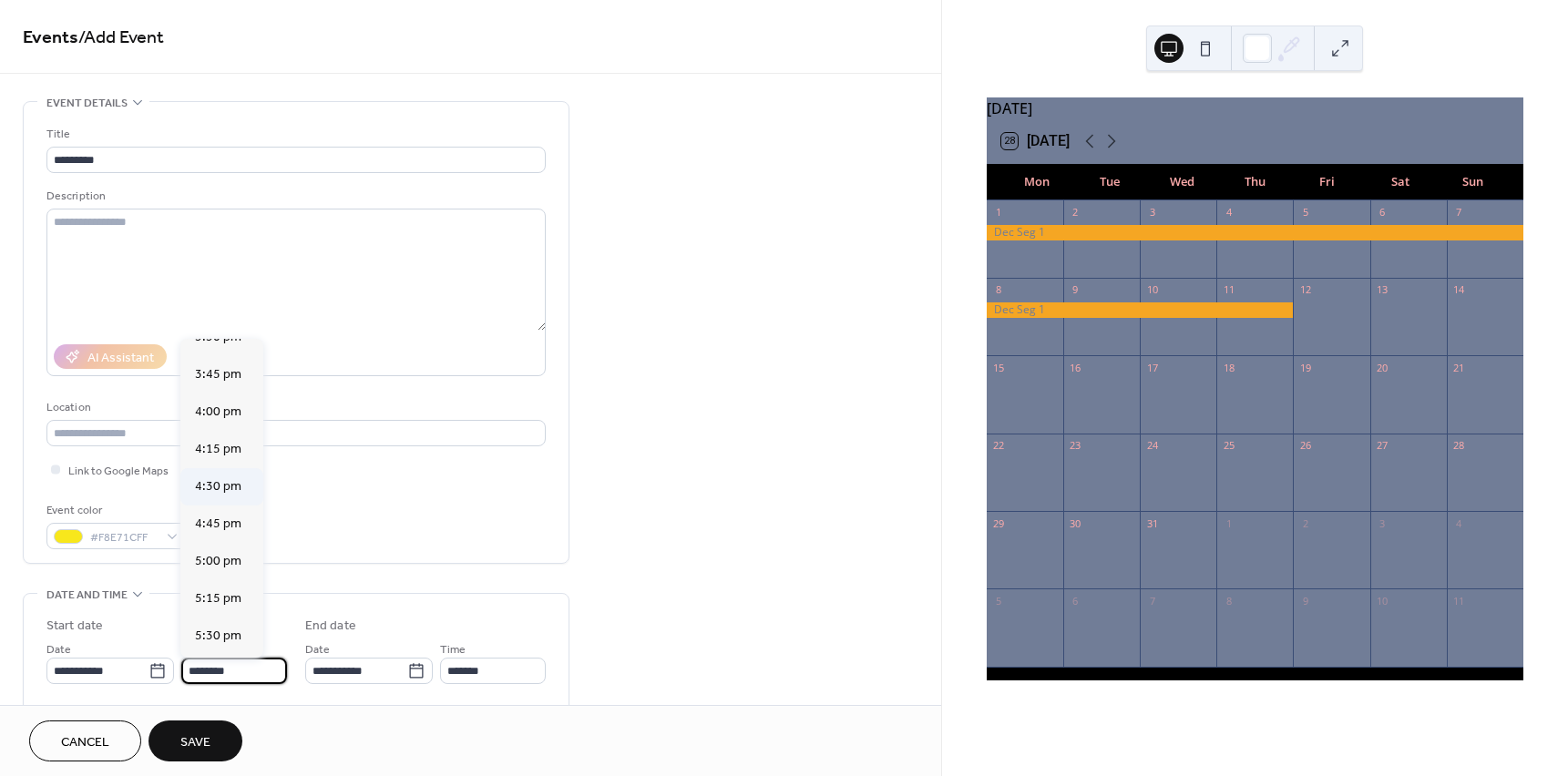 scroll, scrollTop: 2339, scrollLeft: 0, axis: vertical 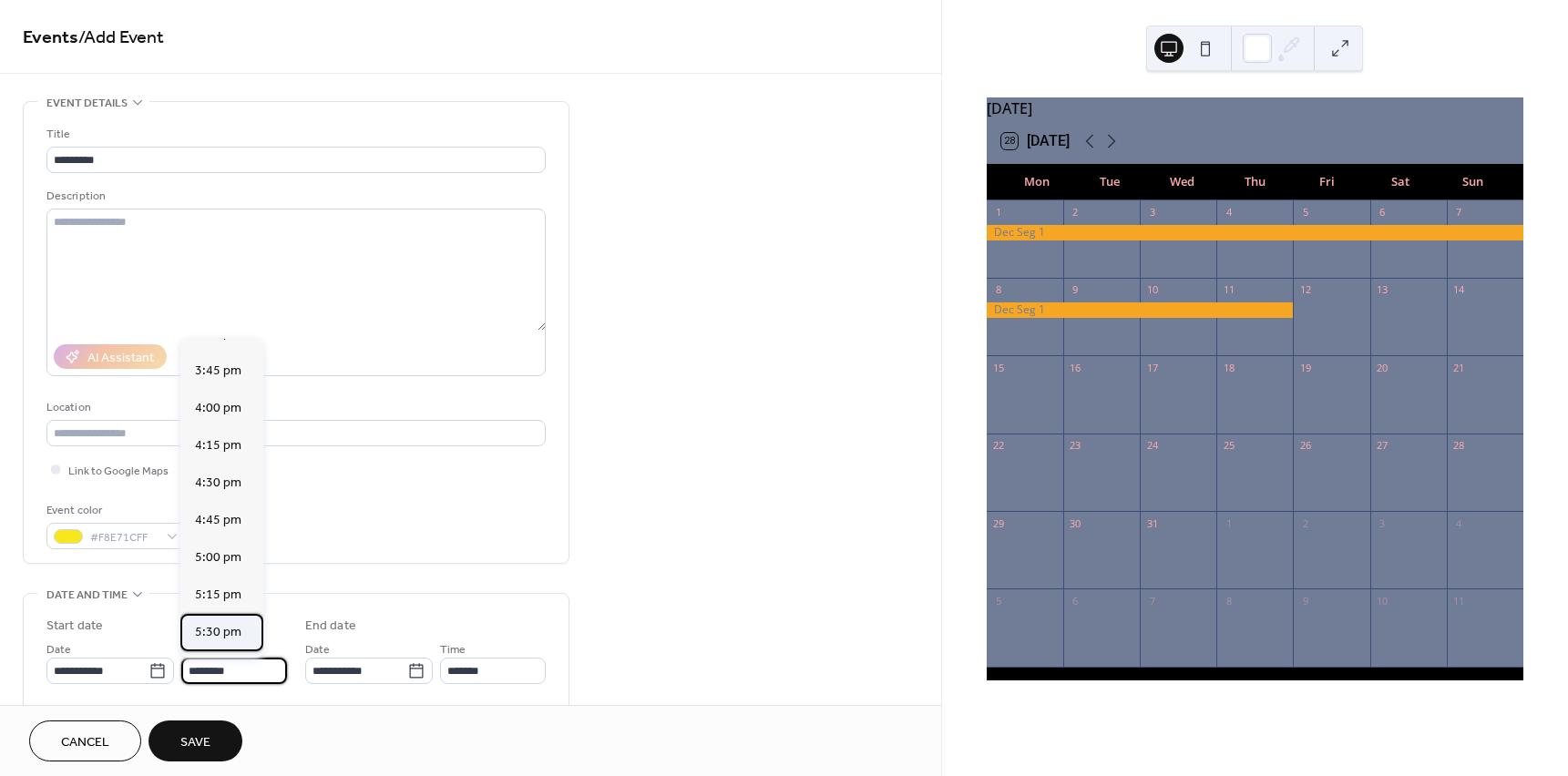 click on "5:30 pm" at bounding box center (218, 632) 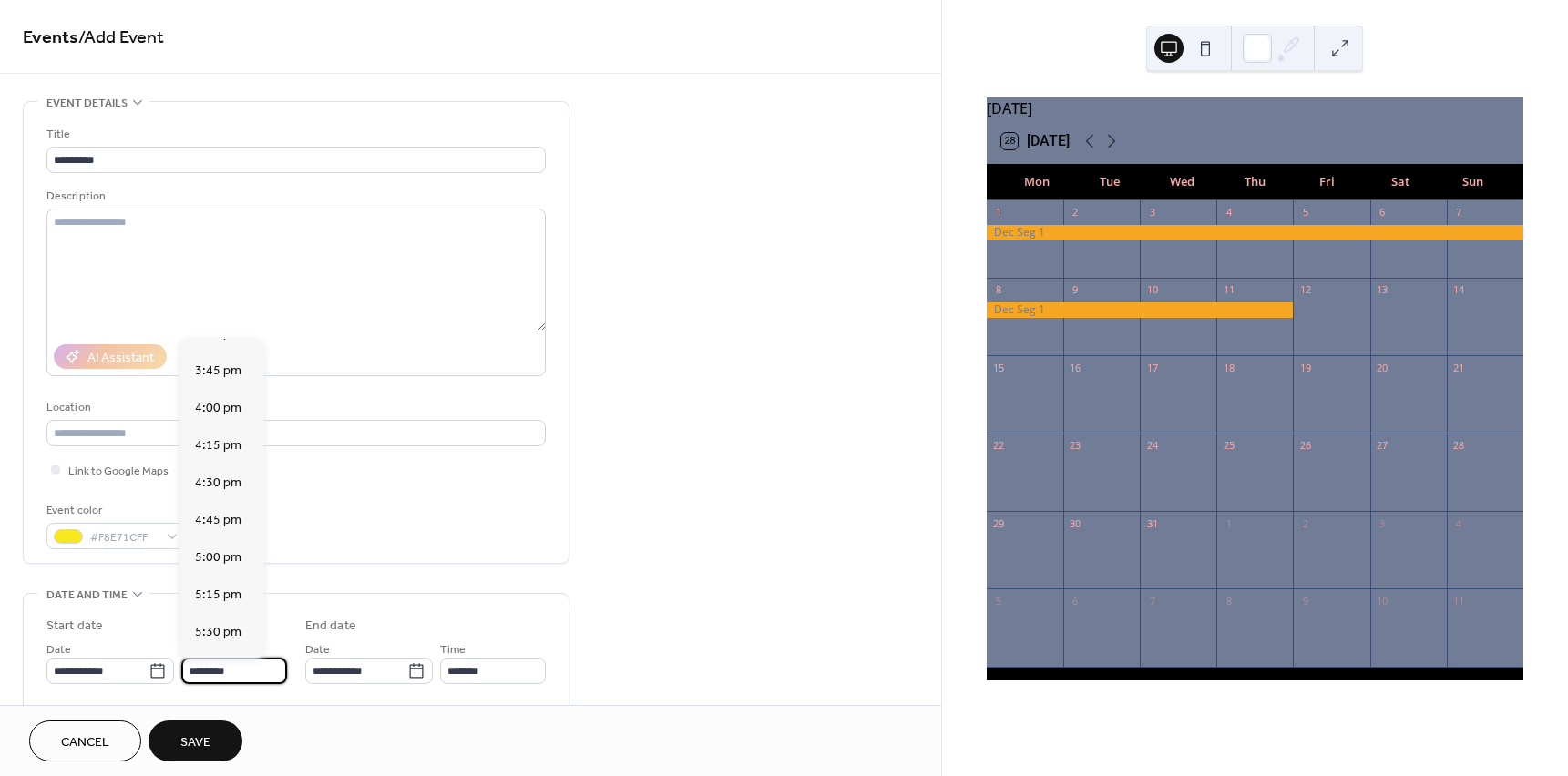 type on "*******" 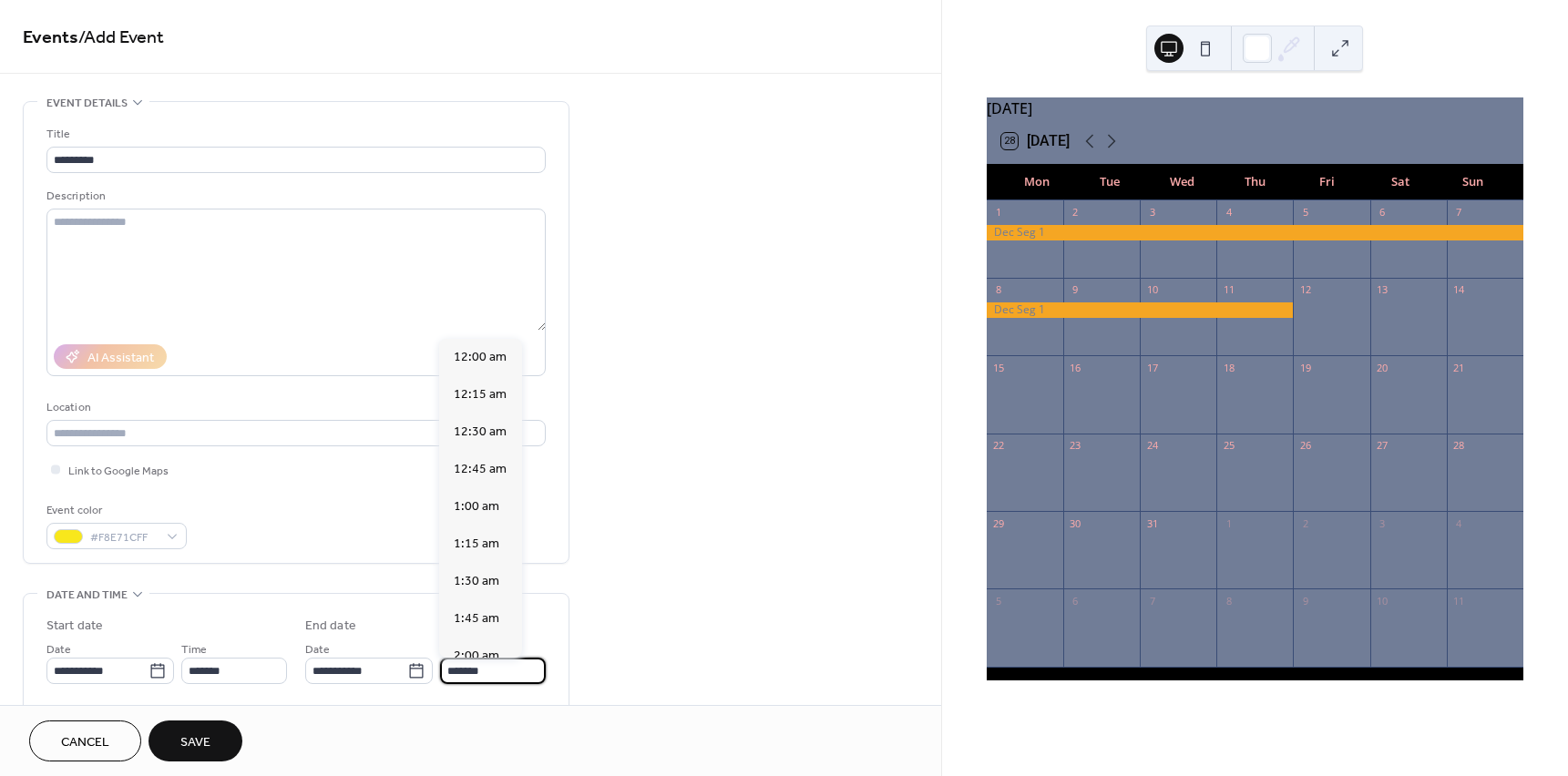 click on "*******" at bounding box center (493, 670) 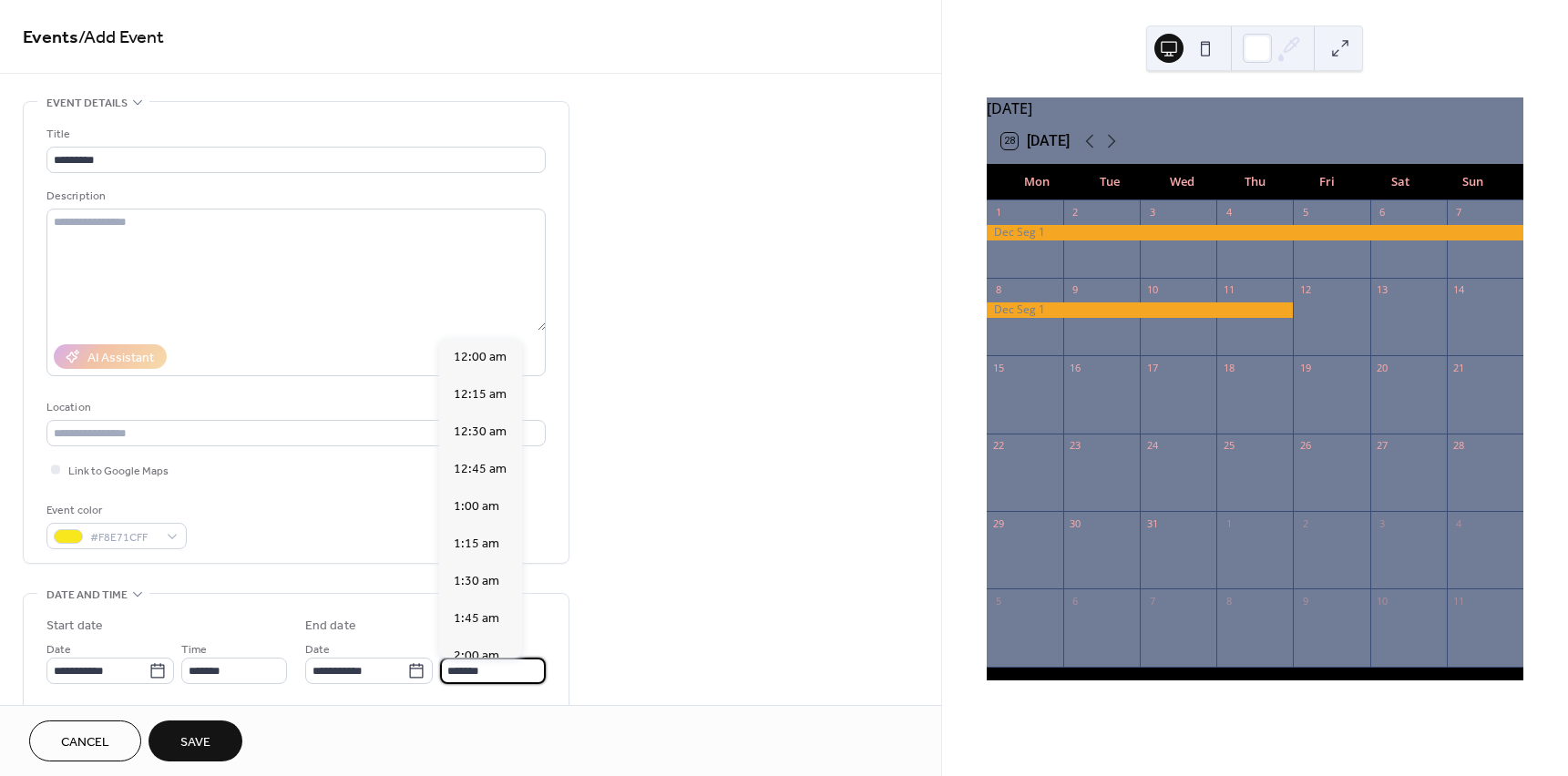 scroll, scrollTop: 2763, scrollLeft: 0, axis: vertical 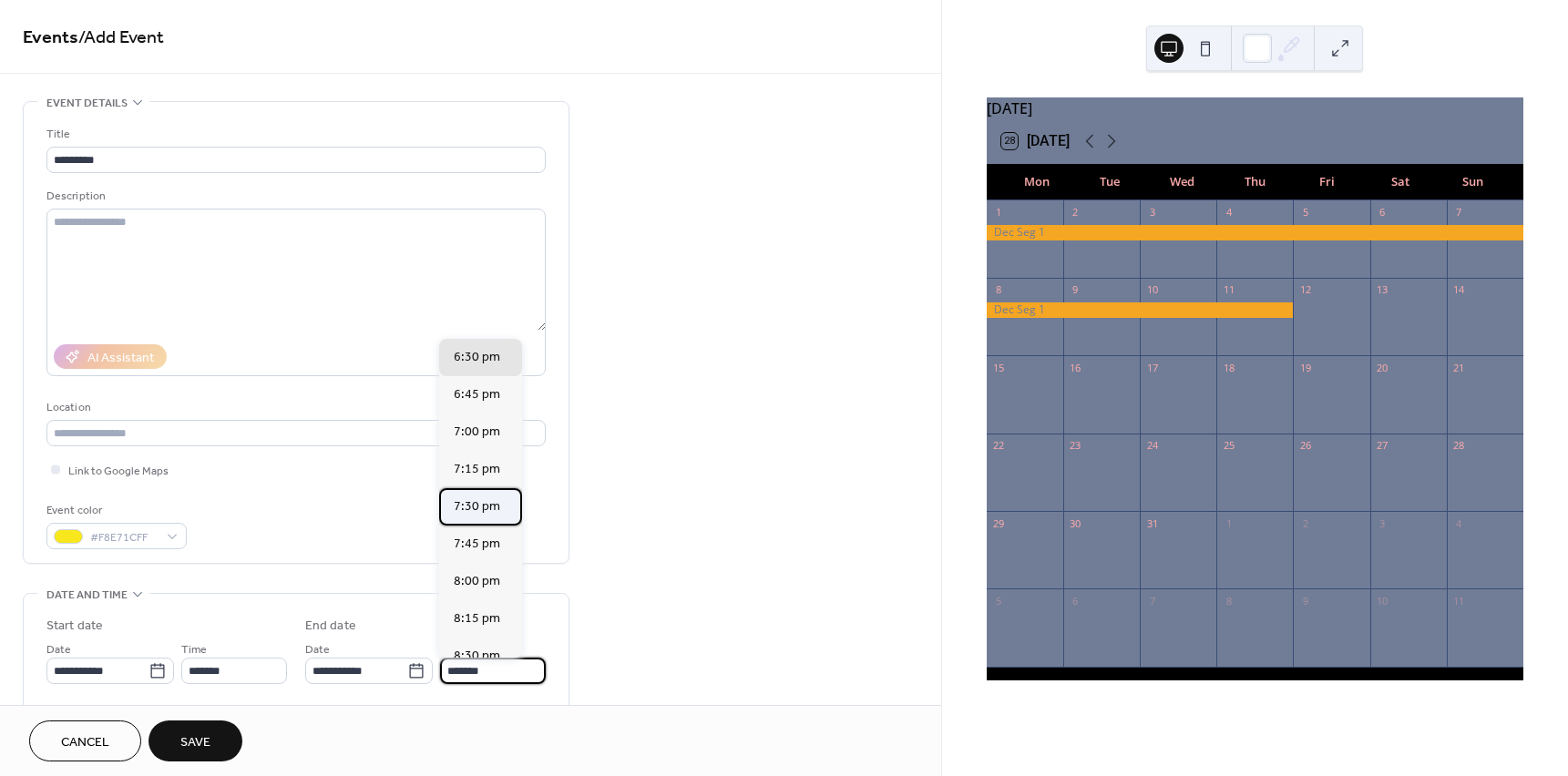 click on "7:30 pm" at bounding box center (480, 506) 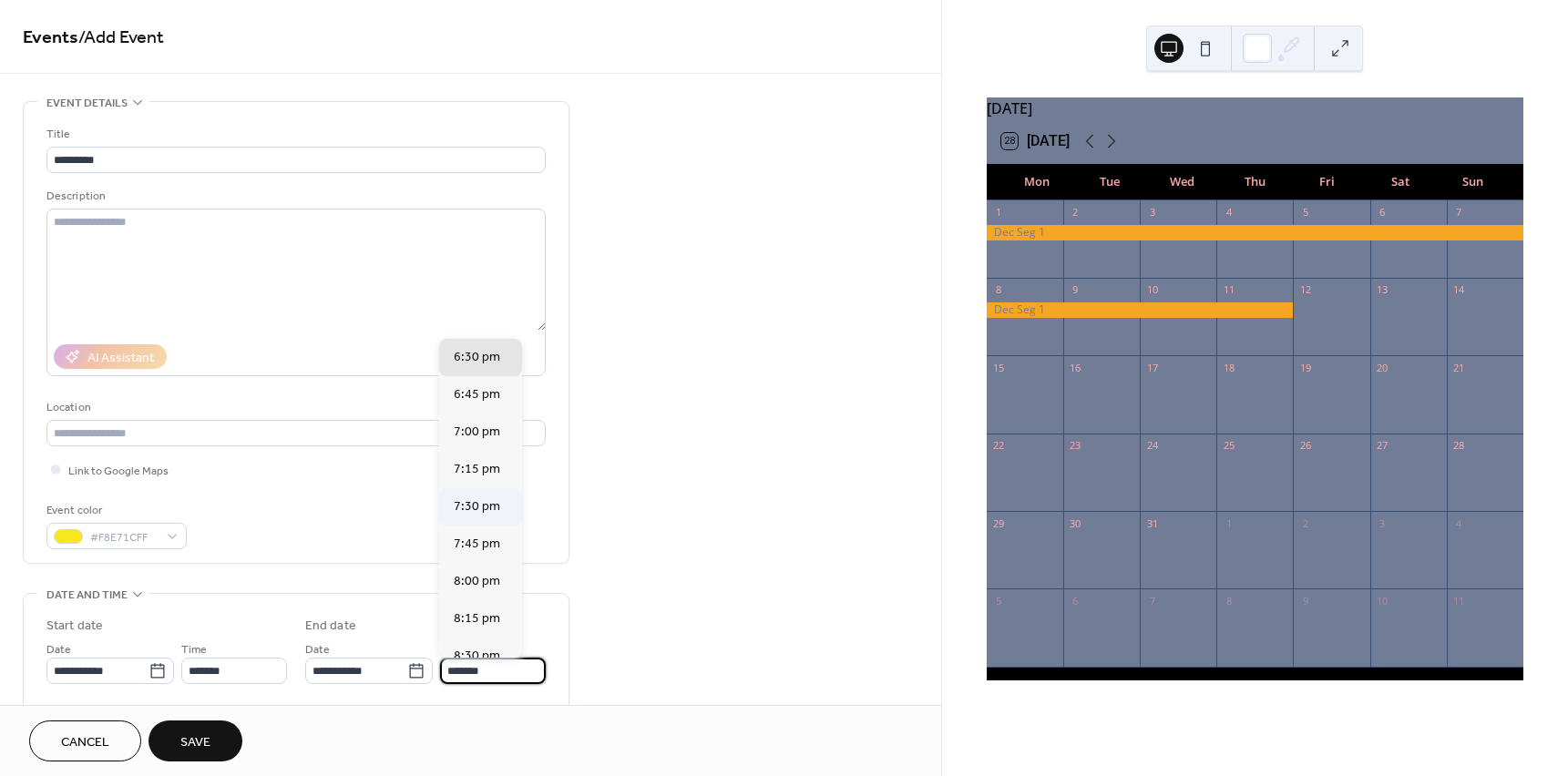type on "*******" 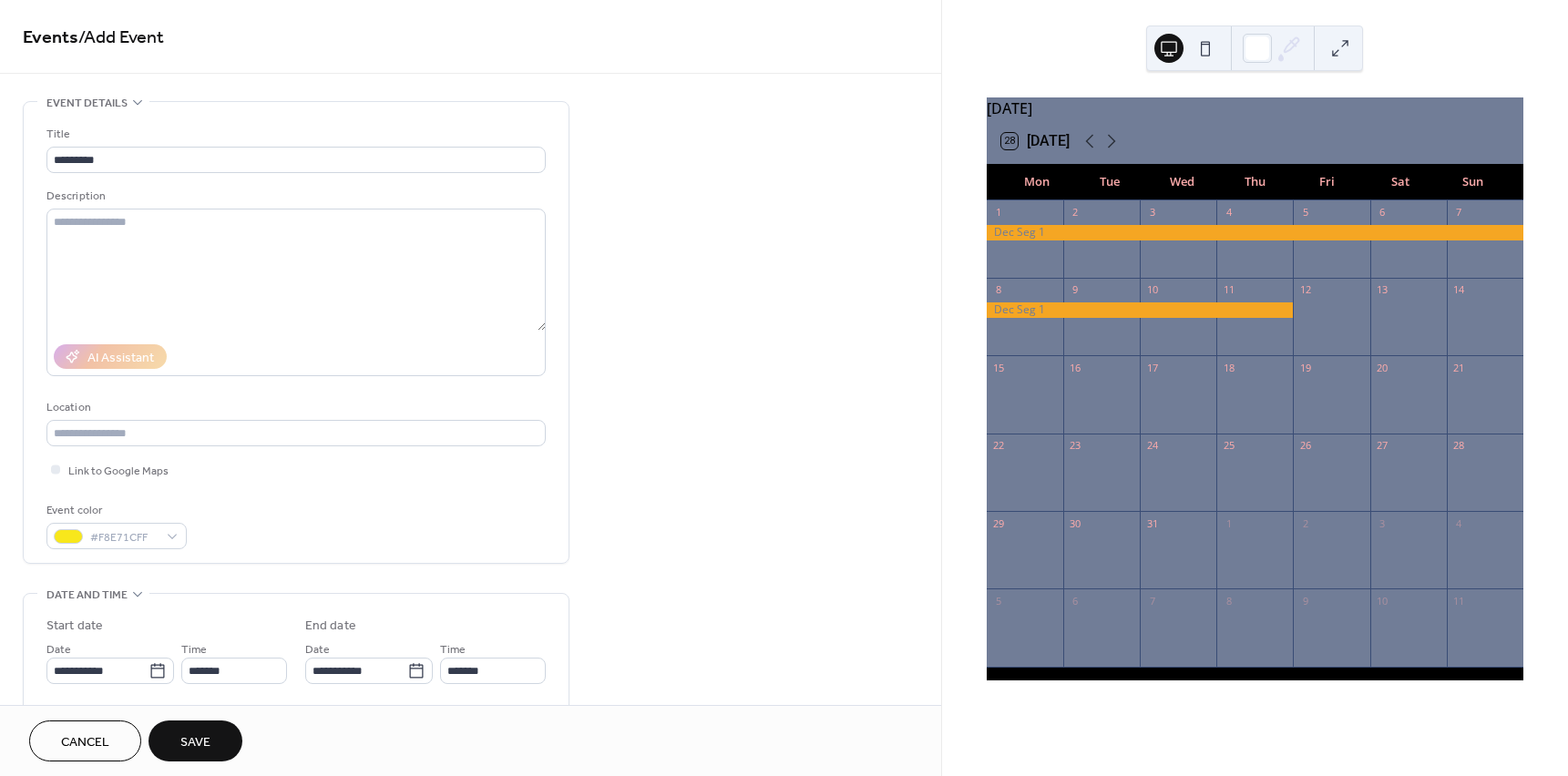 click on "Save" at bounding box center [195, 742] 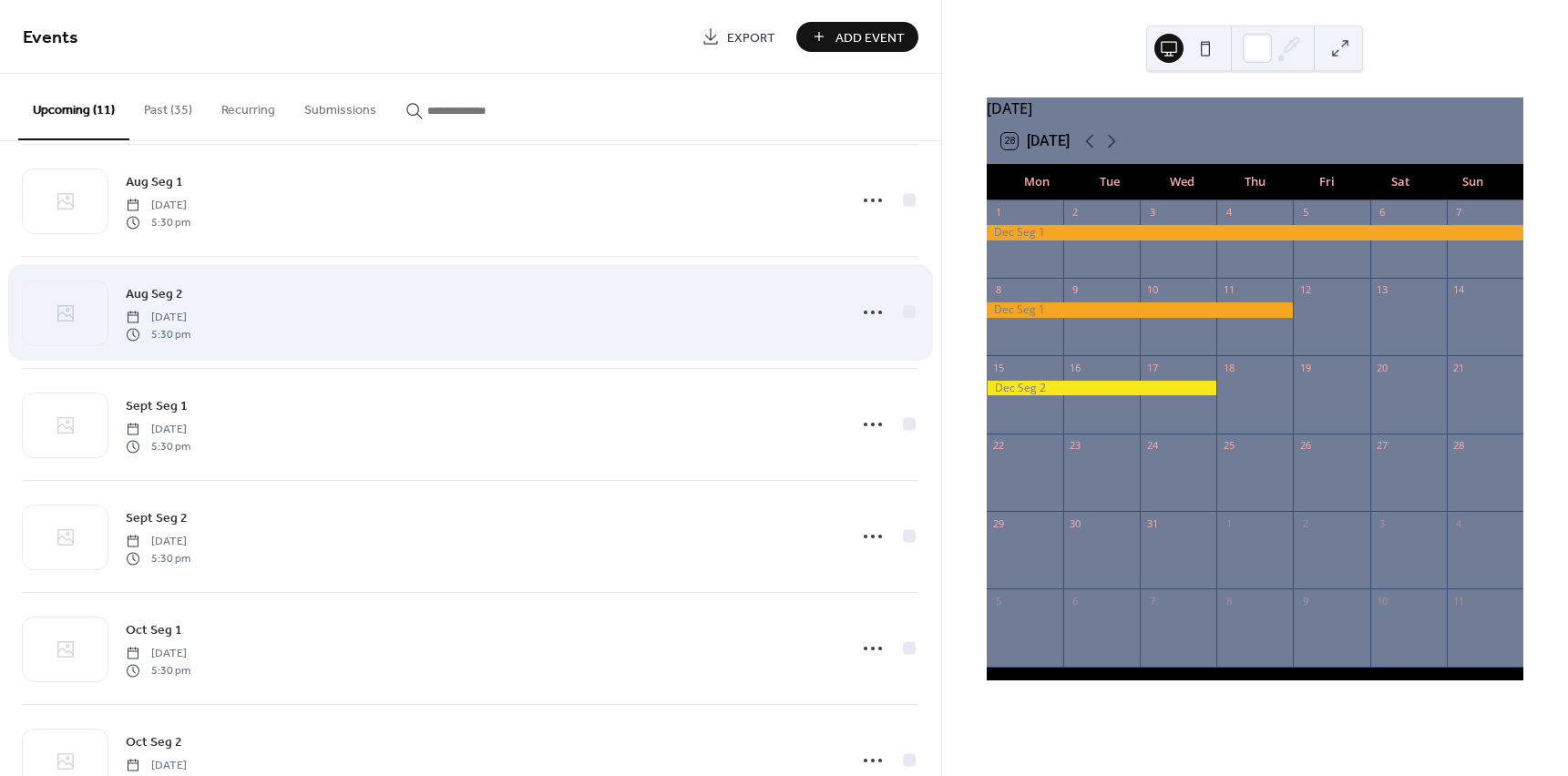 scroll, scrollTop: 0, scrollLeft: 0, axis: both 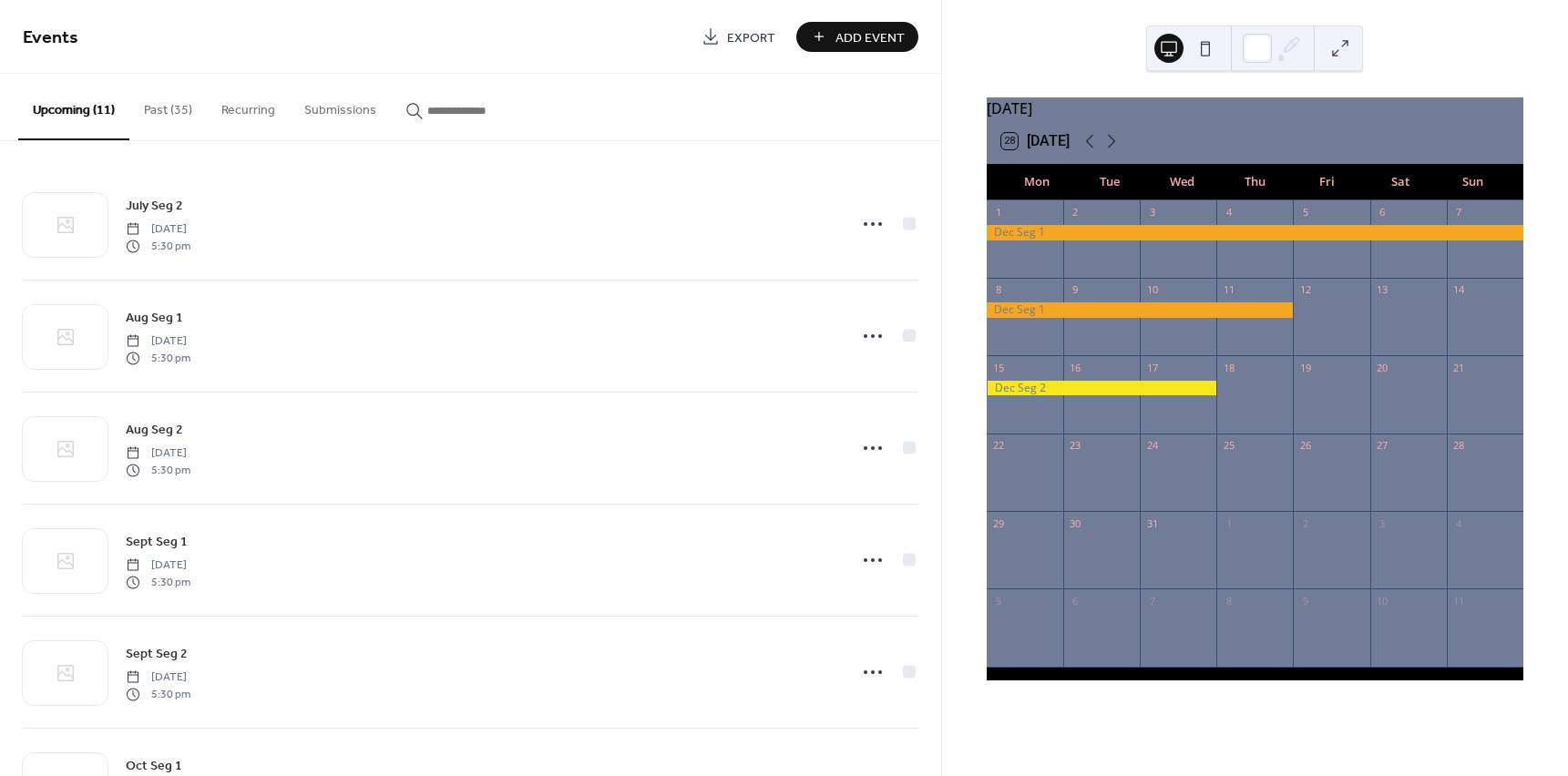 drag, startPoint x: 749, startPoint y: 31, endPoint x: 645, endPoint y: 36, distance: 104.1201 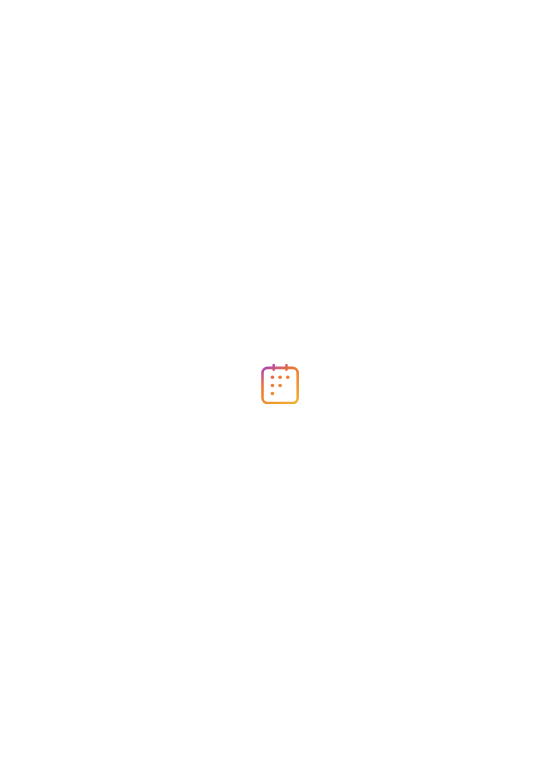 scroll, scrollTop: 0, scrollLeft: 0, axis: both 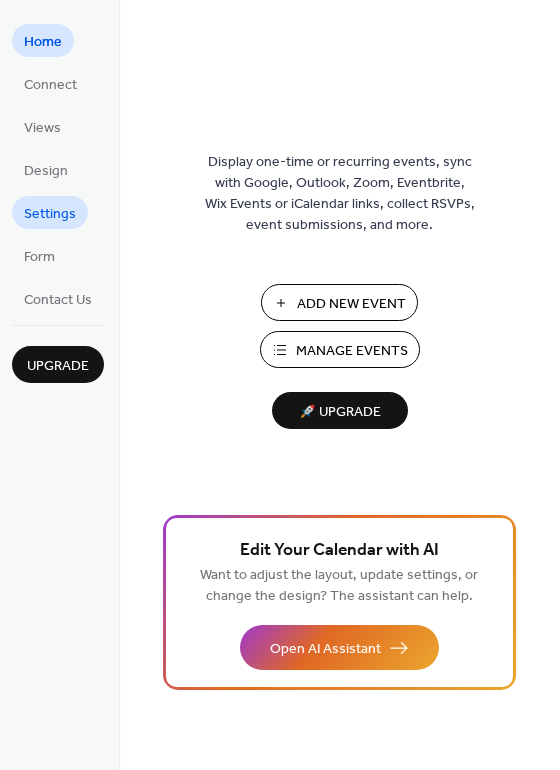 click on "Settings" at bounding box center [50, 214] 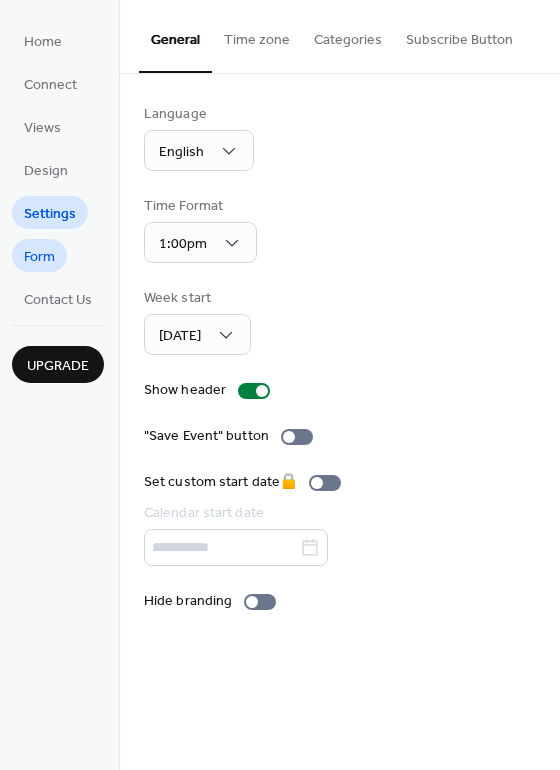 click on "Form" at bounding box center (39, 257) 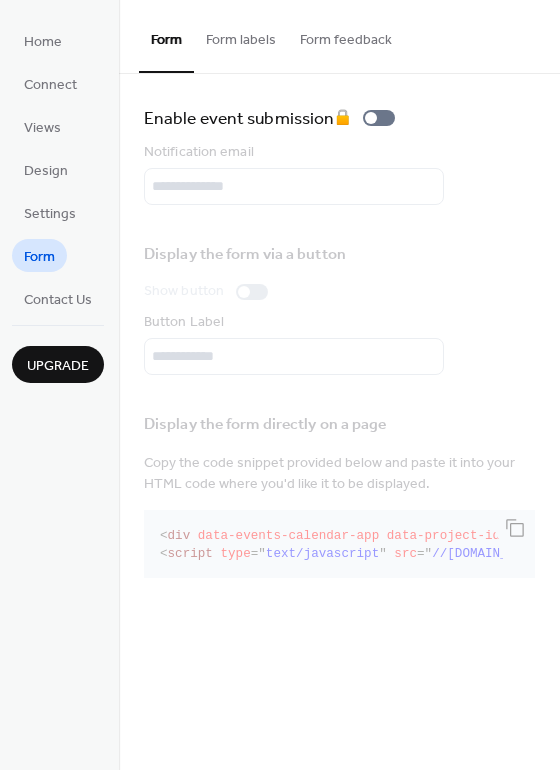 click on "Home Connect Views Design Settings Form Contact Us Upgrade" at bounding box center [59, 385] 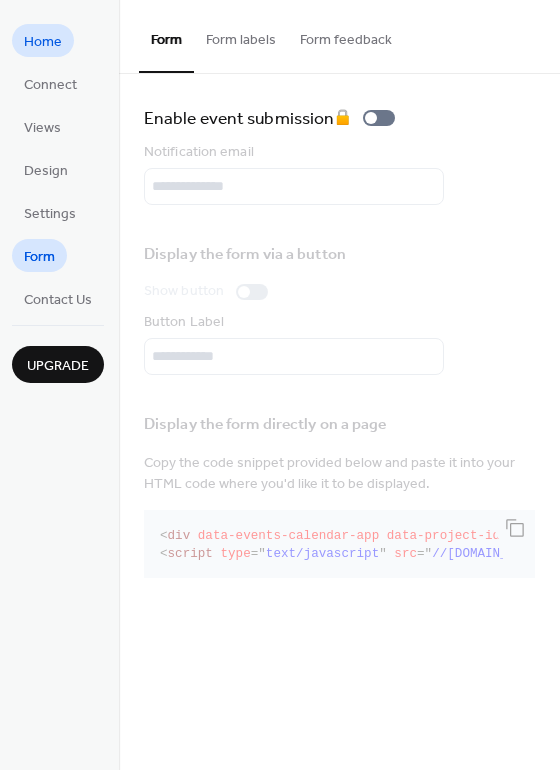 click on "Home" at bounding box center (43, 42) 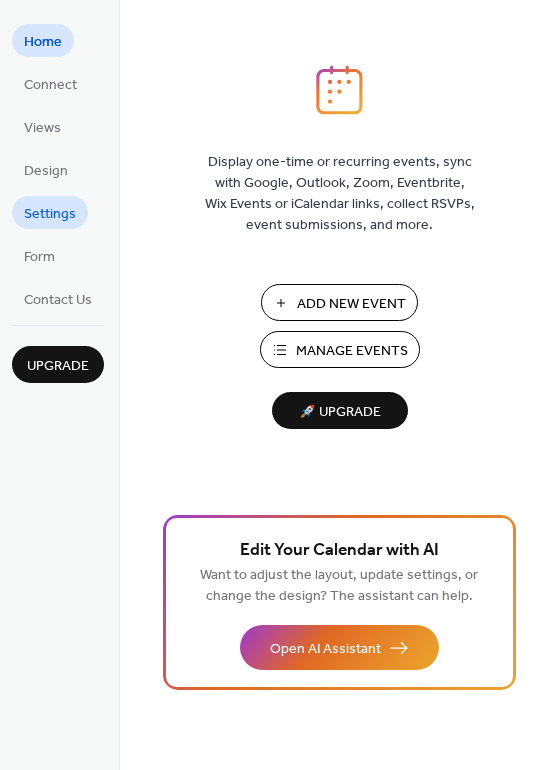 click on "Settings" at bounding box center [50, 214] 